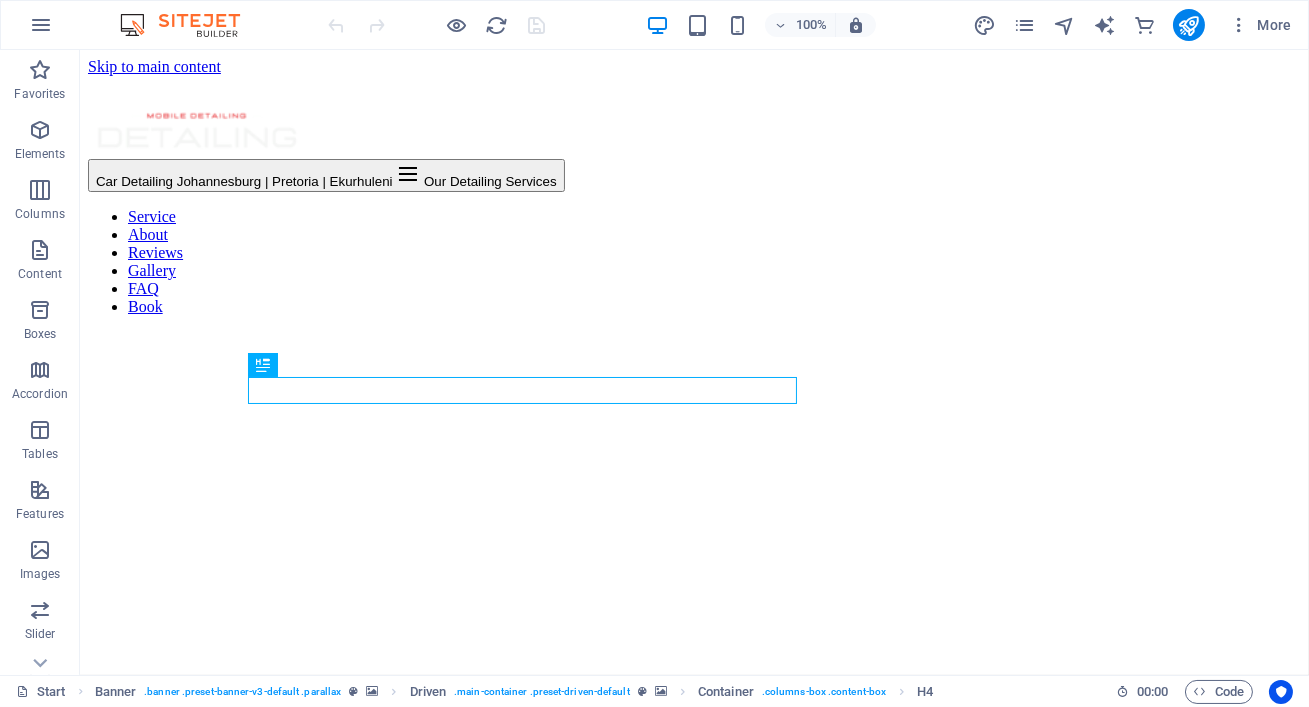 scroll, scrollTop: 0, scrollLeft: 0, axis: both 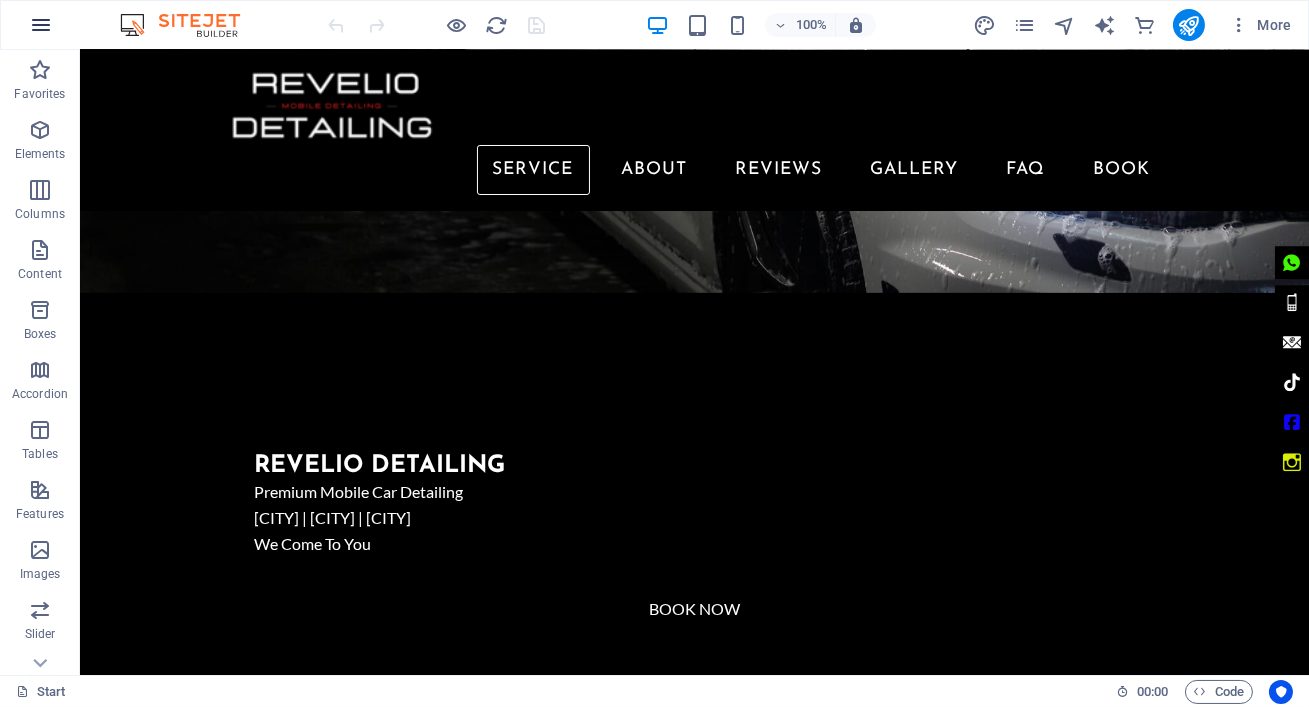 click at bounding box center [41, 25] 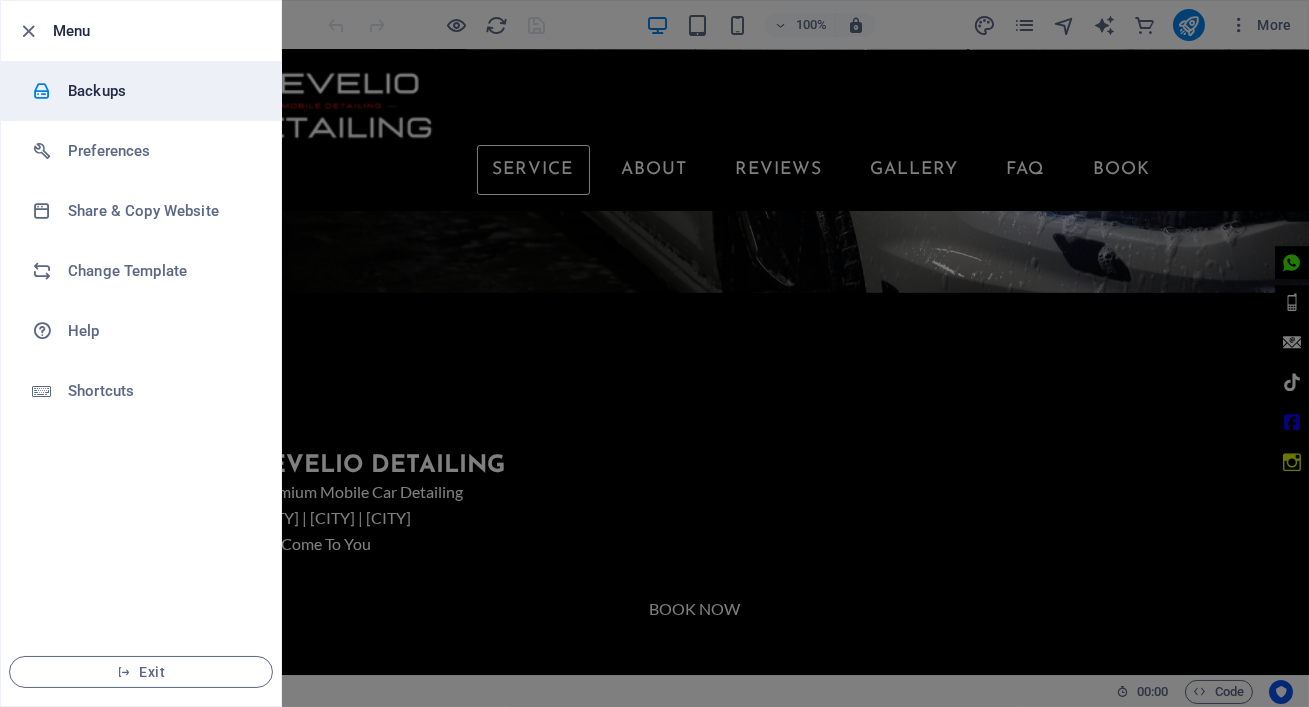 click on "Backups" at bounding box center [160, 91] 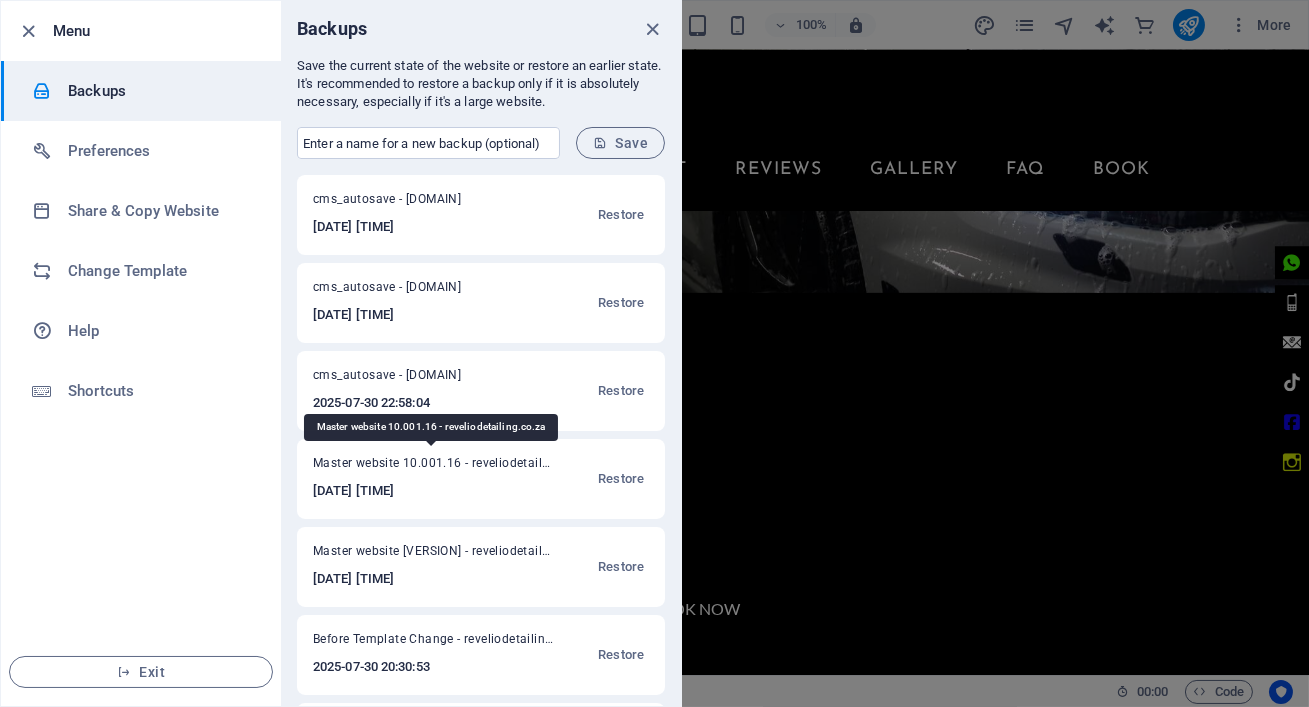 drag, startPoint x: 463, startPoint y: 463, endPoint x: 313, endPoint y: 461, distance: 150.01334 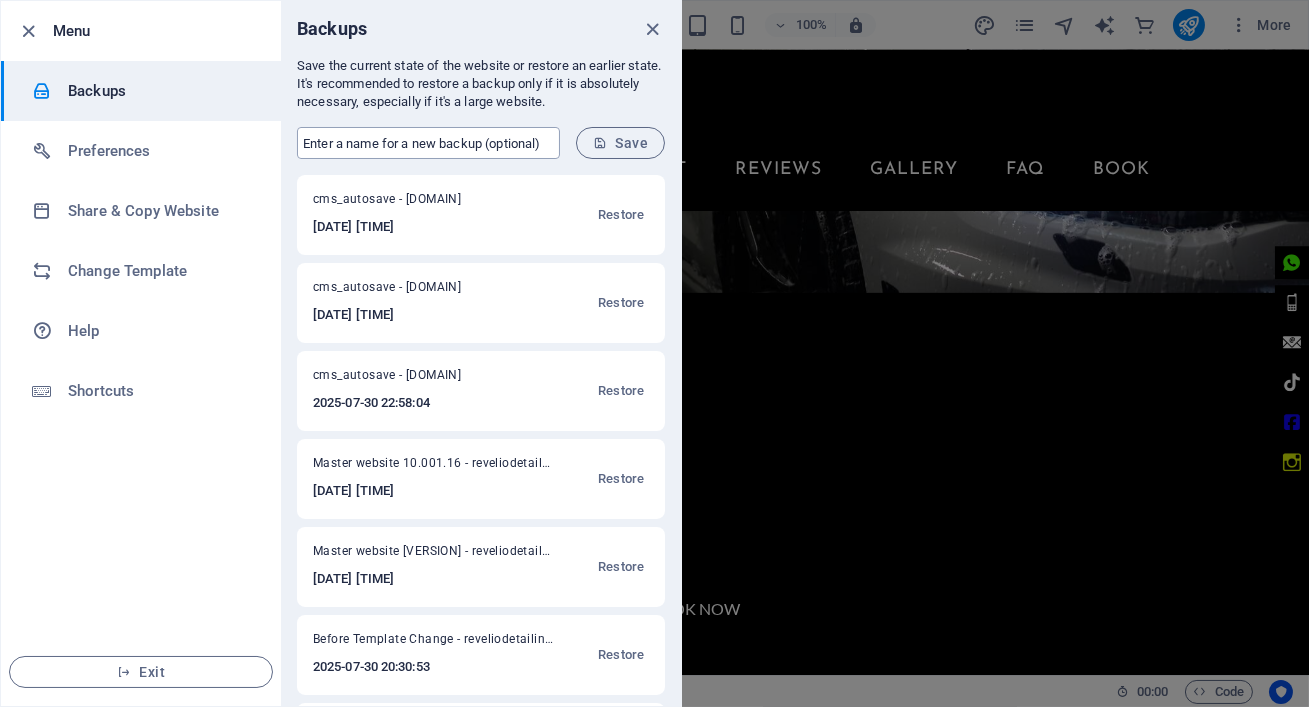 click at bounding box center (428, 143) 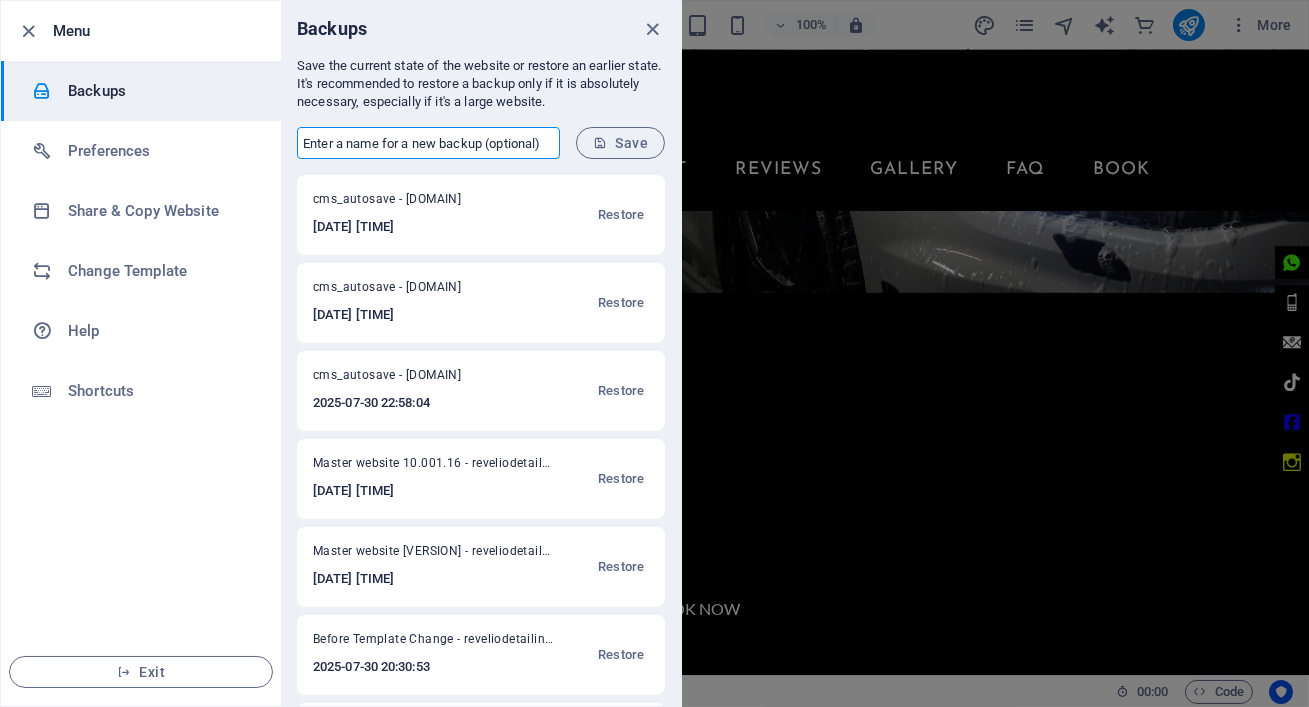 paste on "Master website 10.001.16 -" 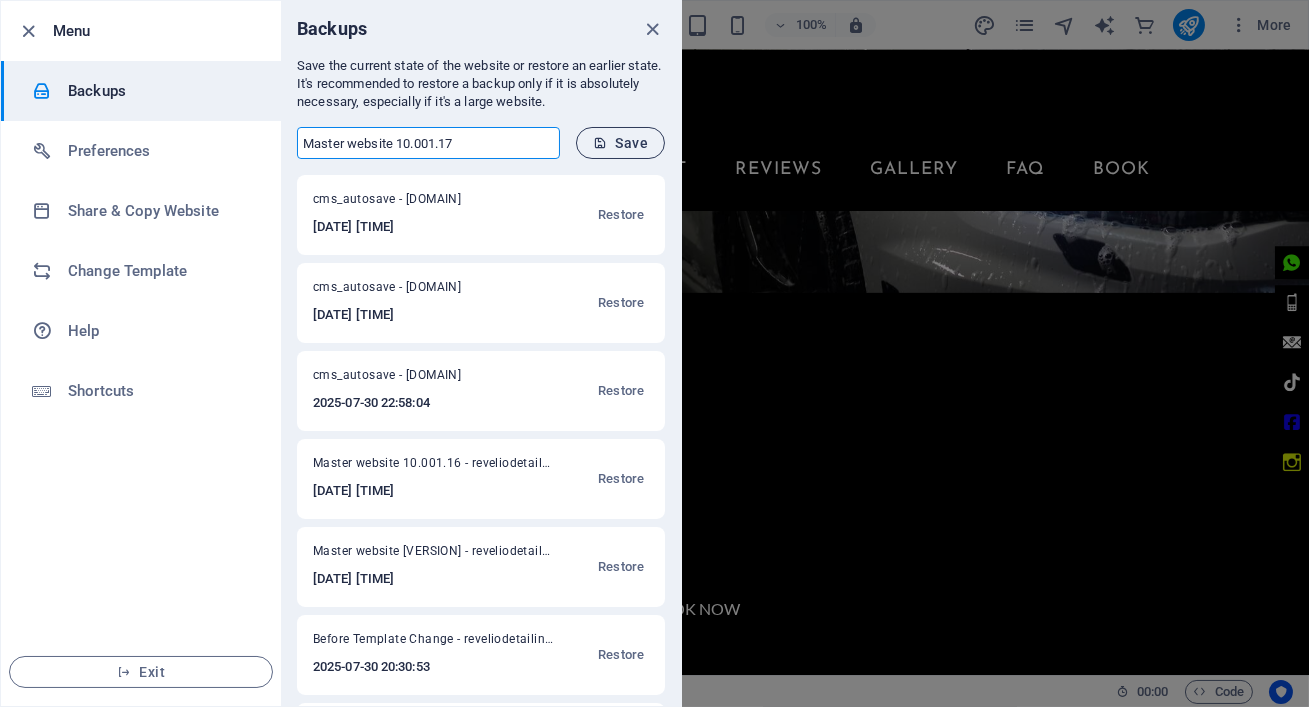 type on "Master website 10.001.17" 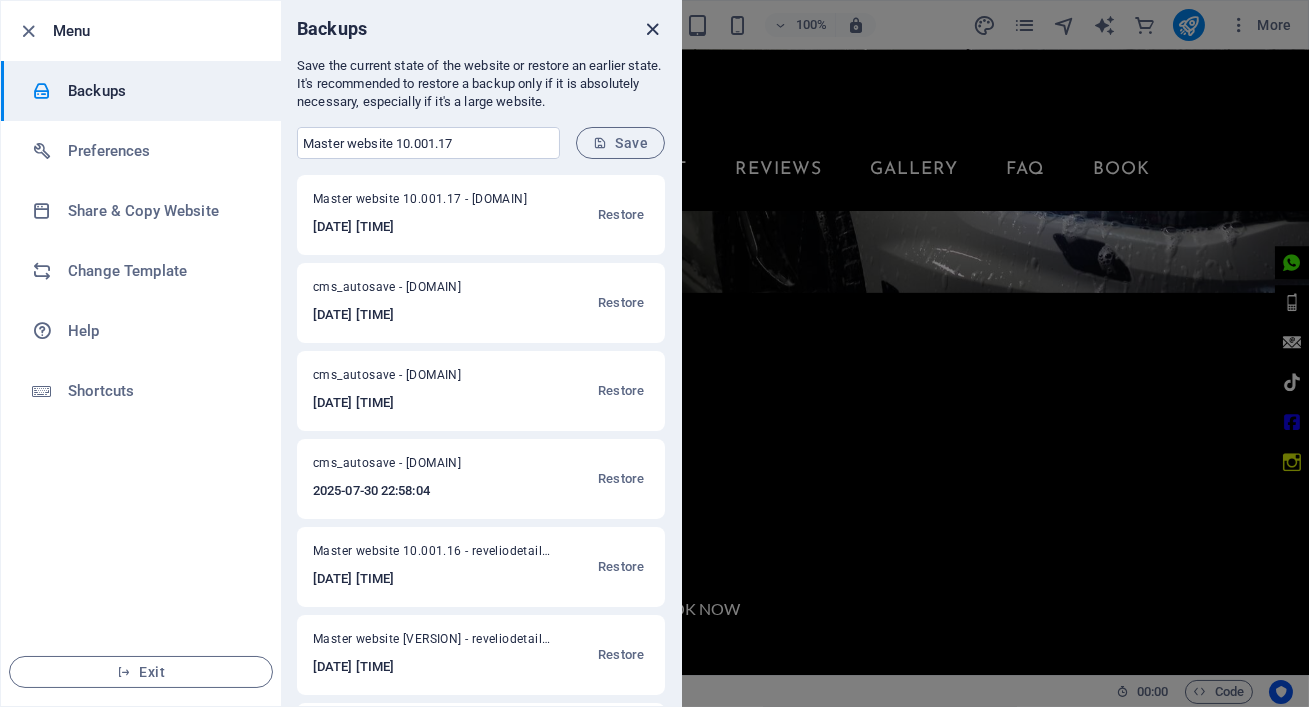 click at bounding box center (653, 29) 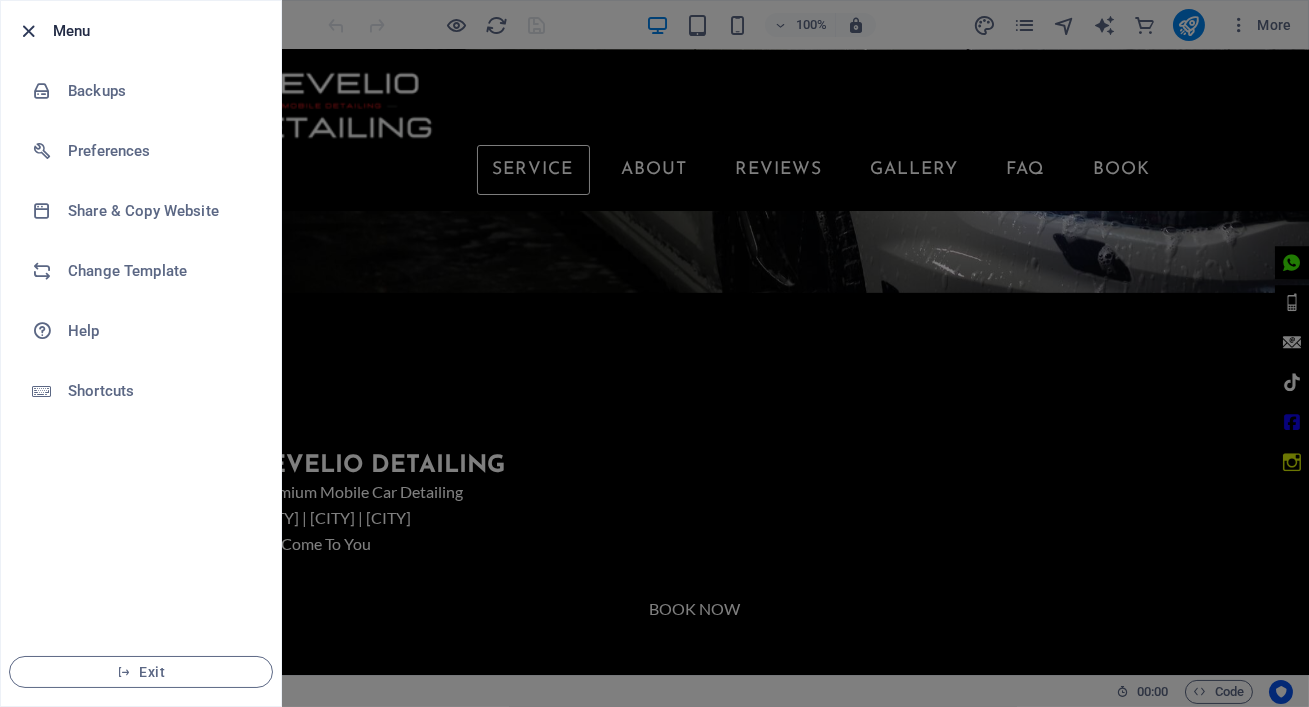 click at bounding box center (29, 31) 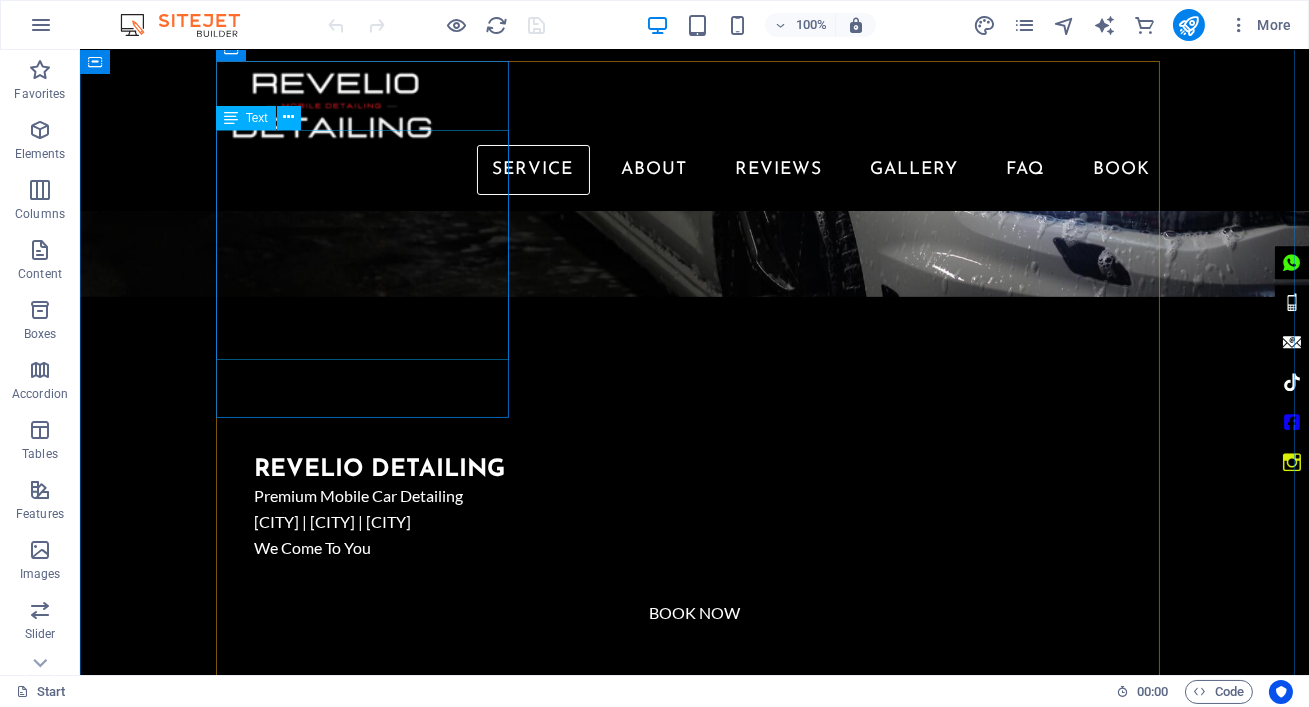 scroll, scrollTop: 0, scrollLeft: 0, axis: both 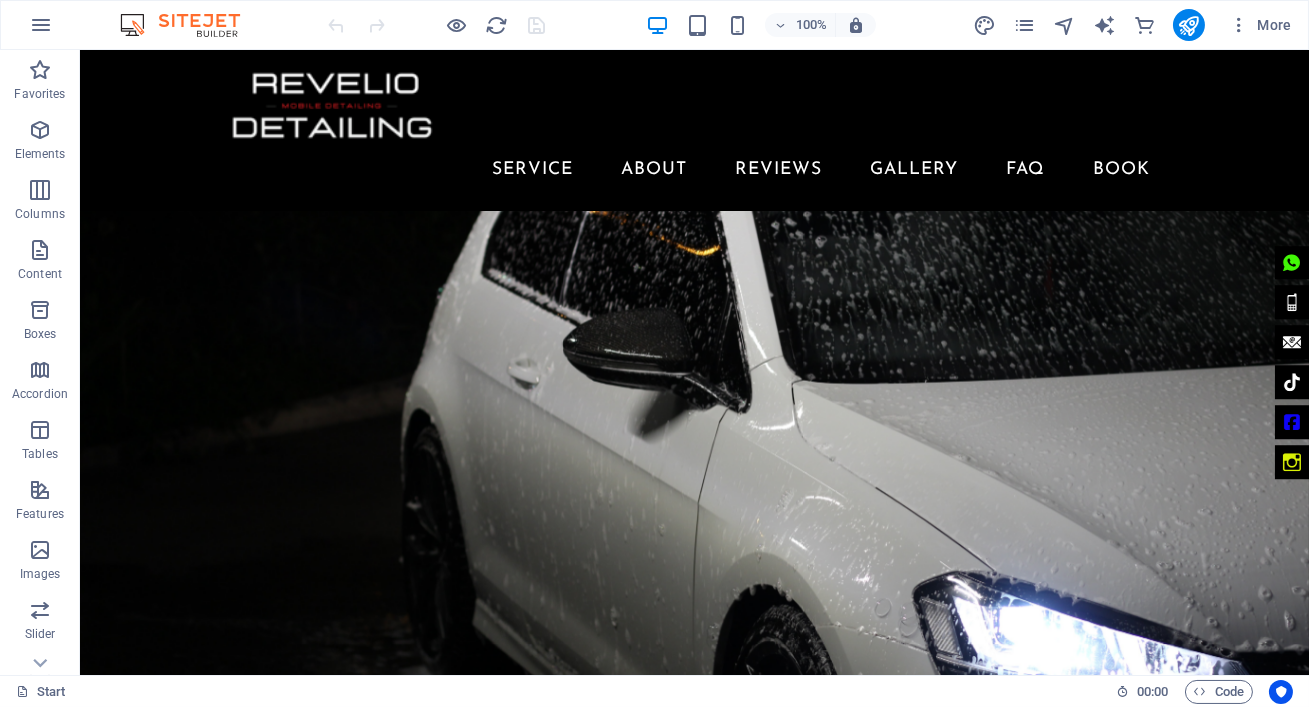 click at bounding box center (694, 1115) 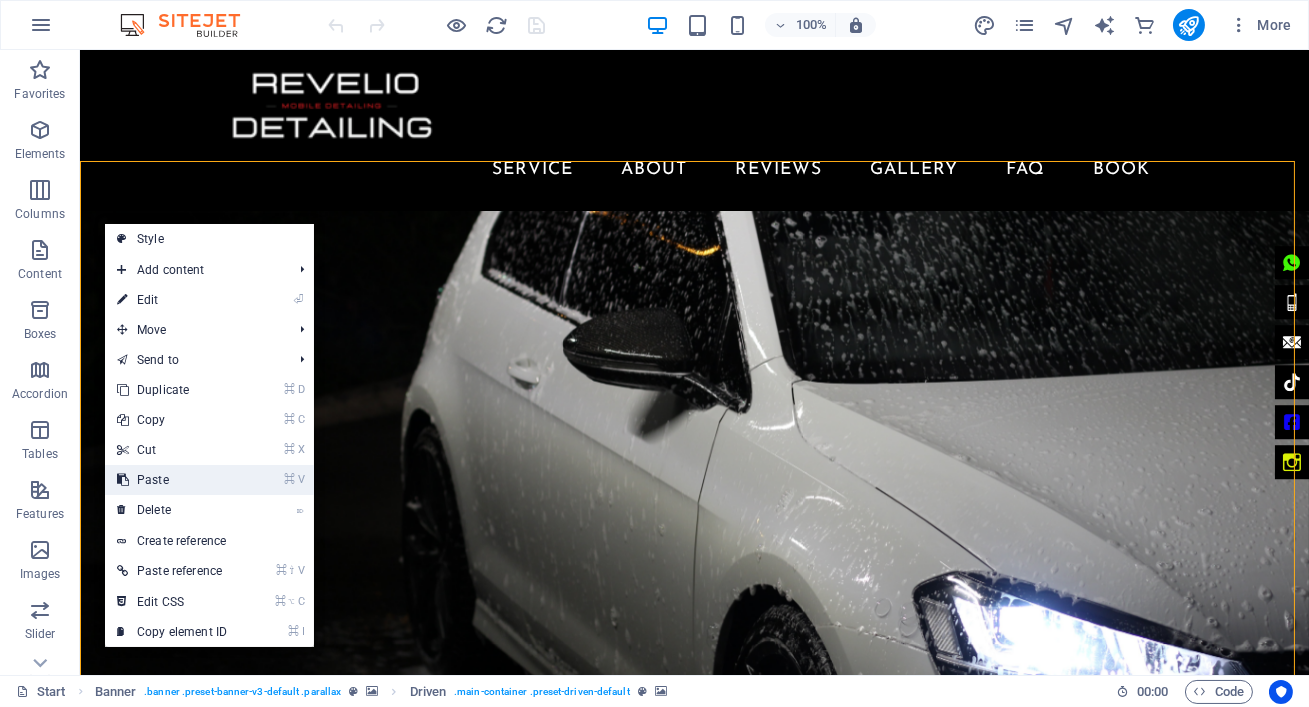 click on "⌘ V  Paste" at bounding box center (172, 480) 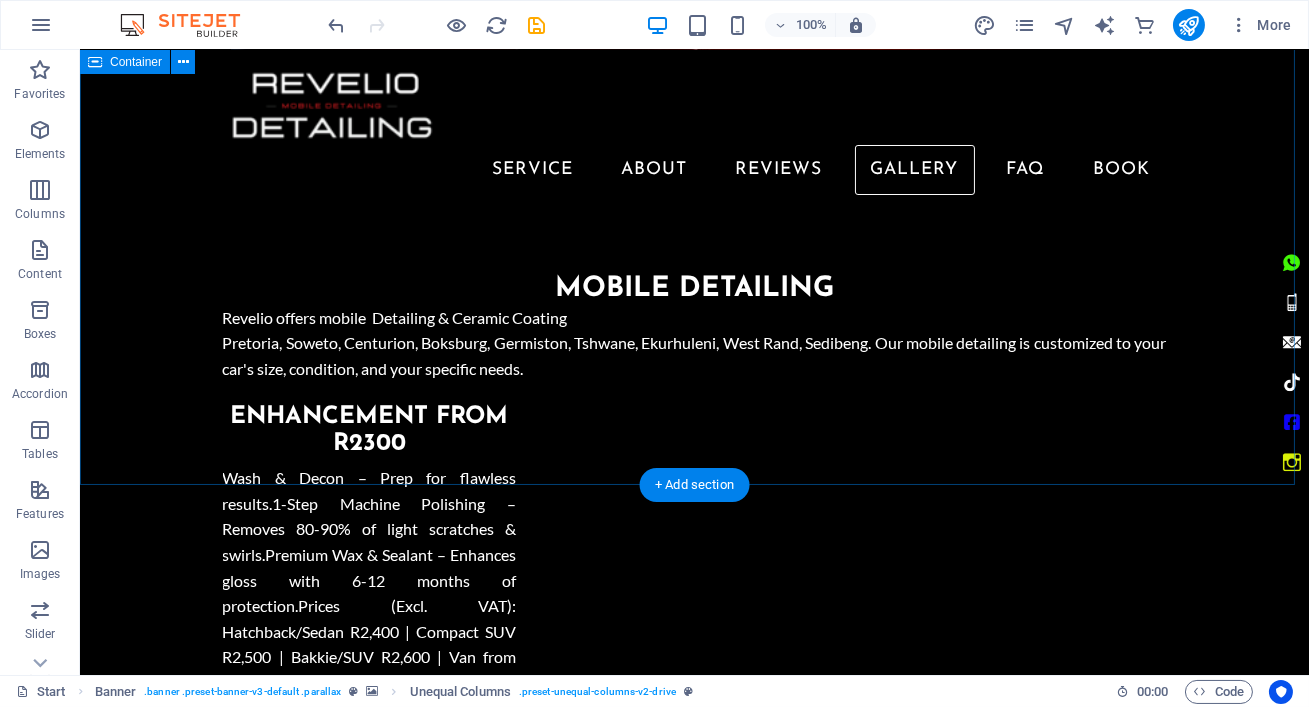 click on "about revelio detailing Revelio Detailing brings premium car care directly to you, offering unmatched convenience for discerning vehicle owners in Johannesburg, Pretoria, and Ekurhuleni. Since 2018, we've specialized in professional detailing, breathing new life into your car's appearance. Our expert services include meticulous paint correction to eliminate imperfections and durable ceramic coatings that deliver lasting shine and protection. Revelio Detailing utilizes industry-leading techniques and premium products to guarantee your vehicle looks its absolute best. Why Choose Our Car Detailing Services? ✅ Paint Correction Experts – Our 1-step machine polishing removes 80-90% of light scratches & swirls for a mirror-like finish ✅ 6-12 Months Protection – High-quality ceramic wax & sealant enhance gloss and shield against UV, dirt, and contaminants. ✅ Full Vehicle Decontamination – Deep cleaning & clay bar treatment to prep your car for flawless results." at bounding box center [694, 3168] 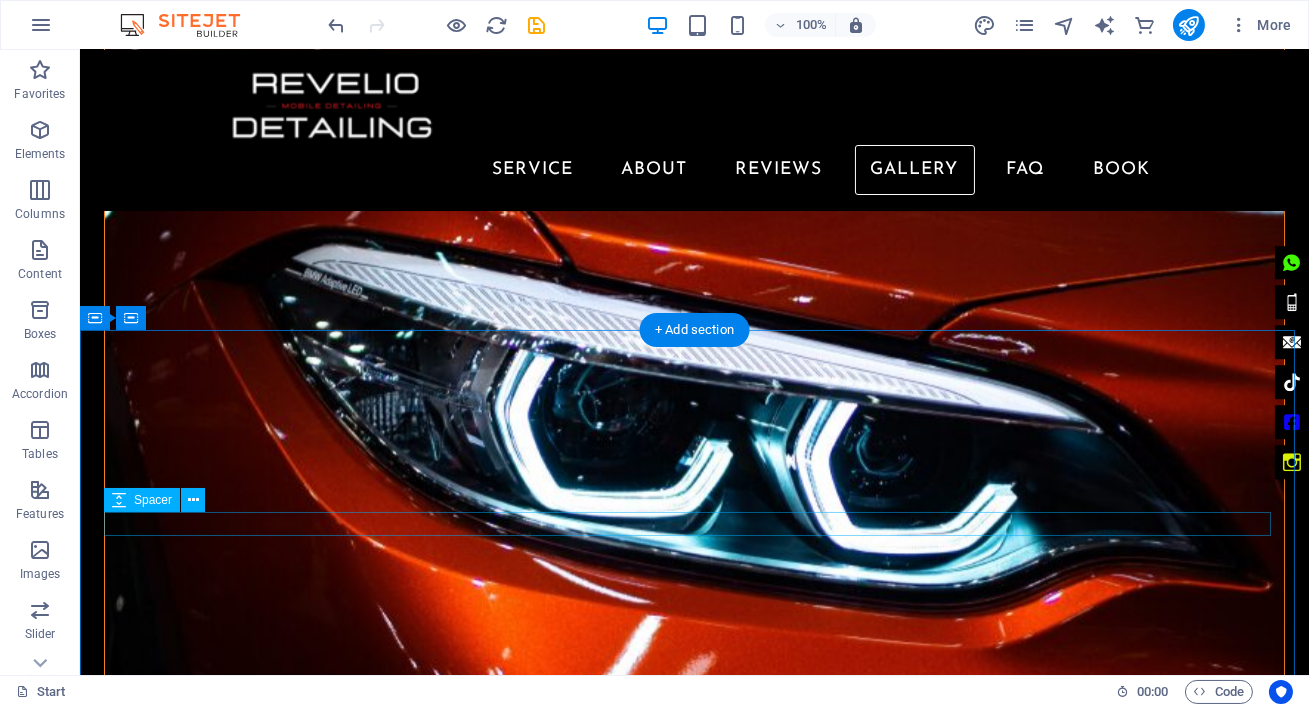 scroll, scrollTop: 3923, scrollLeft: 0, axis: vertical 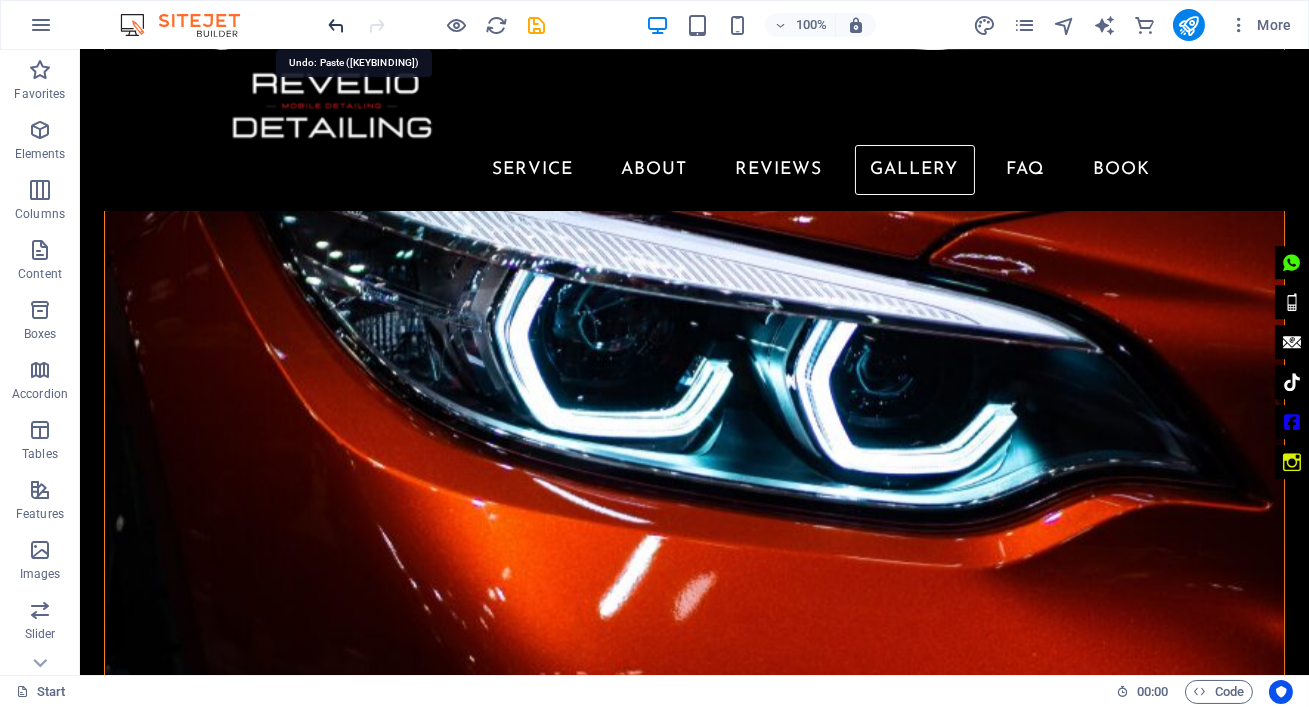 click at bounding box center [337, 25] 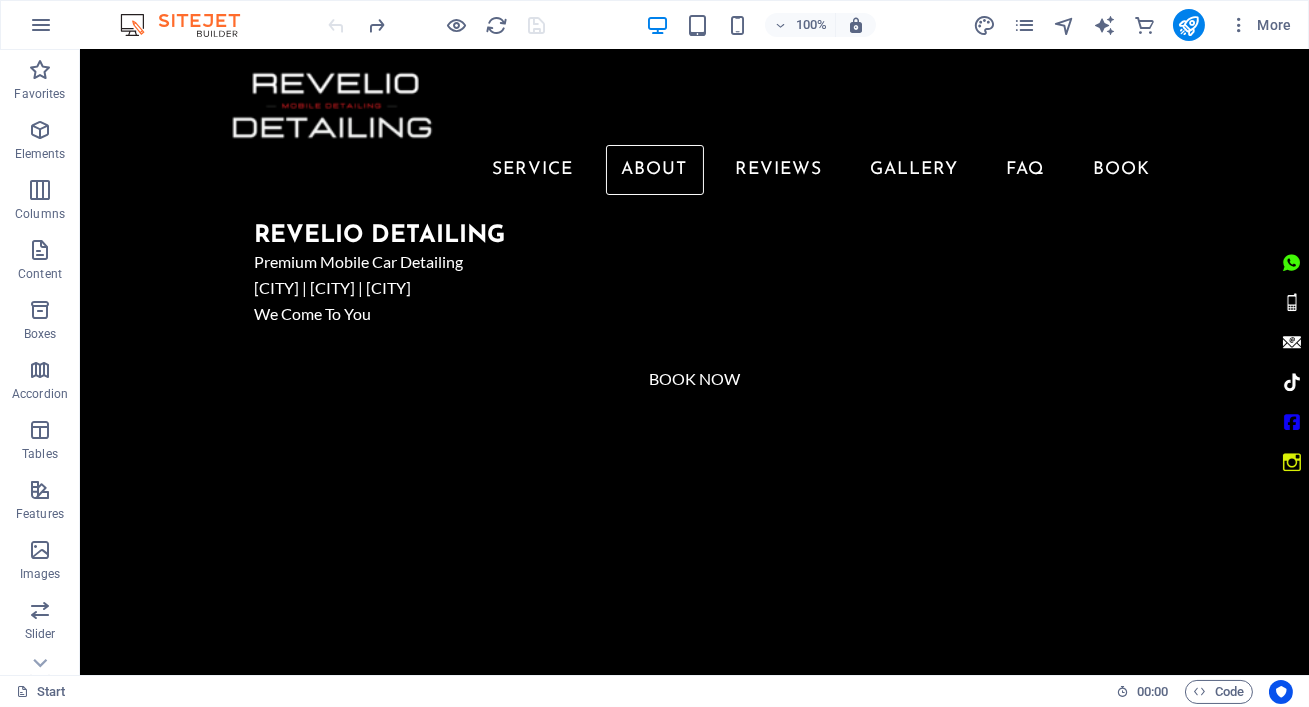 scroll, scrollTop: 1283, scrollLeft: 0, axis: vertical 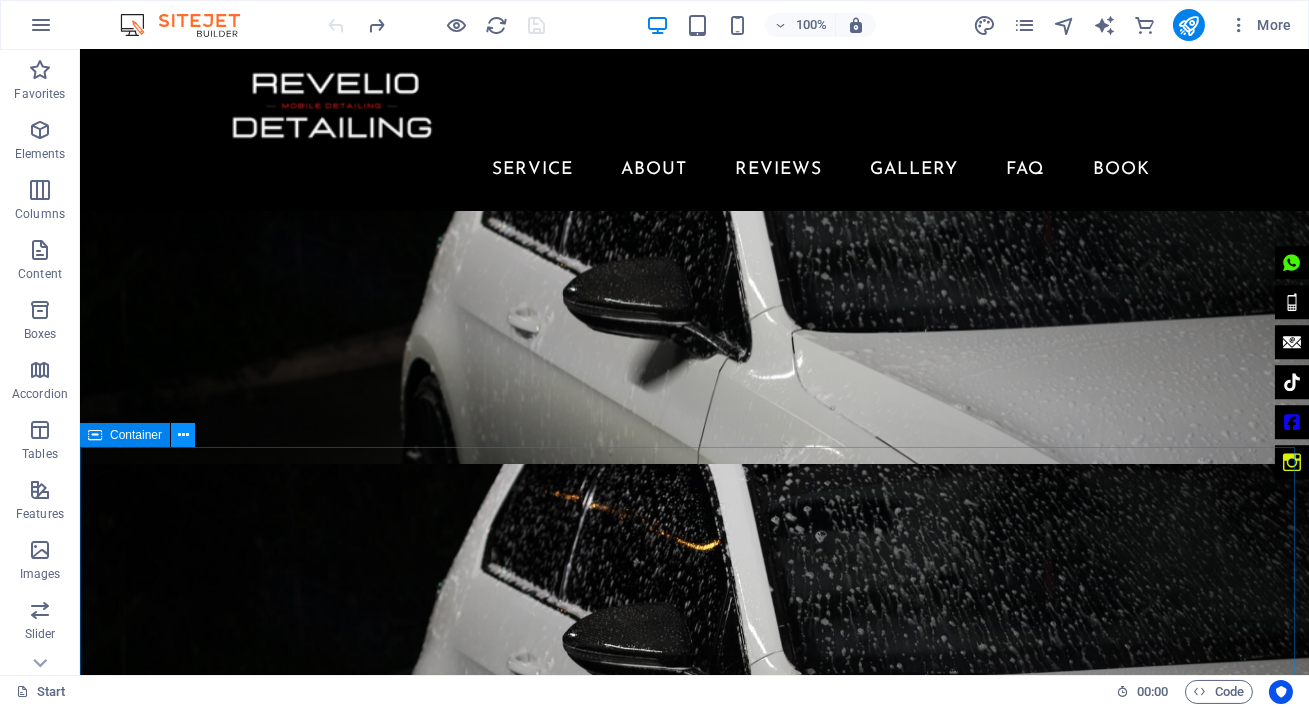 click at bounding box center (183, 435) 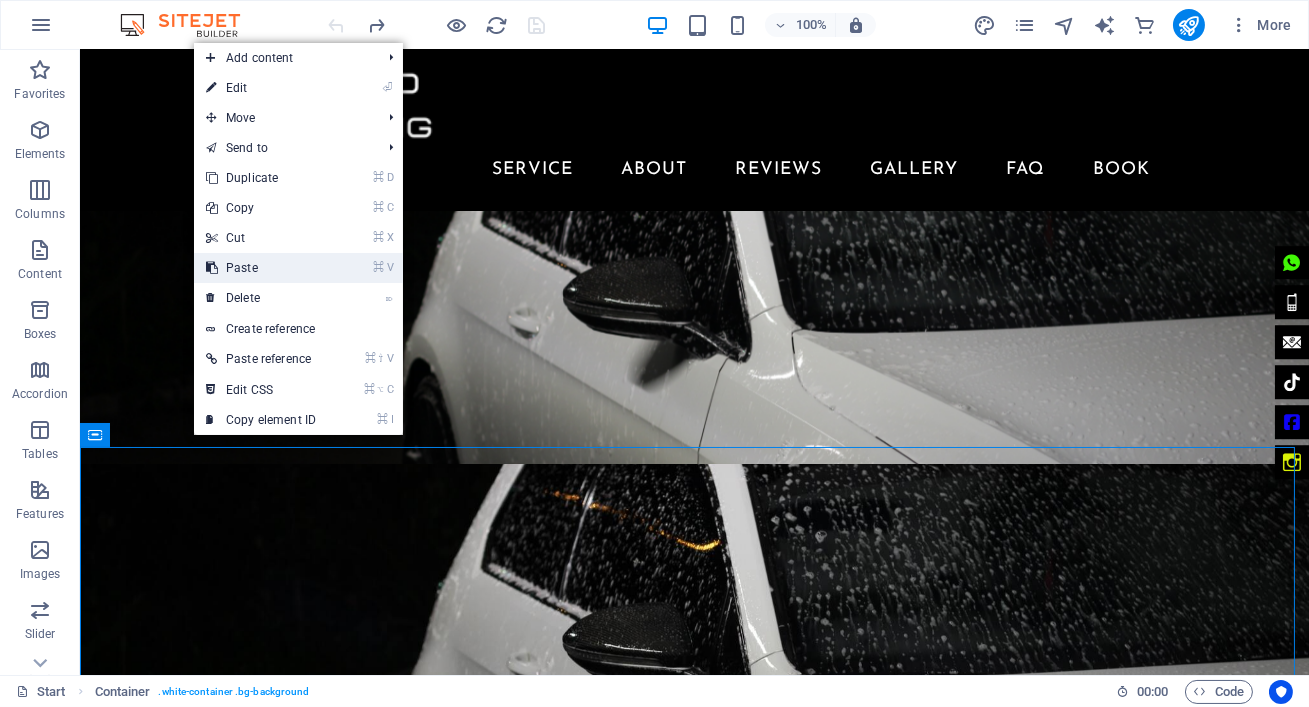 click on "⌘ V  Paste" at bounding box center [261, 268] 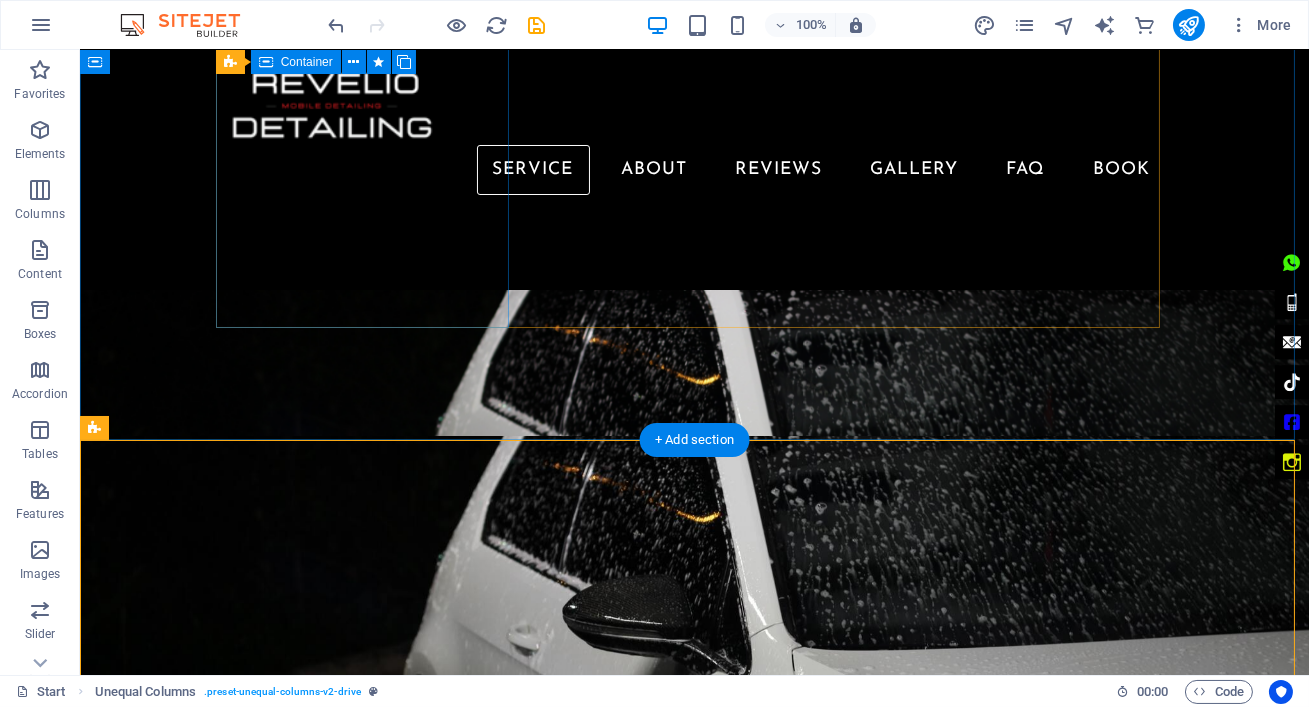 scroll, scrollTop: 2345, scrollLeft: 0, axis: vertical 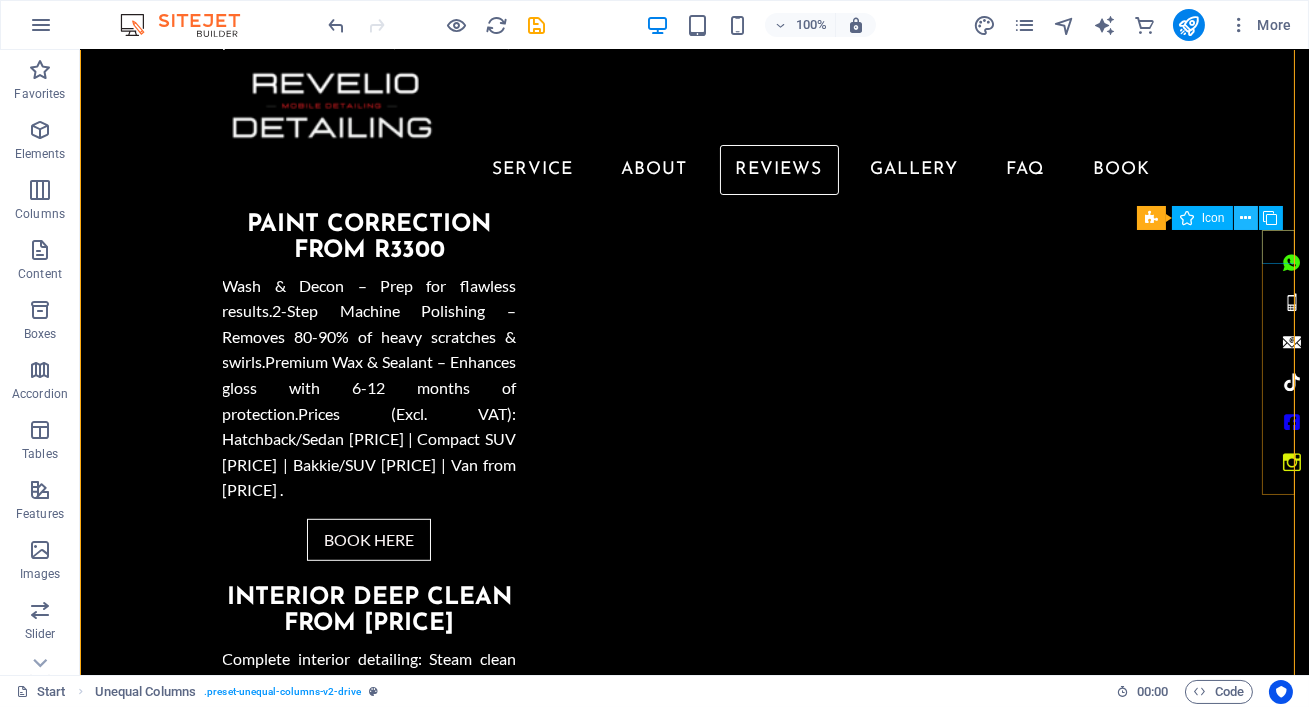 click at bounding box center [1245, 218] 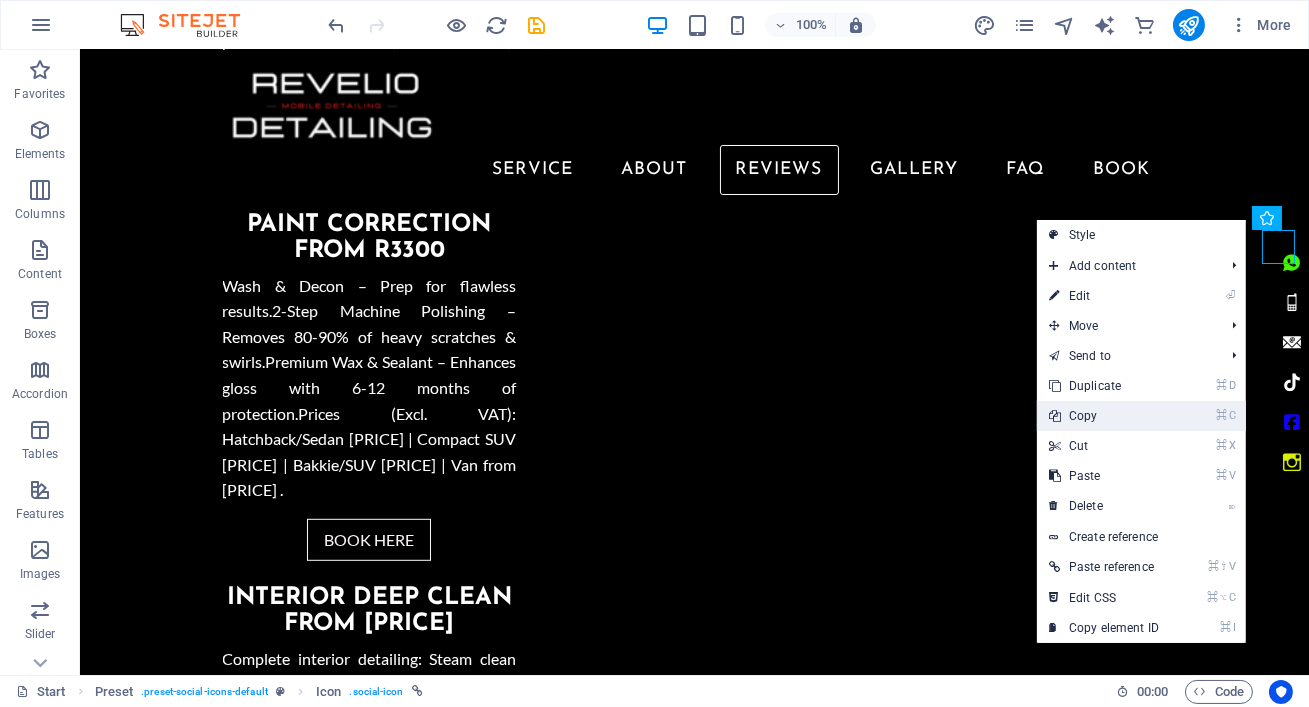 click on "⌘ C  Copy" at bounding box center (1104, 416) 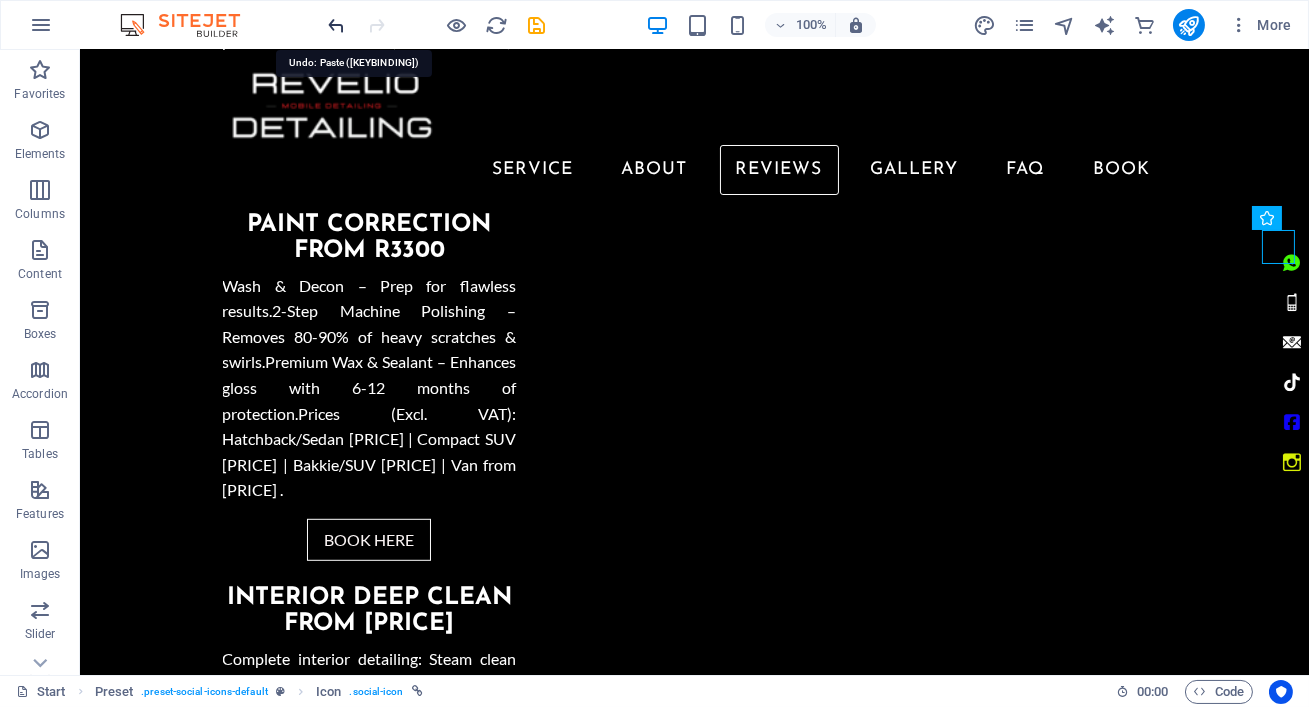 click at bounding box center [337, 25] 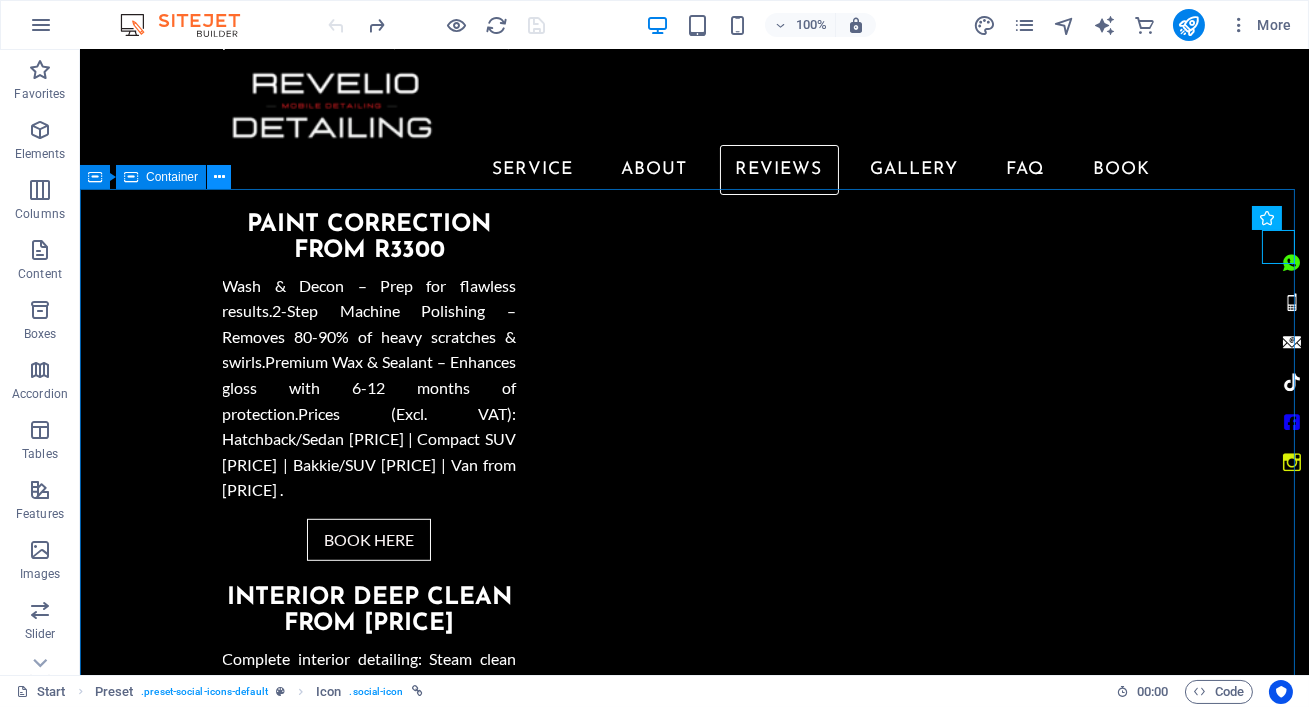 click at bounding box center (219, 177) 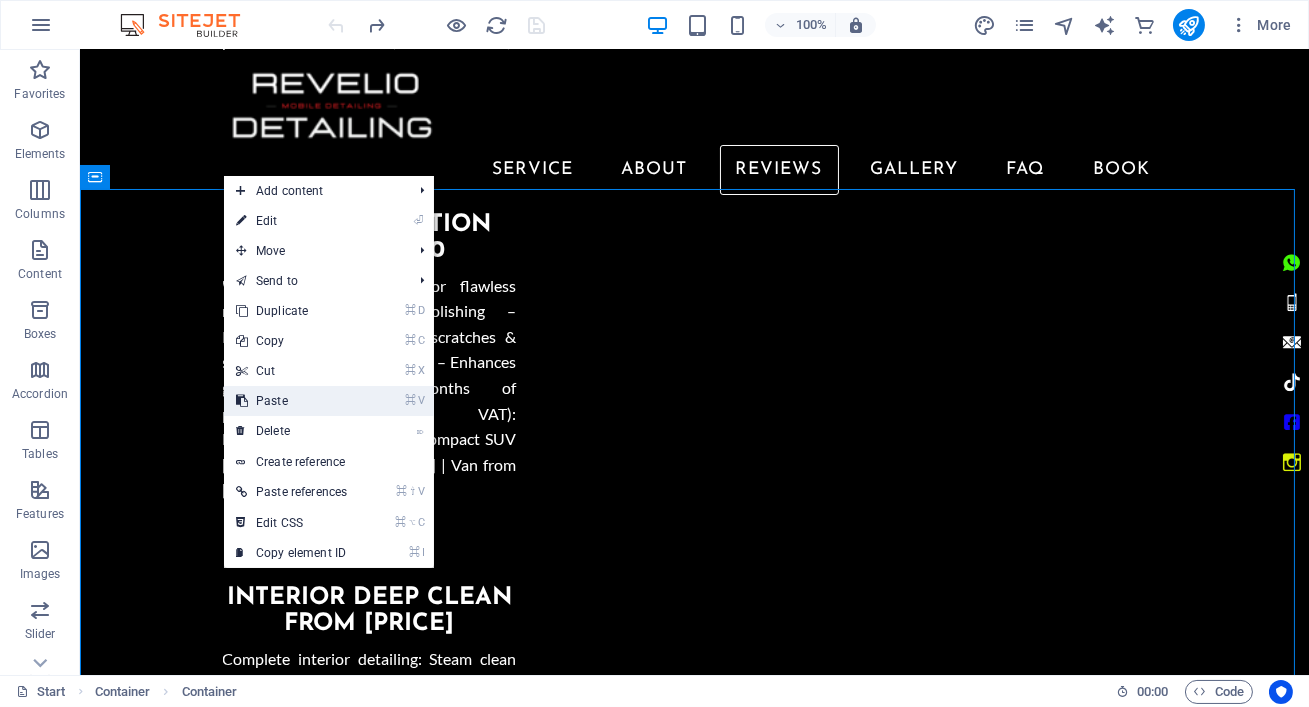 click on "⌘ V  Paste" at bounding box center (291, 401) 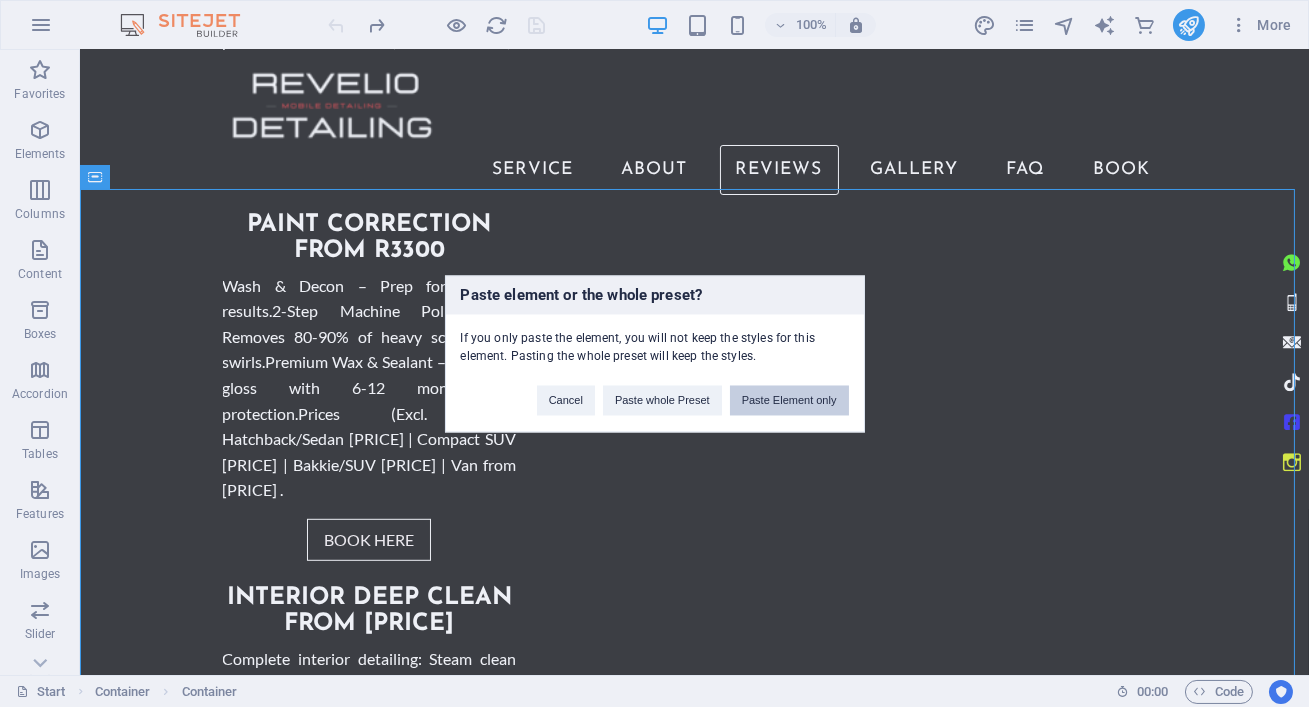 click on "Paste Element only" at bounding box center [789, 400] 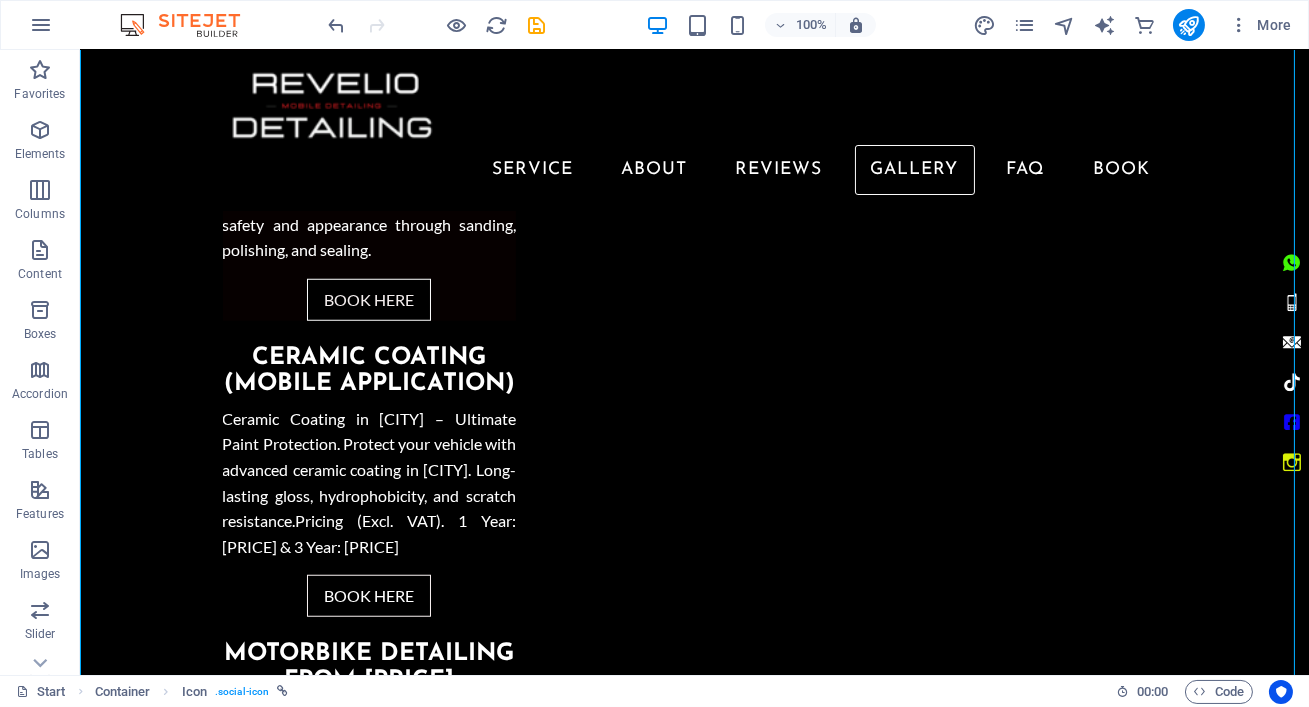 scroll, scrollTop: 3644, scrollLeft: 0, axis: vertical 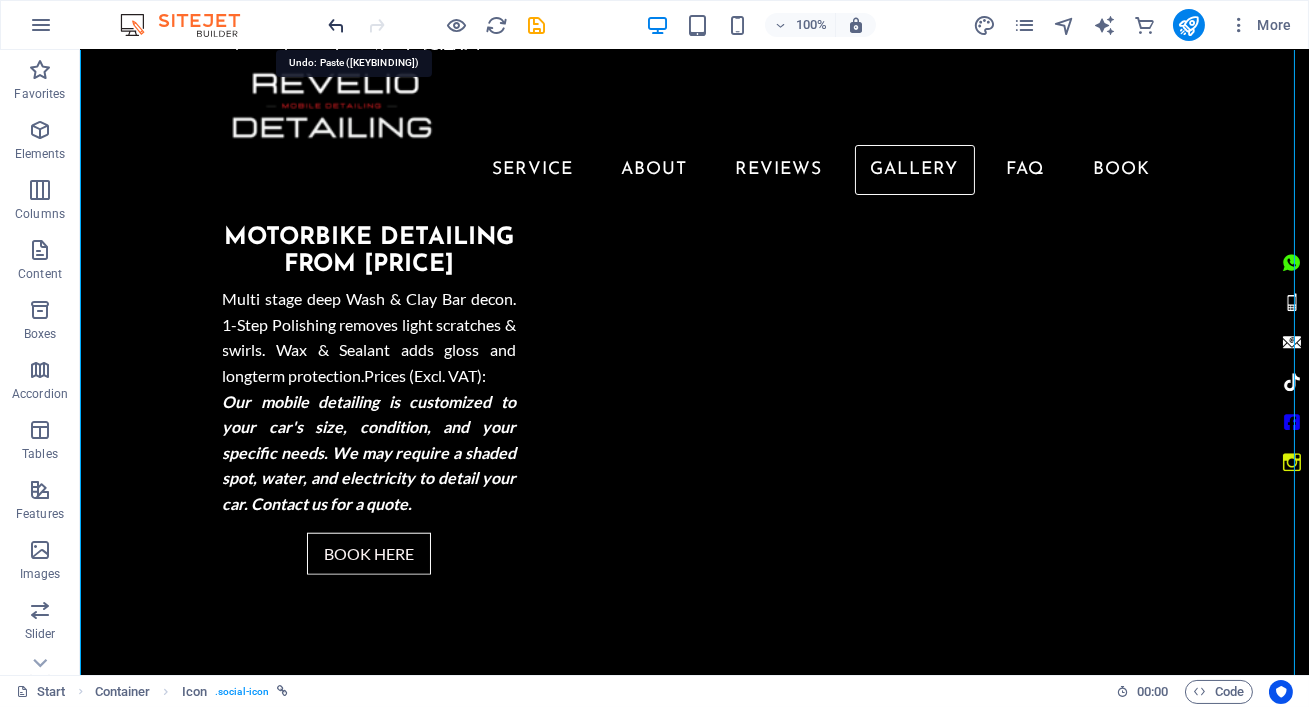 click at bounding box center (337, 25) 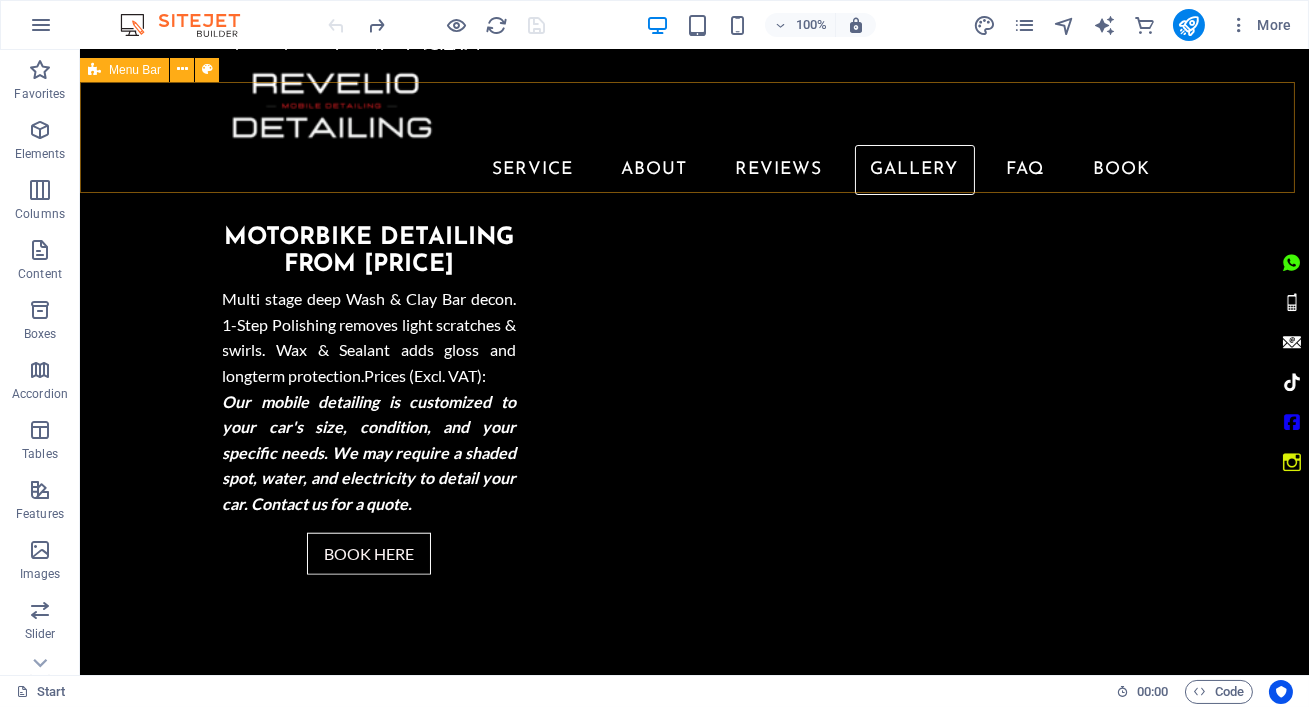 scroll, scrollTop: 3095, scrollLeft: 0, axis: vertical 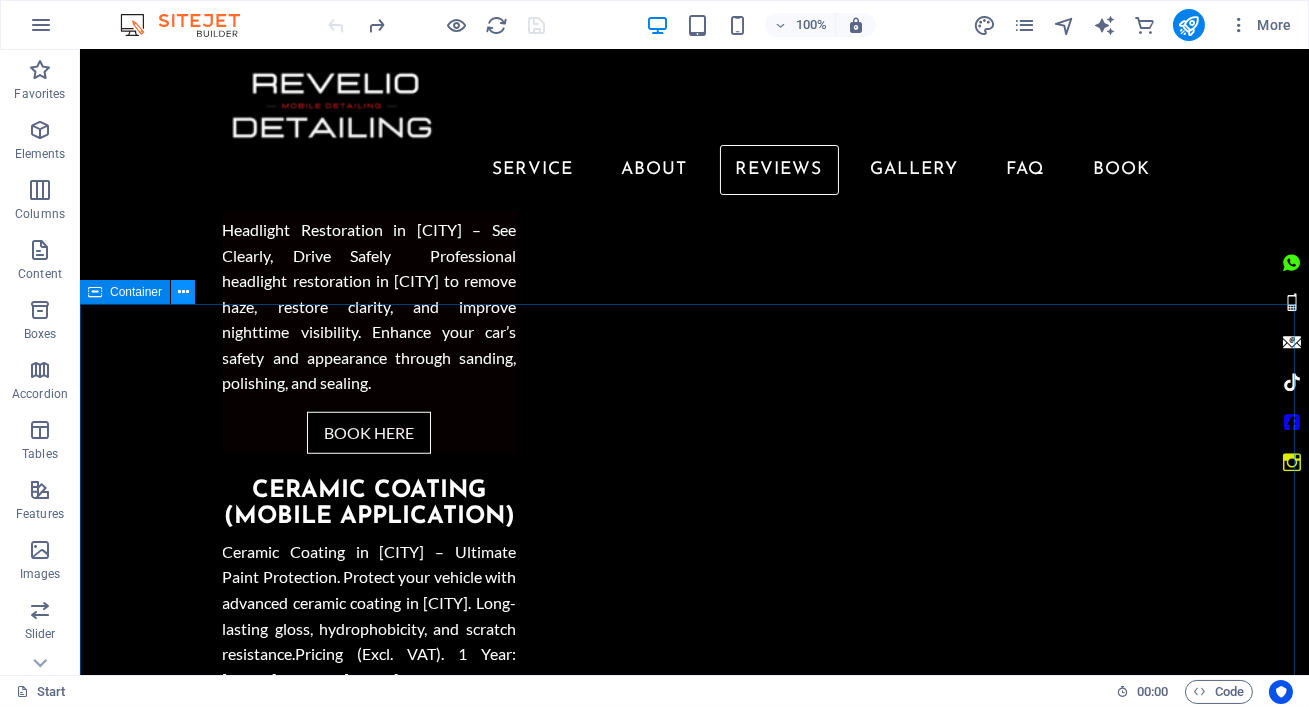 click at bounding box center [183, 292] 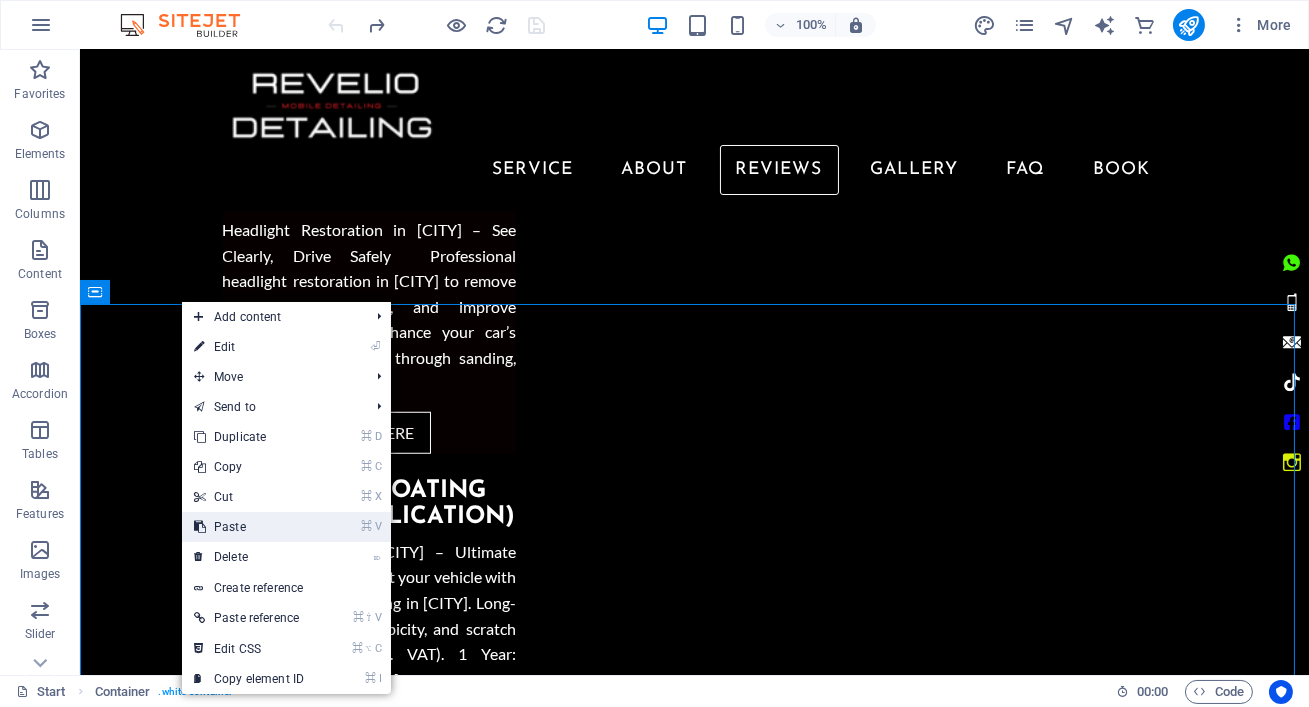 click on "⌘ V  Paste" at bounding box center (249, 527) 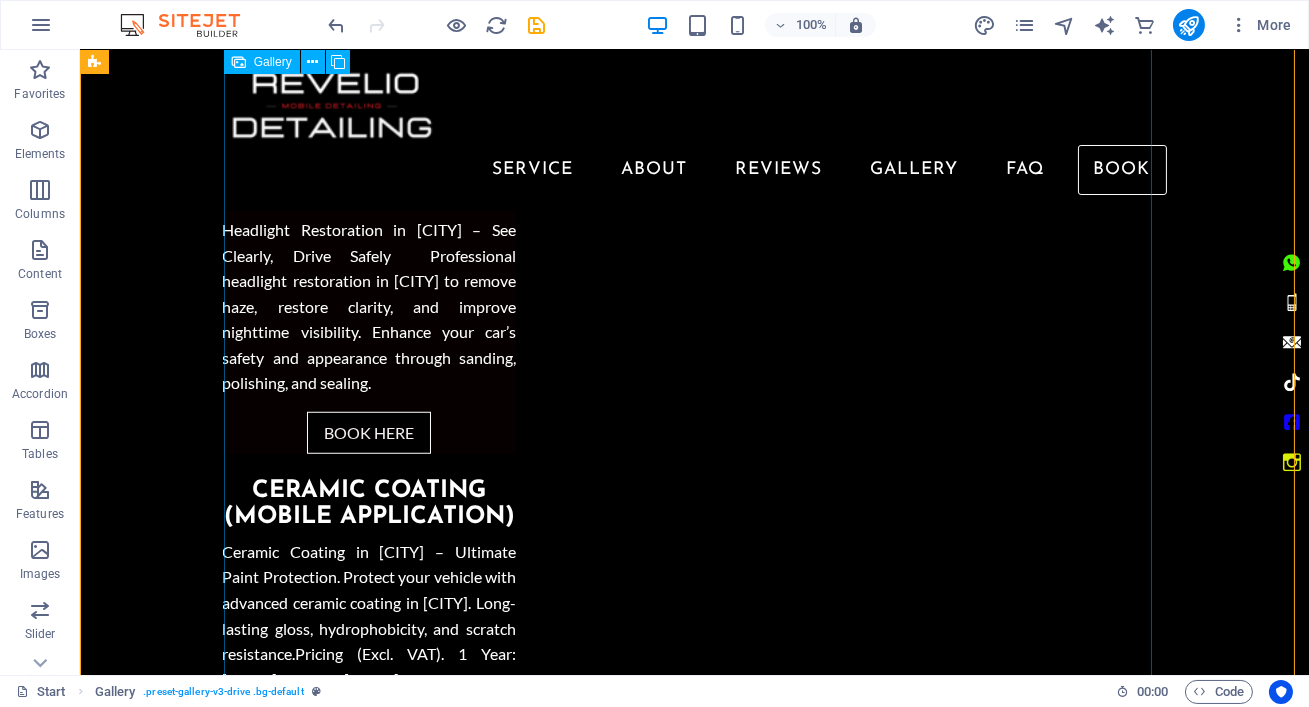 scroll, scrollTop: 8829, scrollLeft: 0, axis: vertical 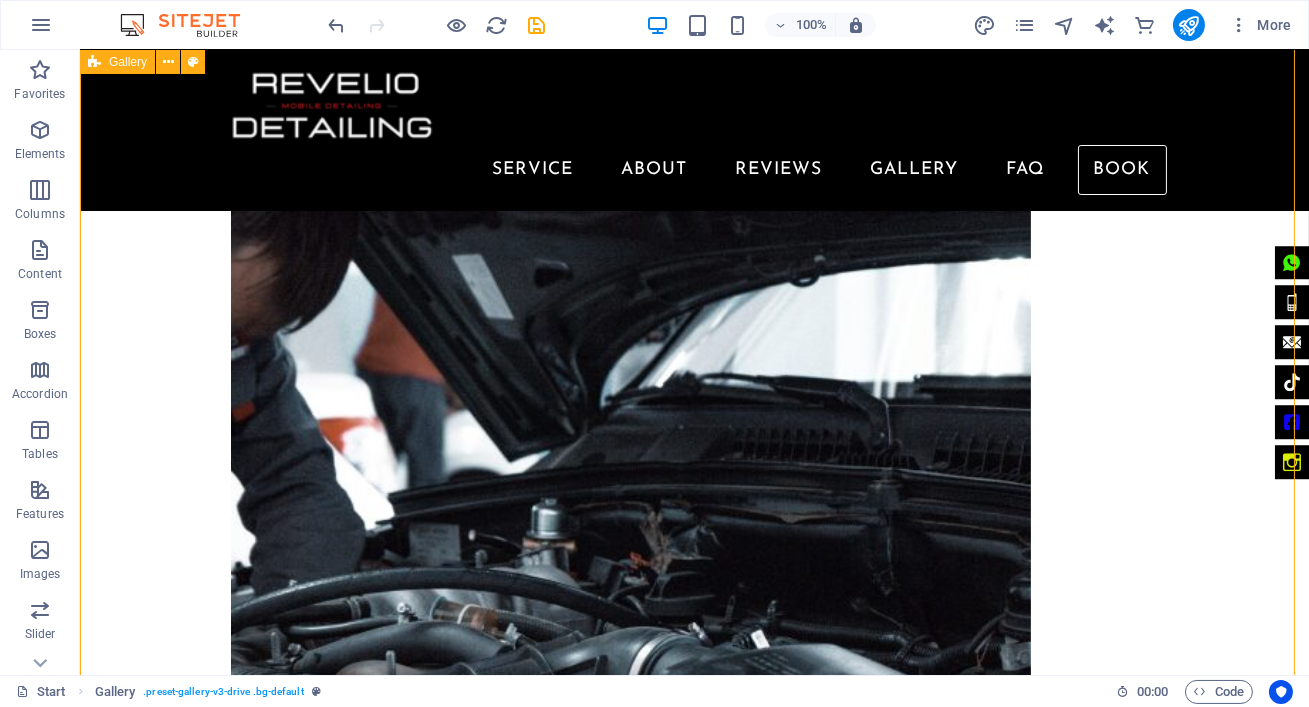 click at bounding box center (694, 3447) 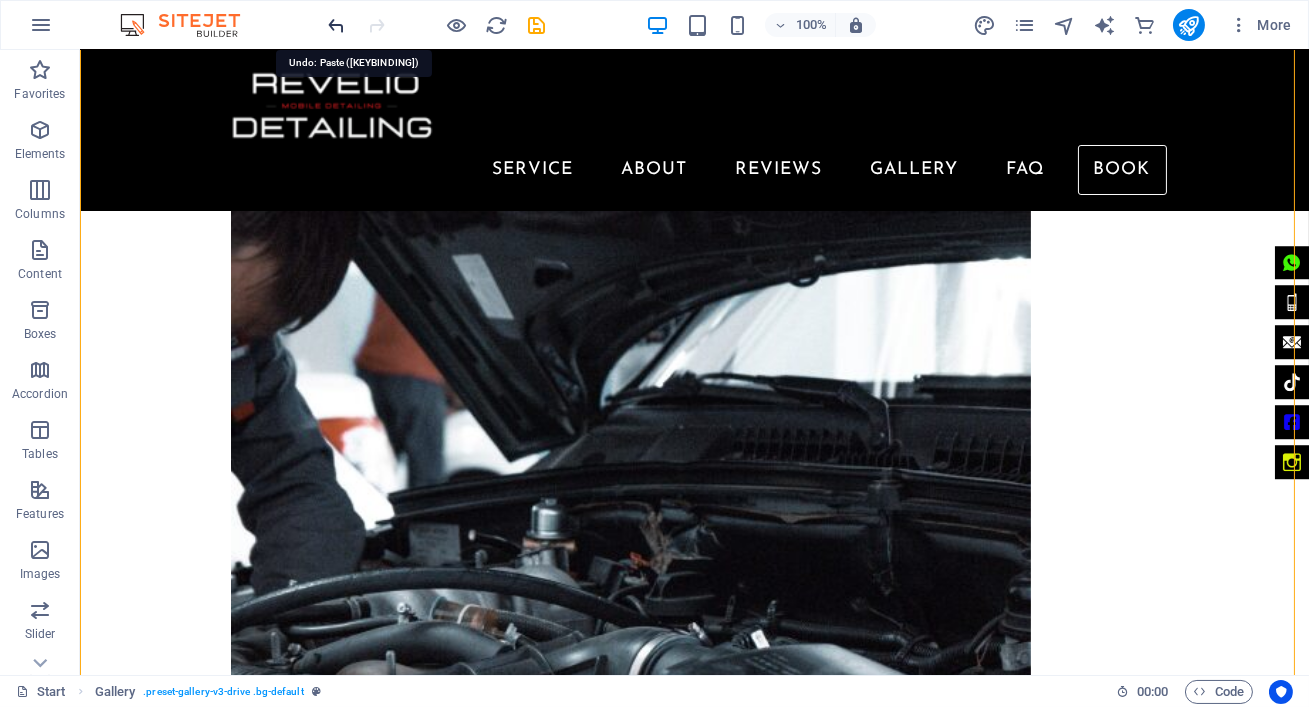 click at bounding box center (337, 25) 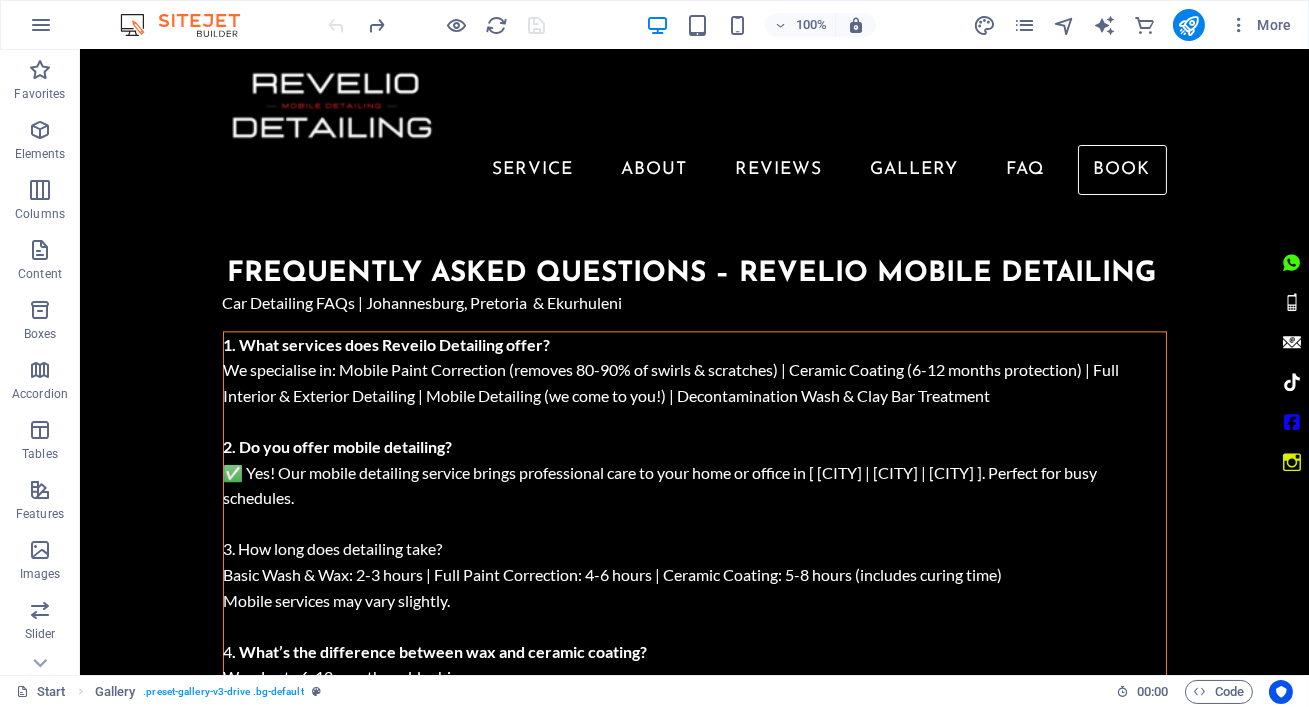 scroll, scrollTop: 7061, scrollLeft: 0, axis: vertical 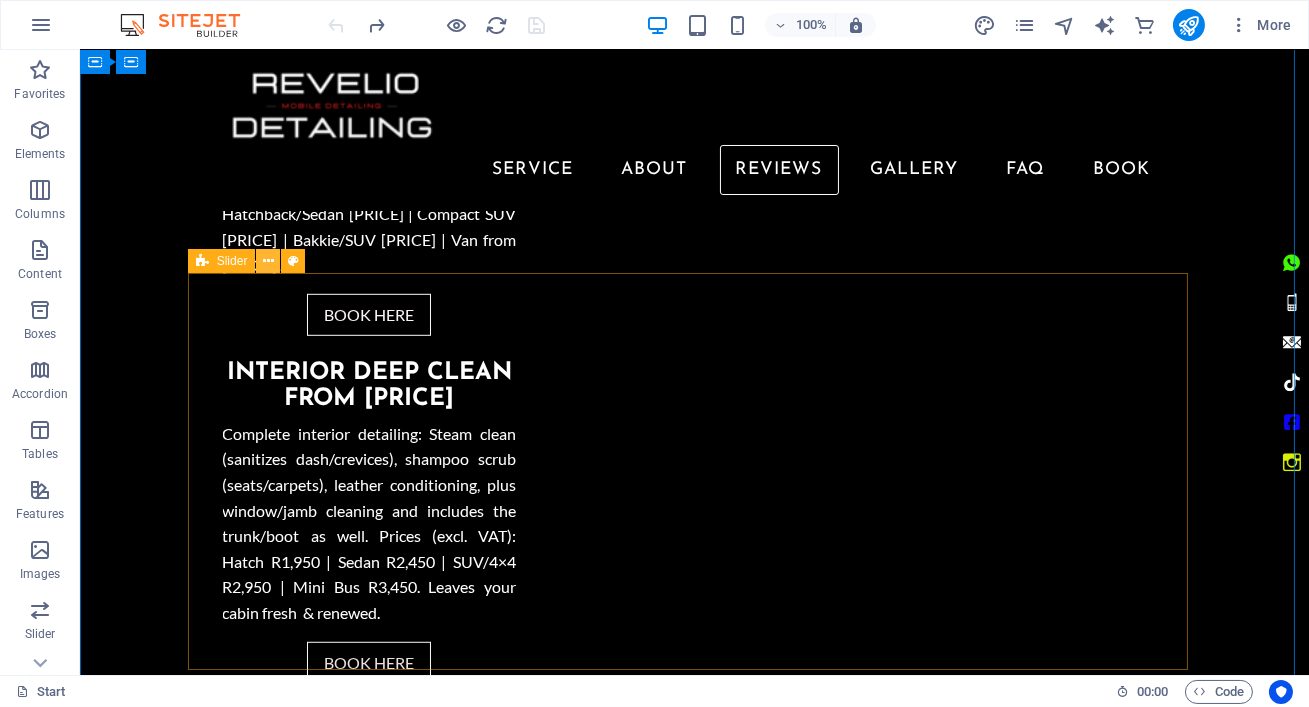 click at bounding box center (268, 261) 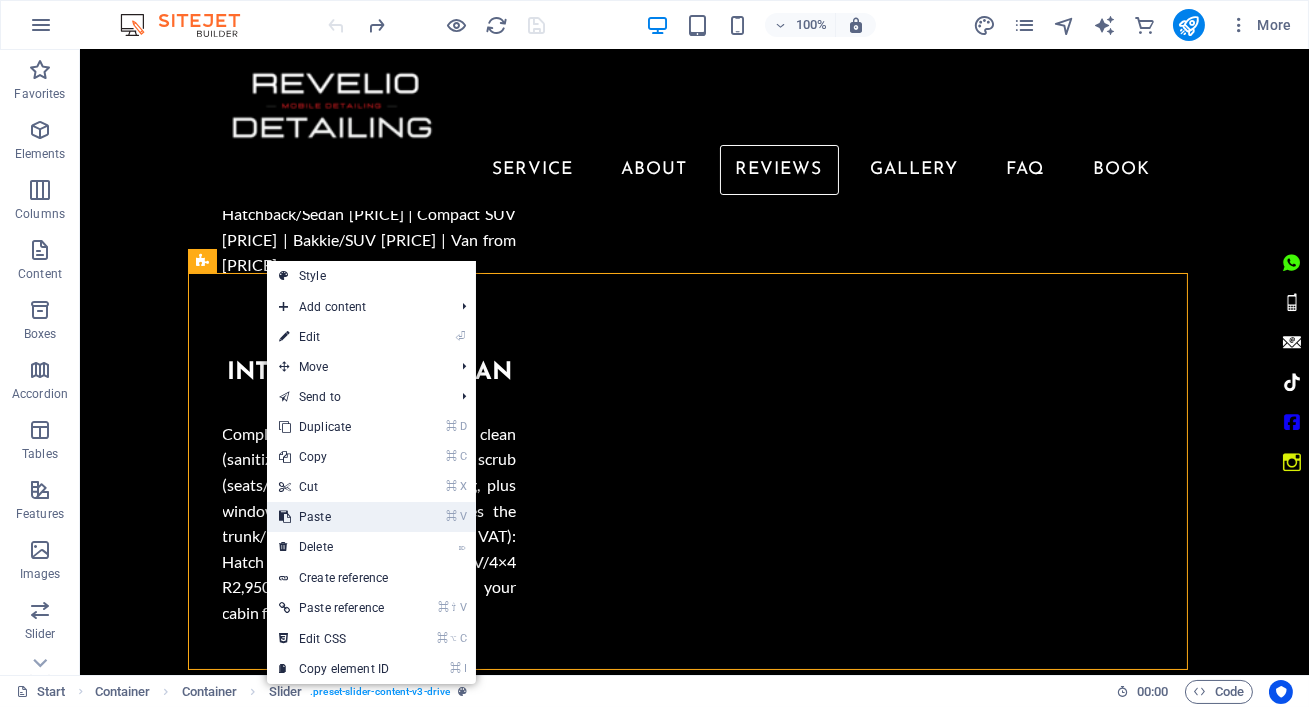 click on "⌘ V  Paste" at bounding box center (334, 517) 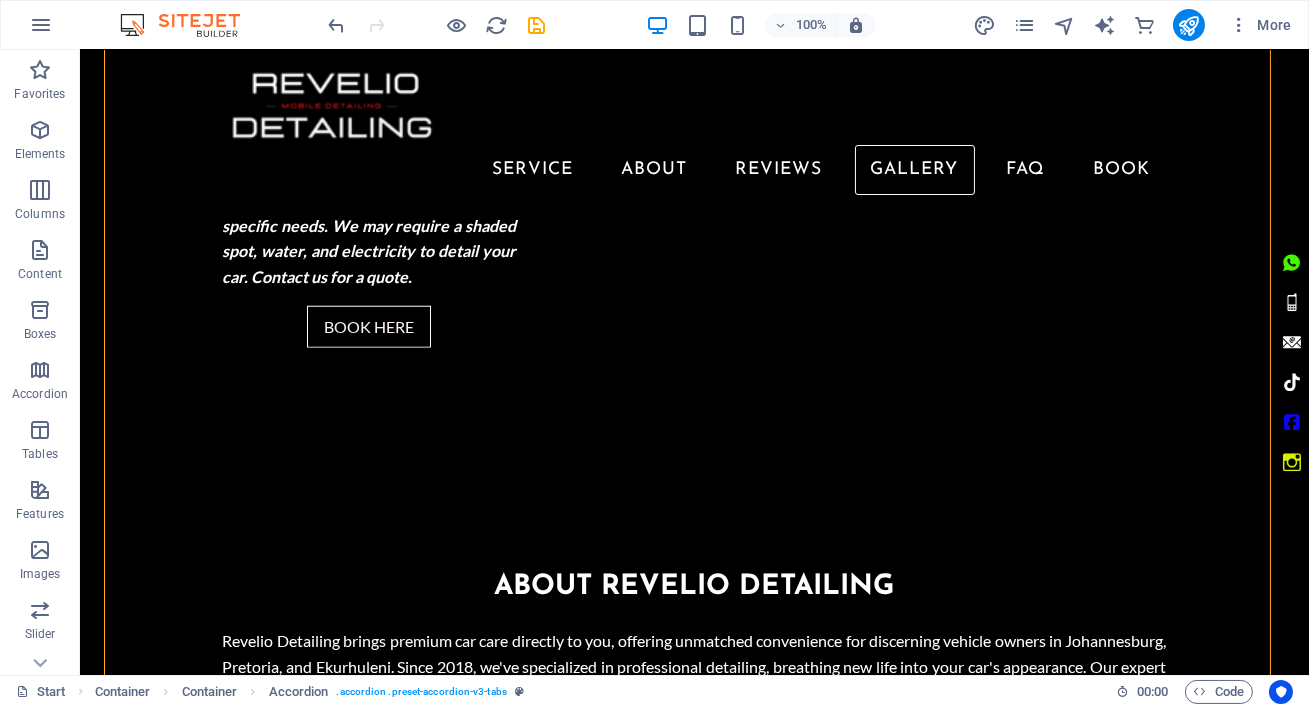 scroll, scrollTop: 4877, scrollLeft: 0, axis: vertical 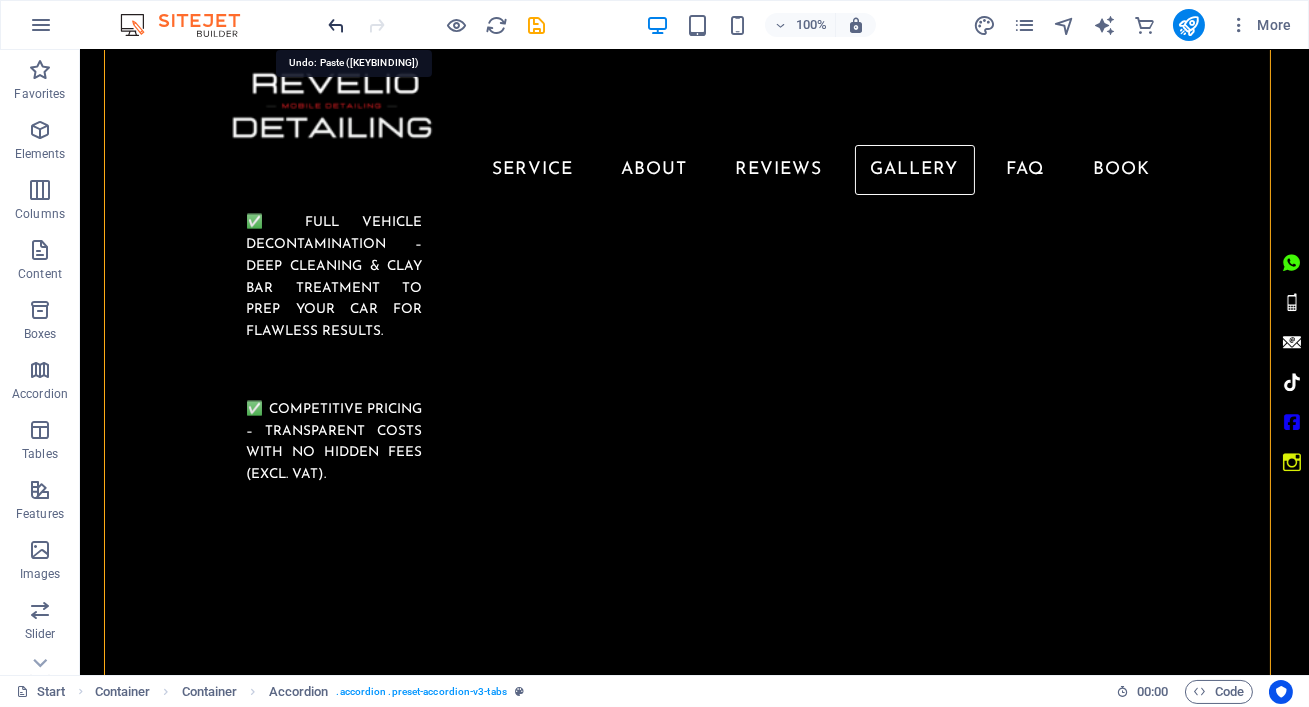click at bounding box center [337, 25] 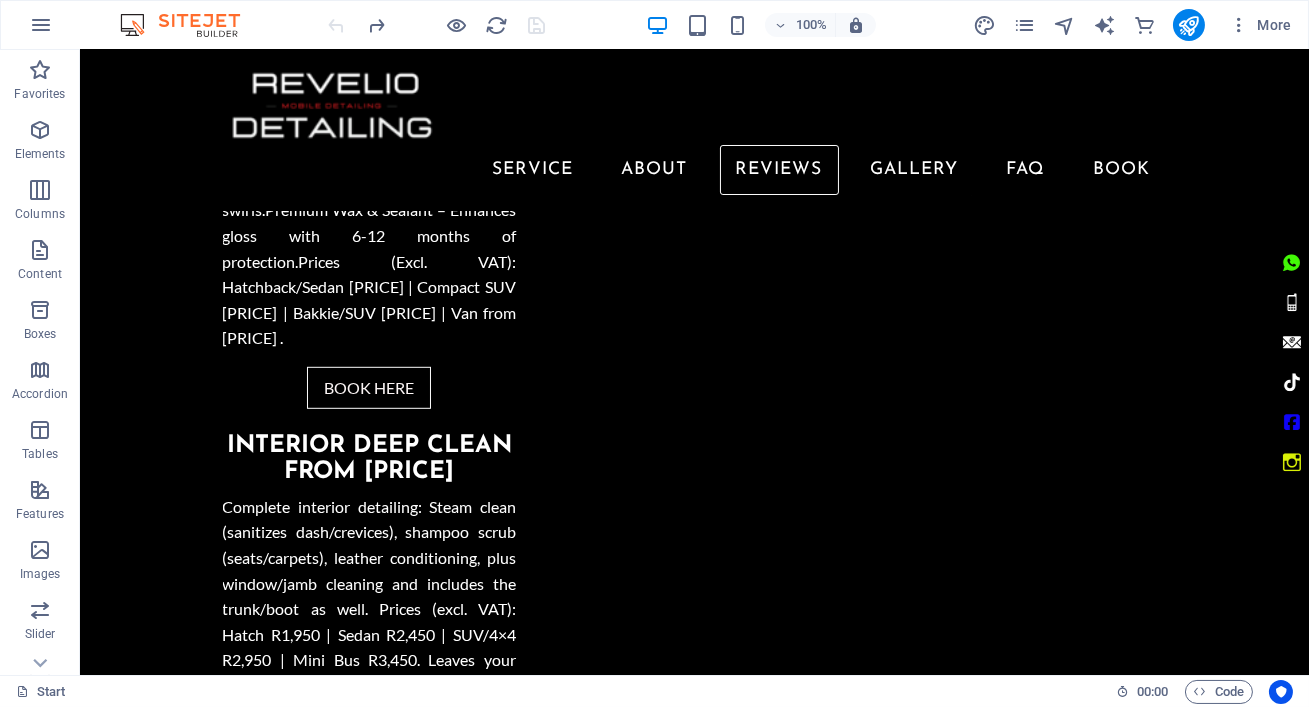 scroll, scrollTop: 787, scrollLeft: 0, axis: vertical 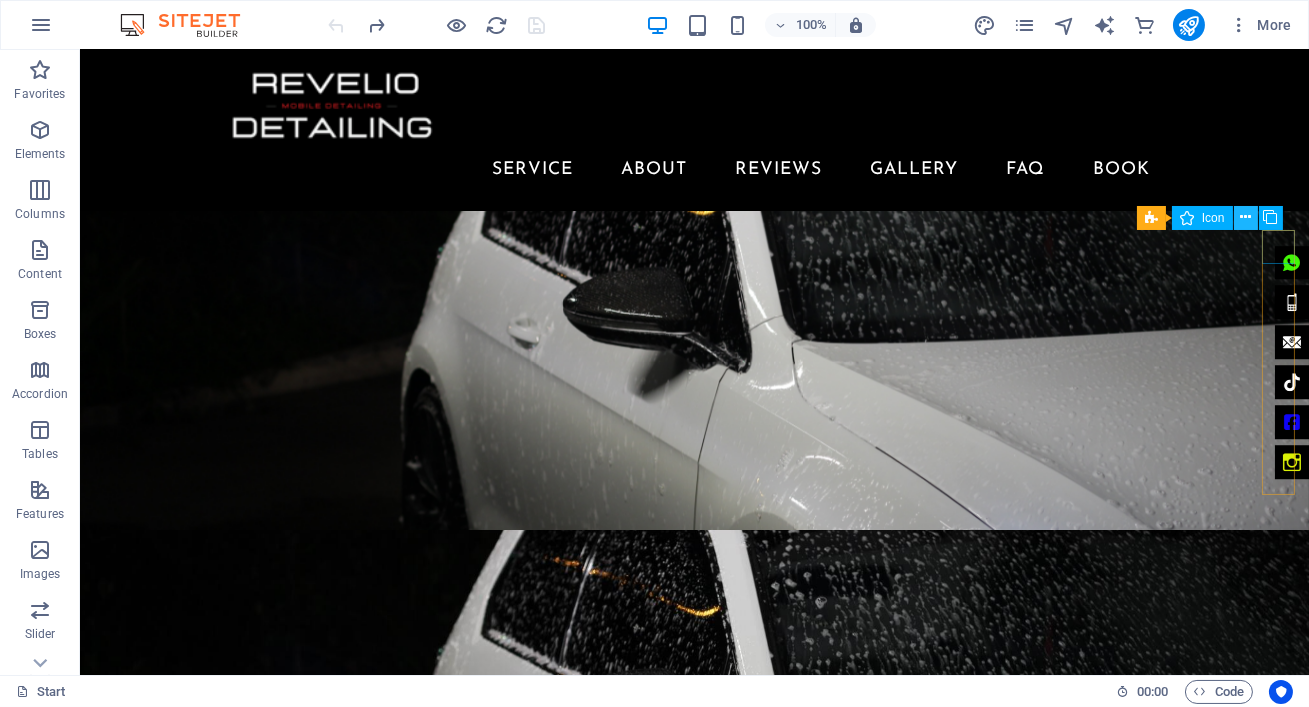 click at bounding box center [1245, 217] 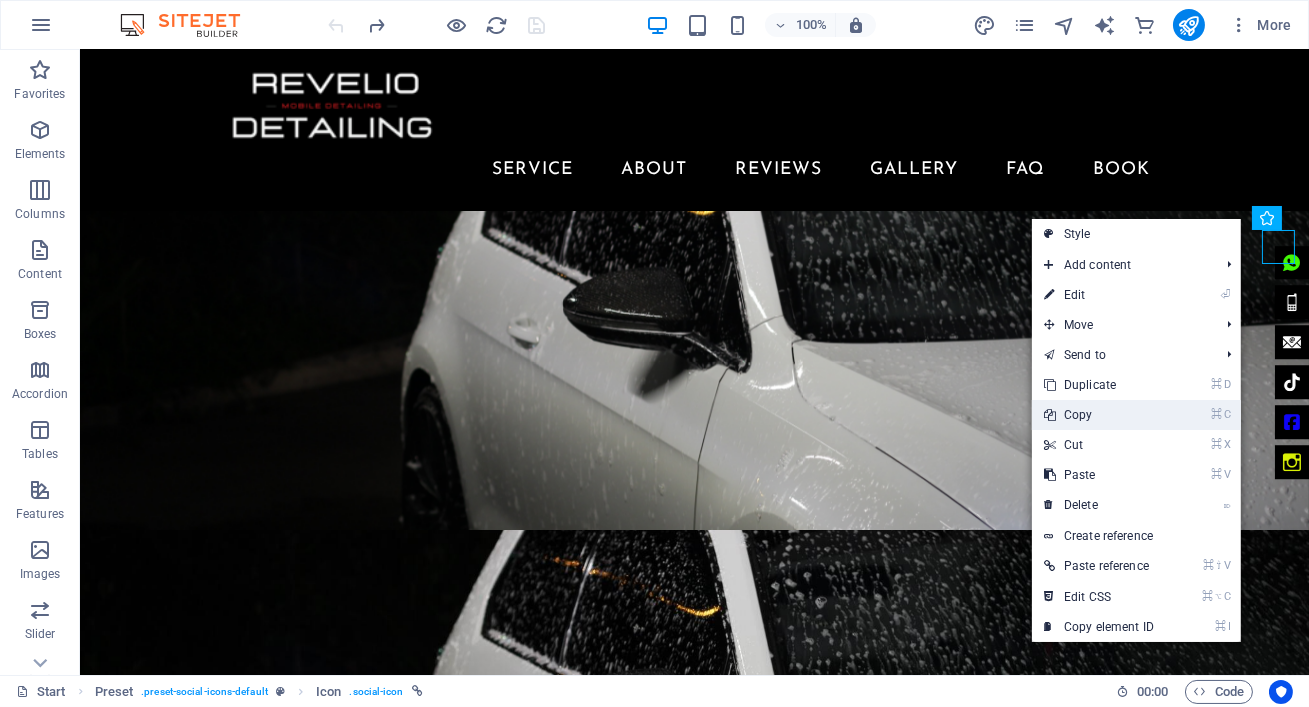 click on "⌘ C  Copy" at bounding box center (1099, 415) 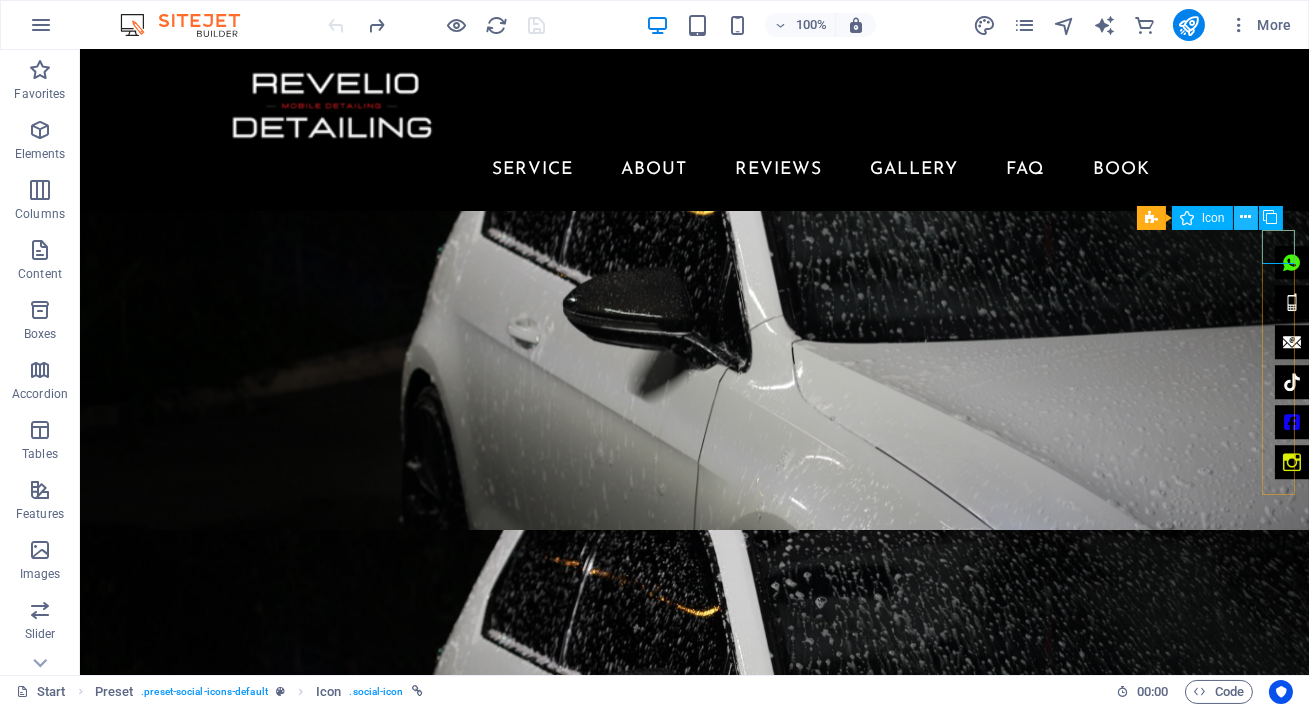 click at bounding box center (1245, 217) 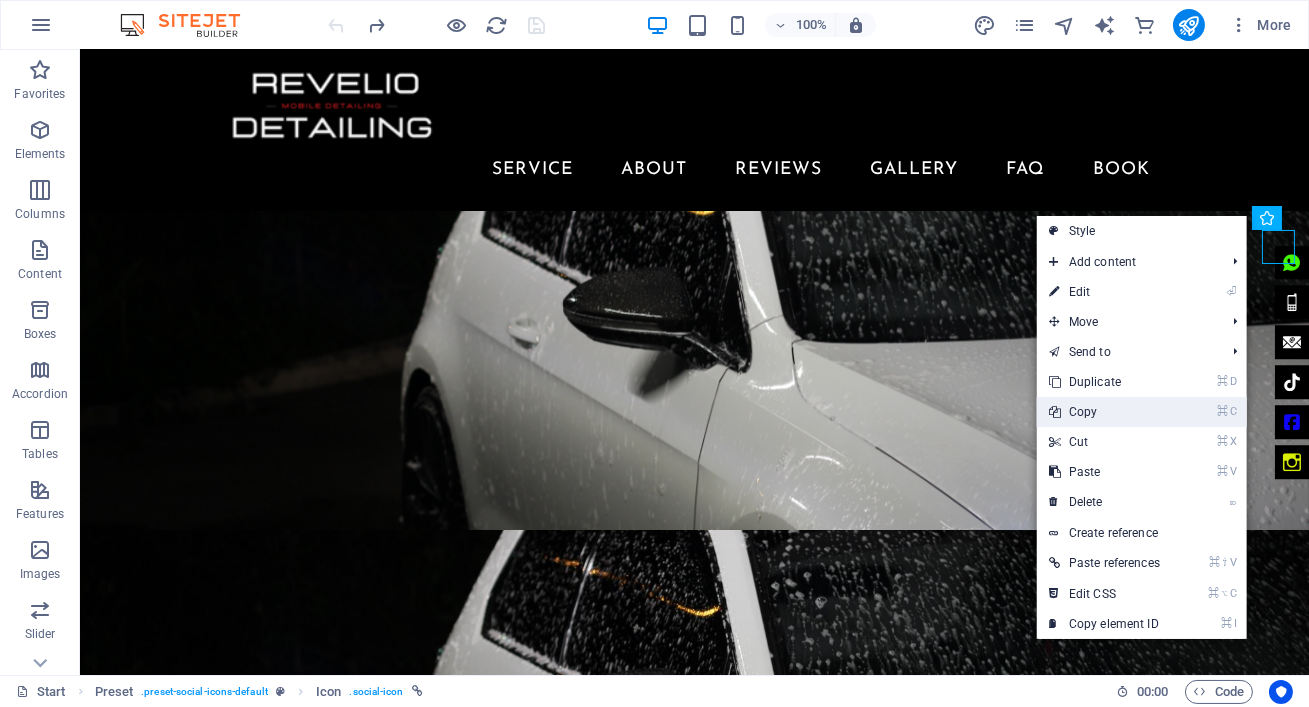 click on "⌘ C  Copy" at bounding box center (1104, 412) 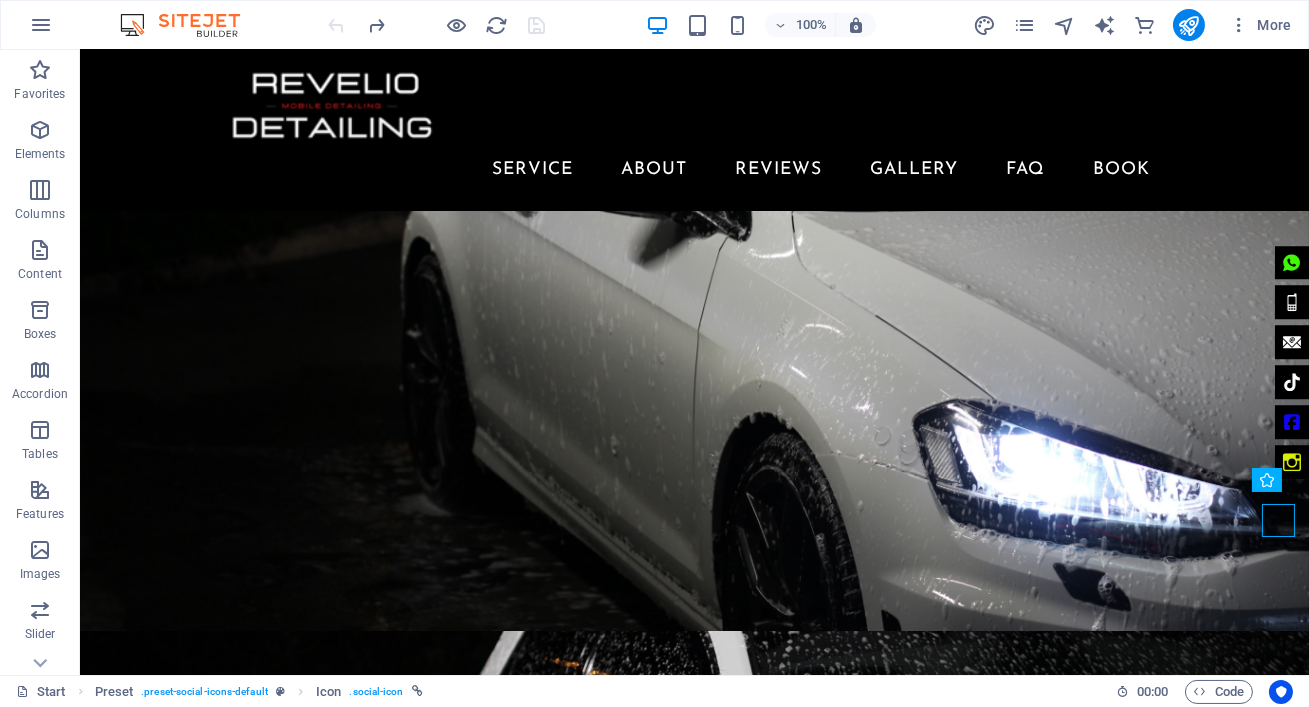 scroll, scrollTop: 0, scrollLeft: 0, axis: both 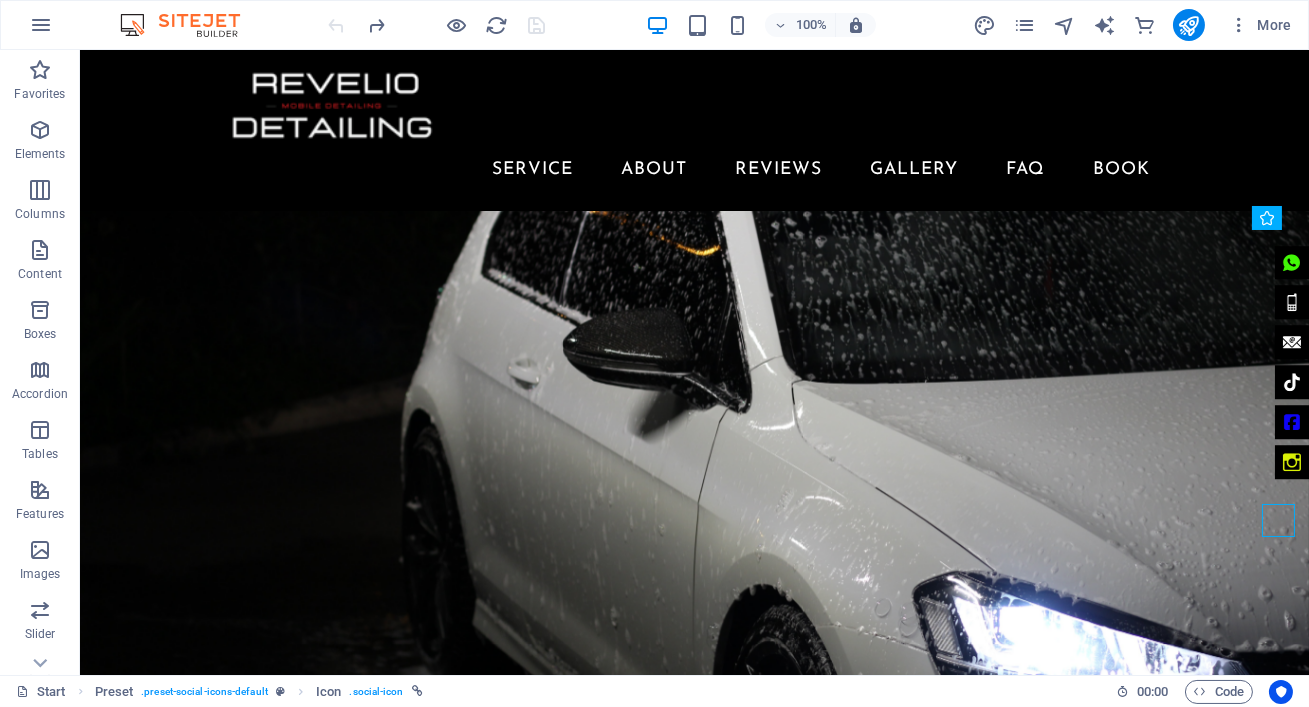drag, startPoint x: 1309, startPoint y: 99, endPoint x: 1304, endPoint y: 33, distance: 66.189125 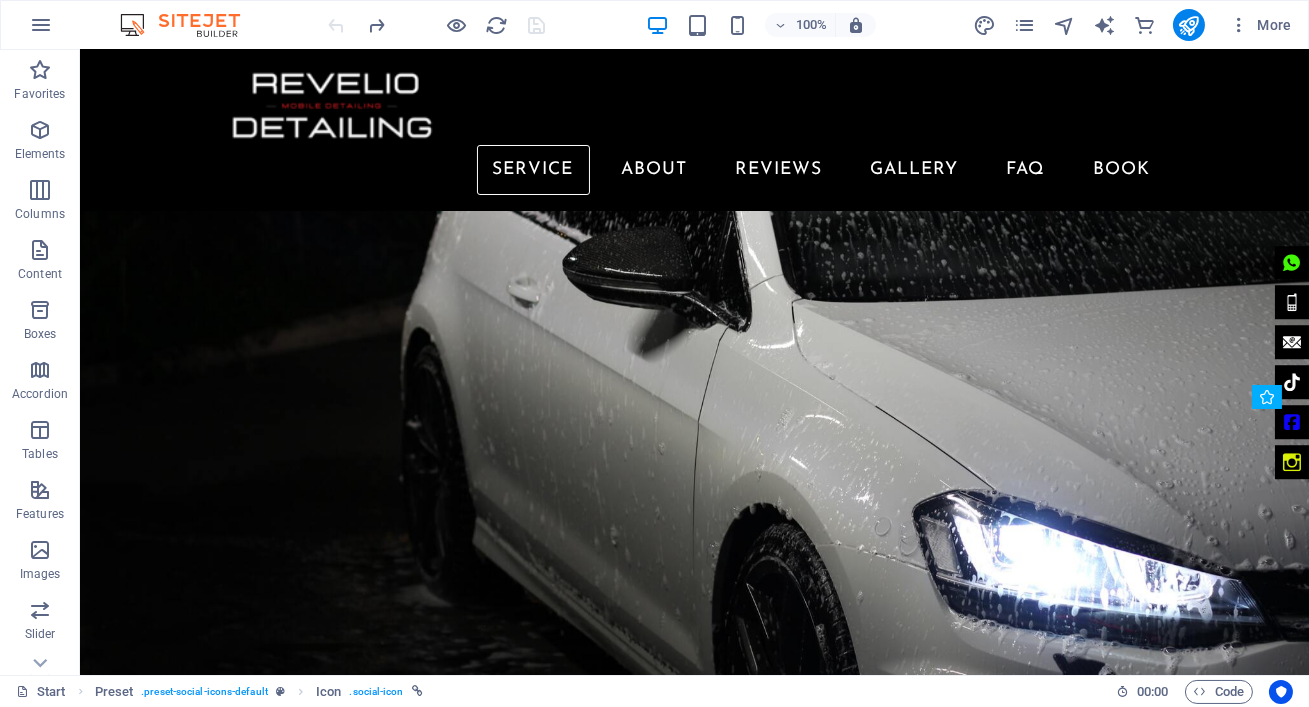 scroll, scrollTop: 469, scrollLeft: 0, axis: vertical 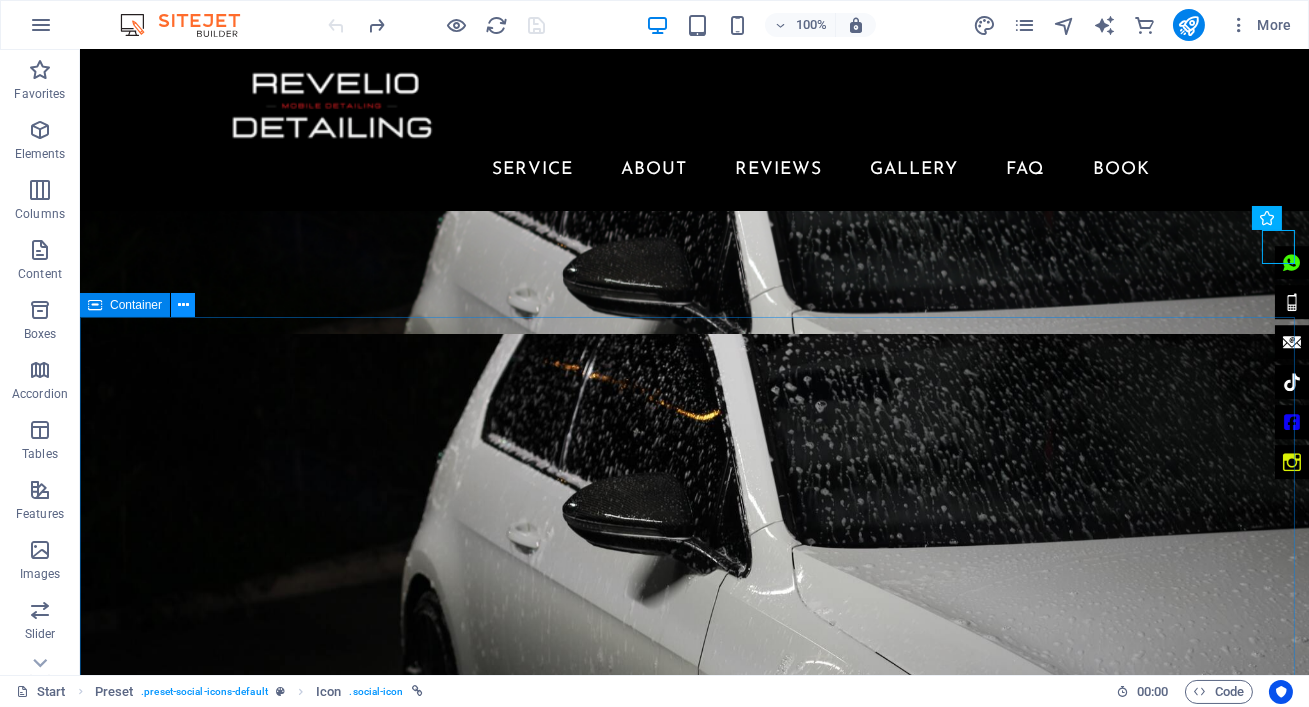 click at bounding box center (183, 305) 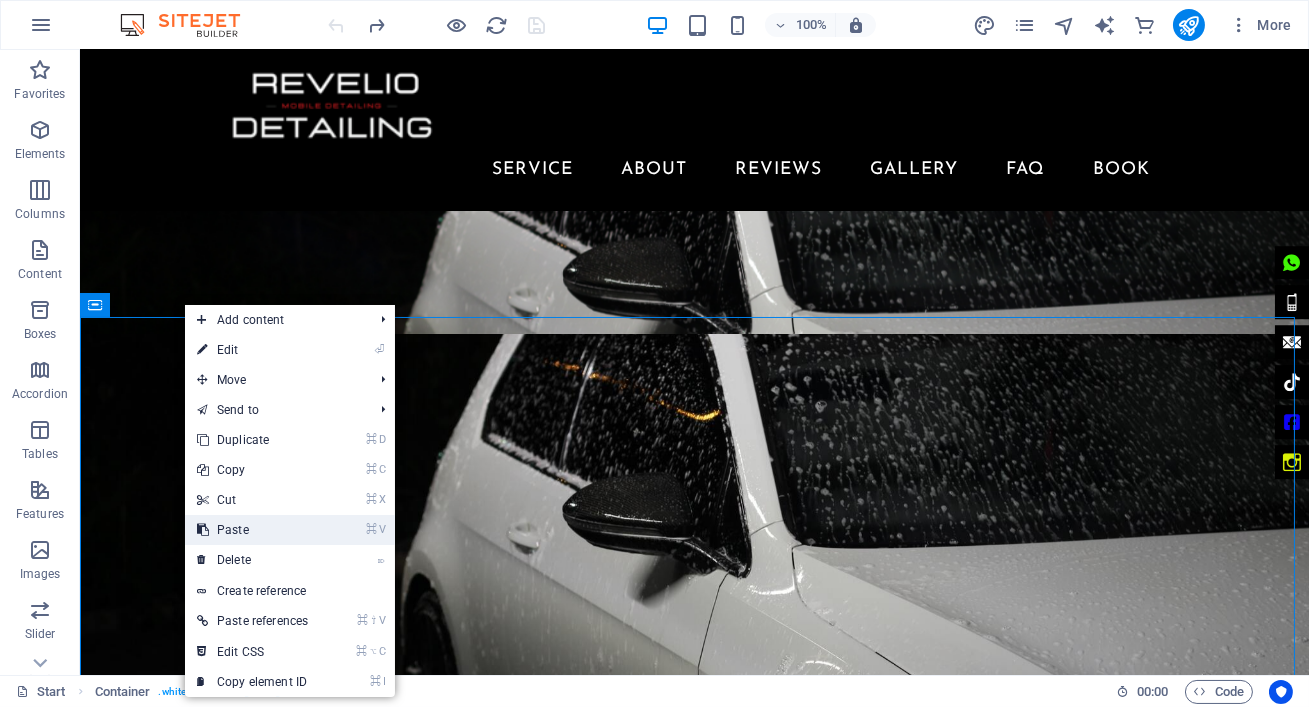 click on "⌘ V  Paste" at bounding box center (252, 530) 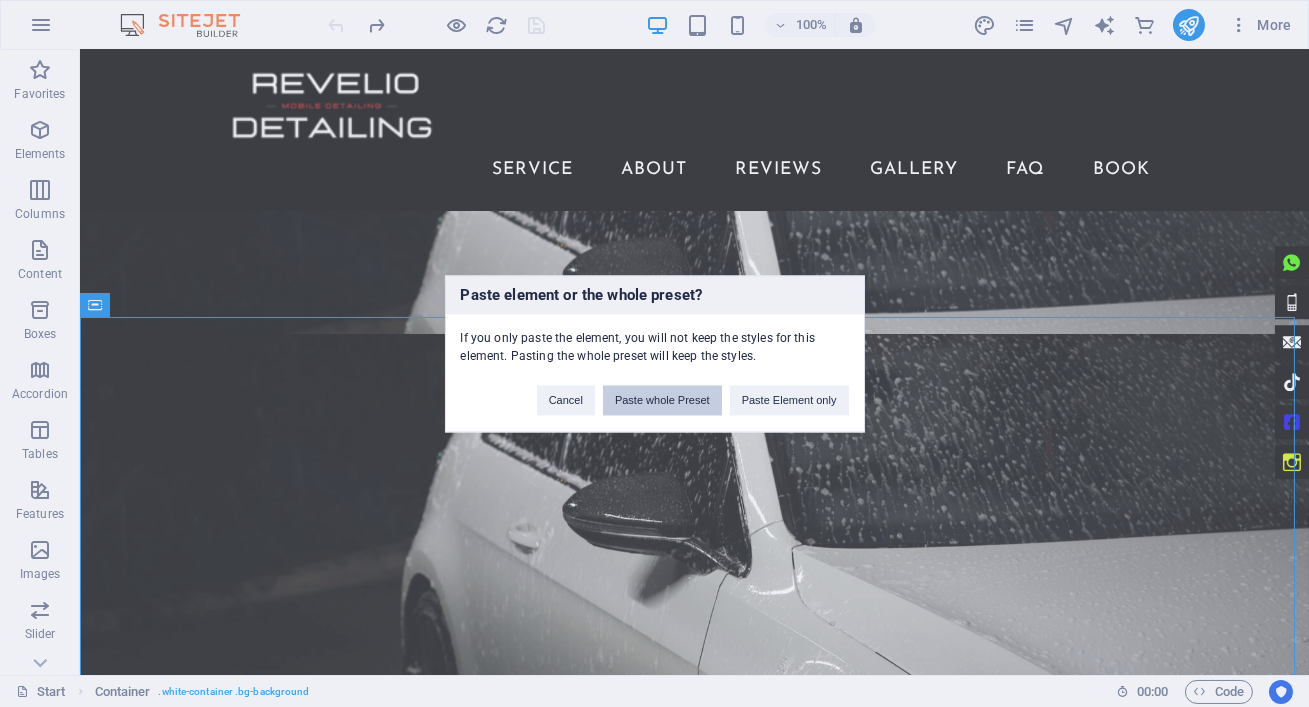 click on "Paste whole Preset" at bounding box center (662, 400) 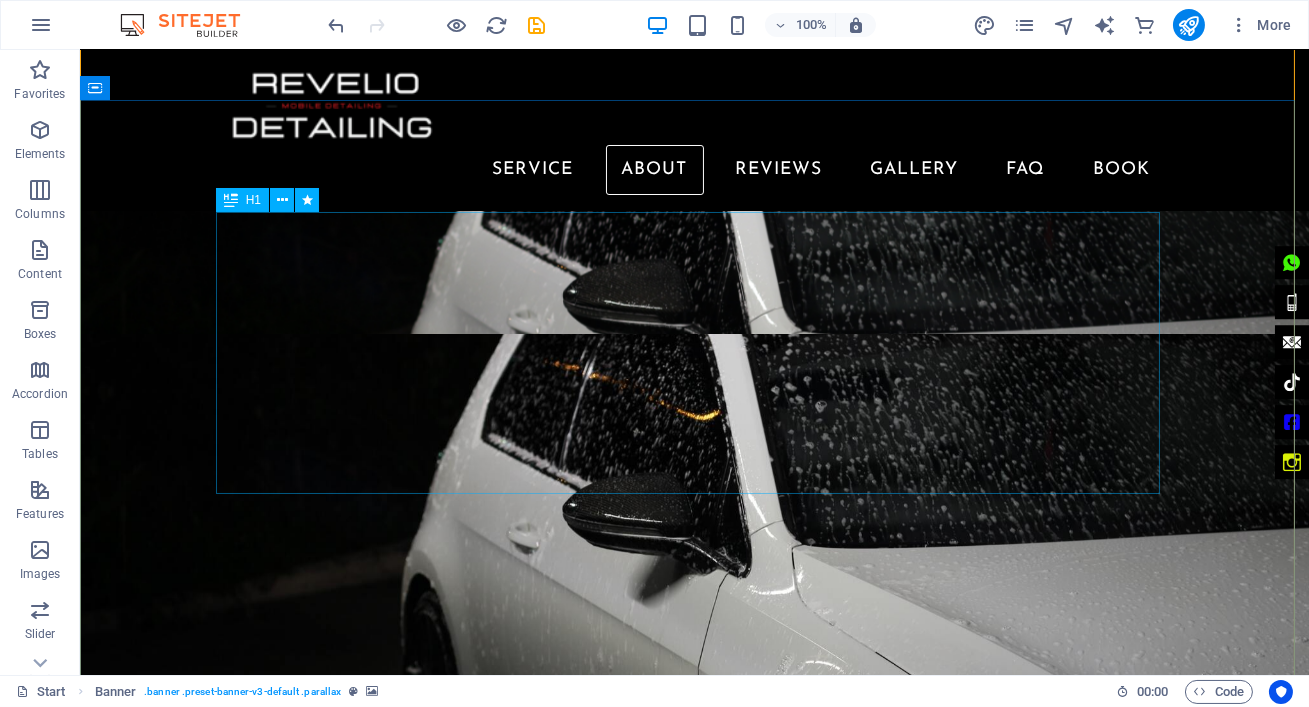 scroll, scrollTop: 1864, scrollLeft: 0, axis: vertical 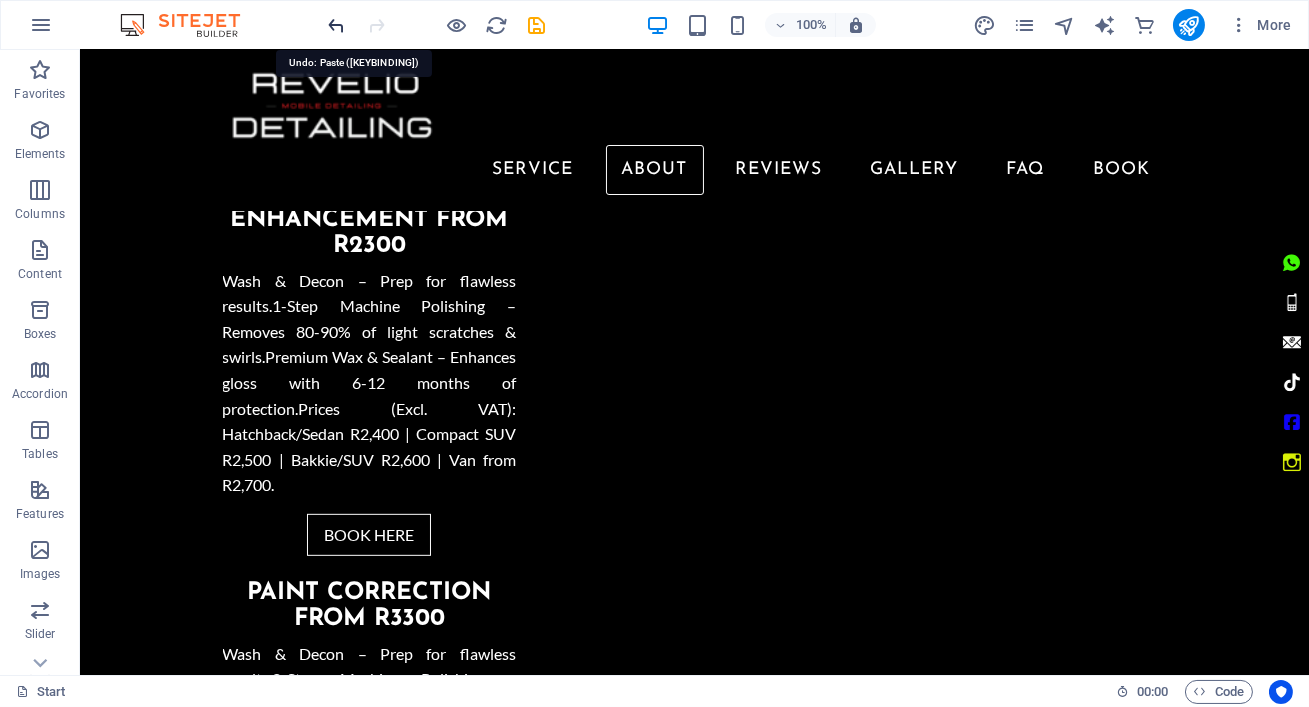 click at bounding box center (337, 25) 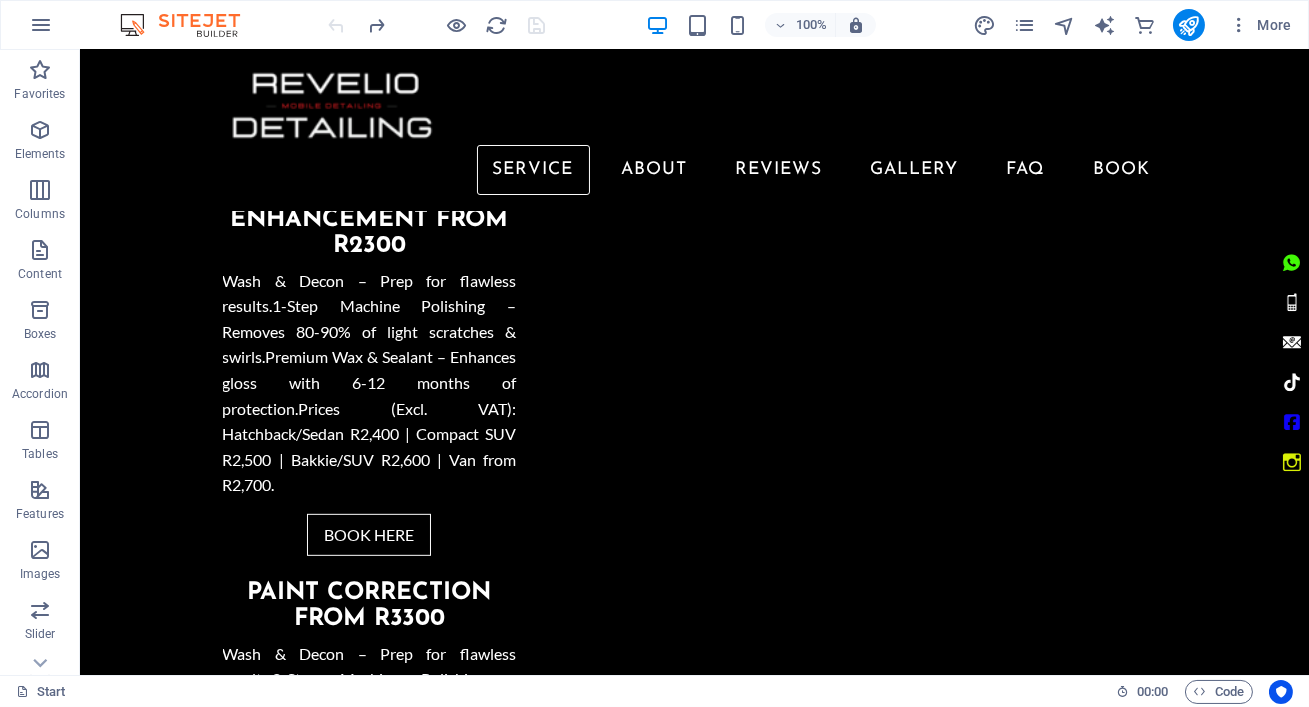 scroll, scrollTop: 1281, scrollLeft: 0, axis: vertical 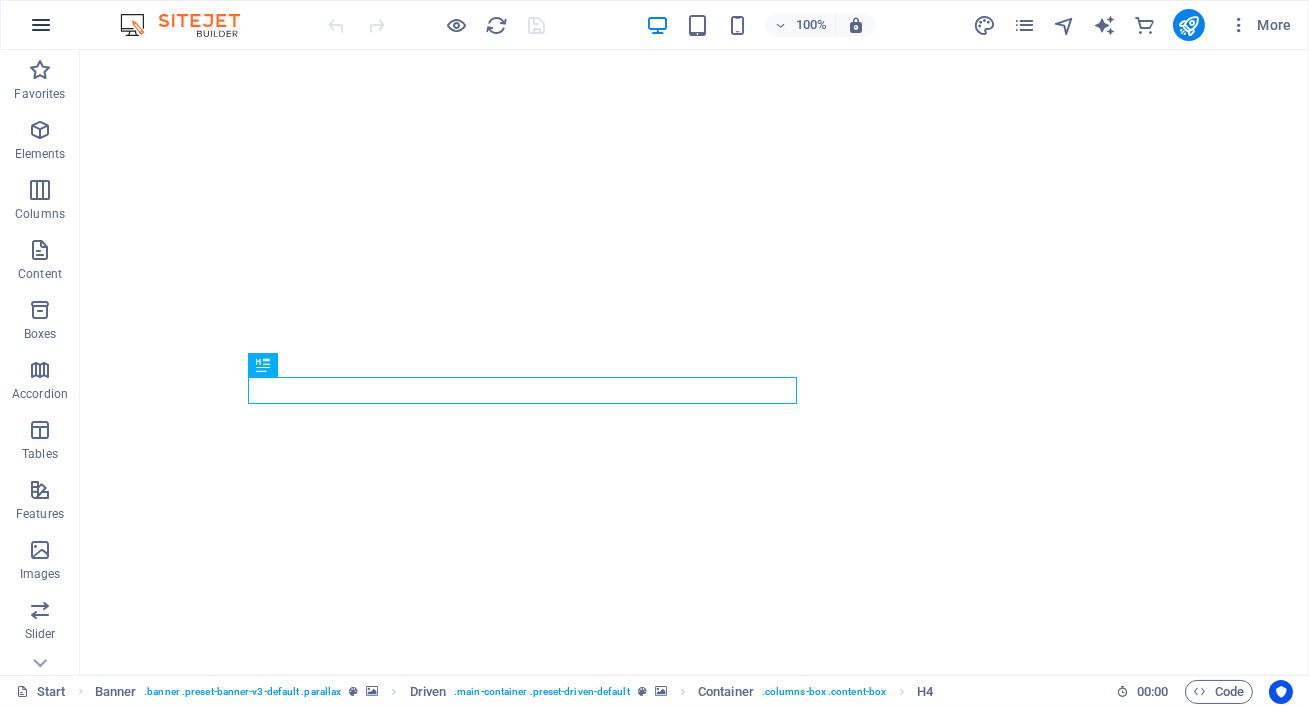 click at bounding box center (41, 25) 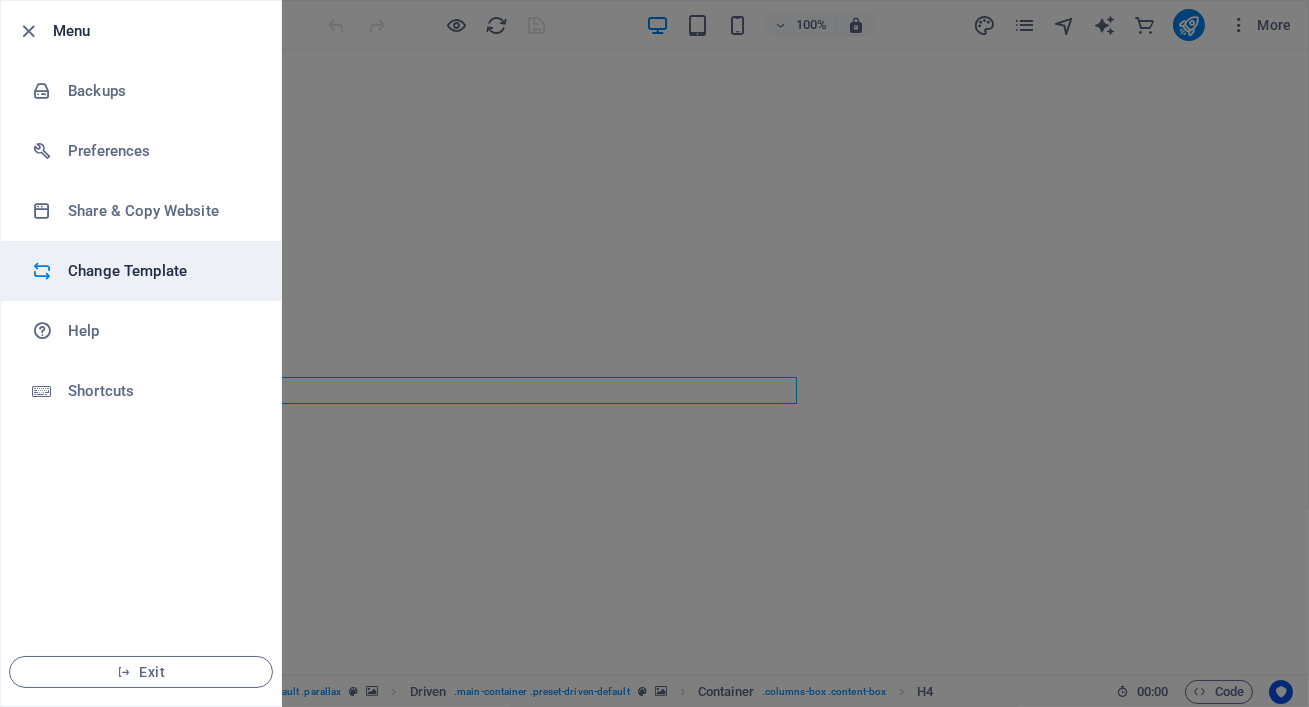click on "Change Template" at bounding box center (160, 271) 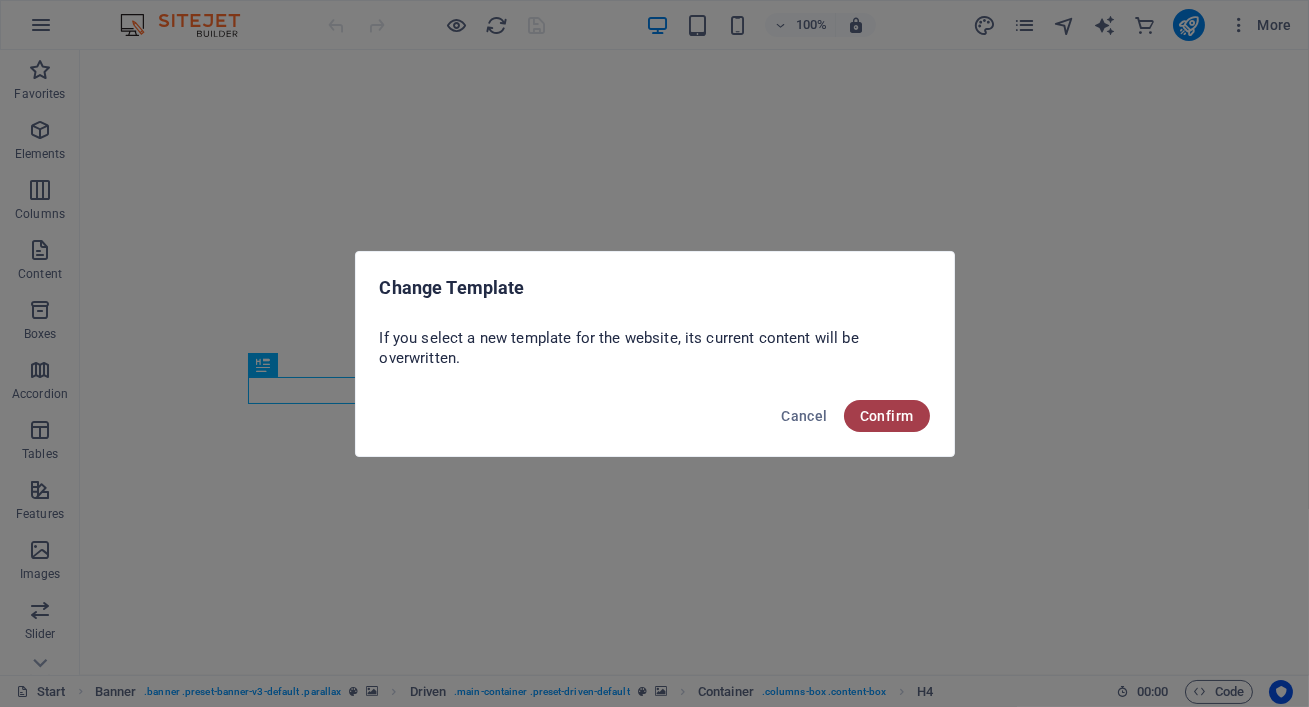 click on "Confirm" at bounding box center [887, 416] 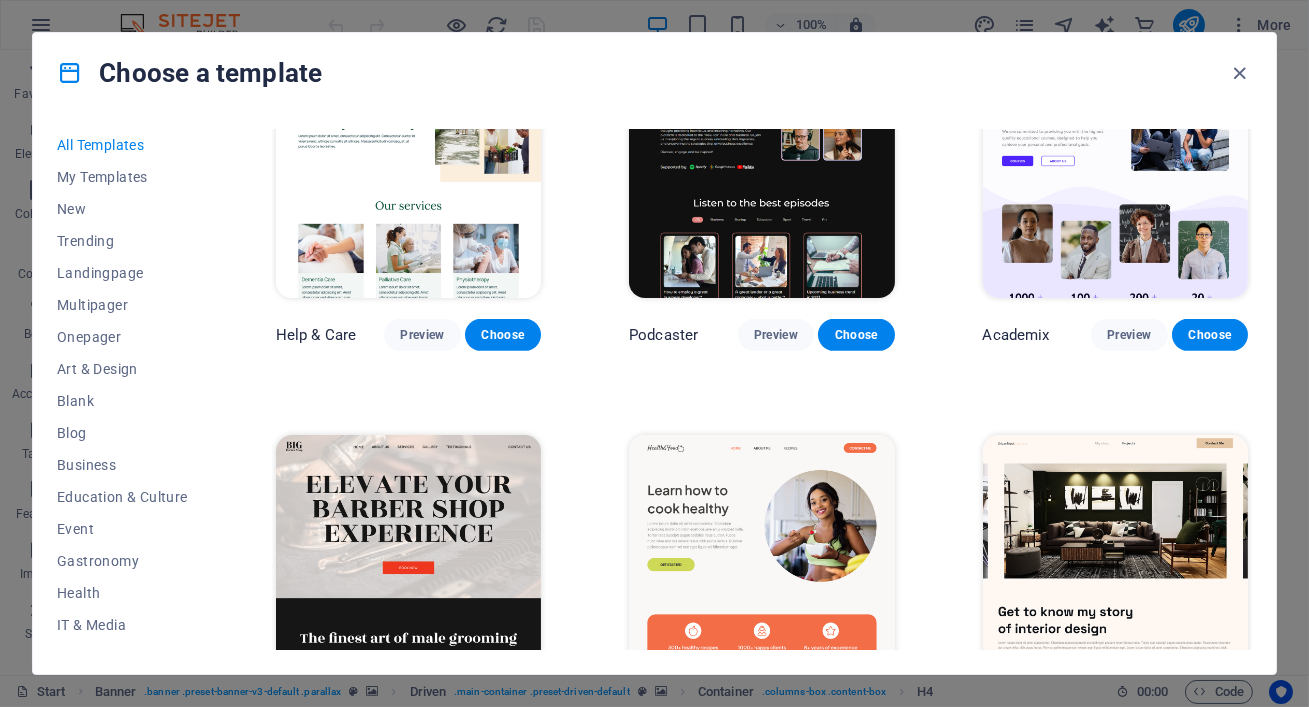 scroll, scrollTop: 1542, scrollLeft: 0, axis: vertical 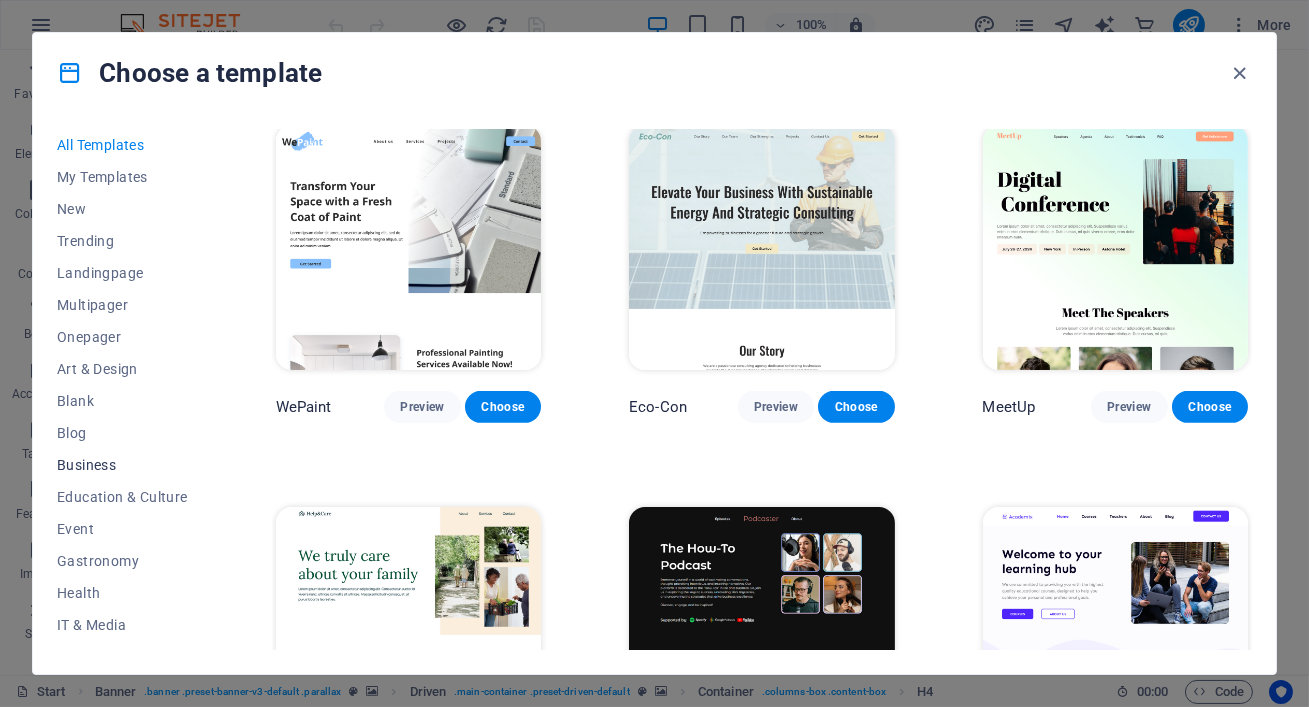 click on "Business" at bounding box center [122, 465] 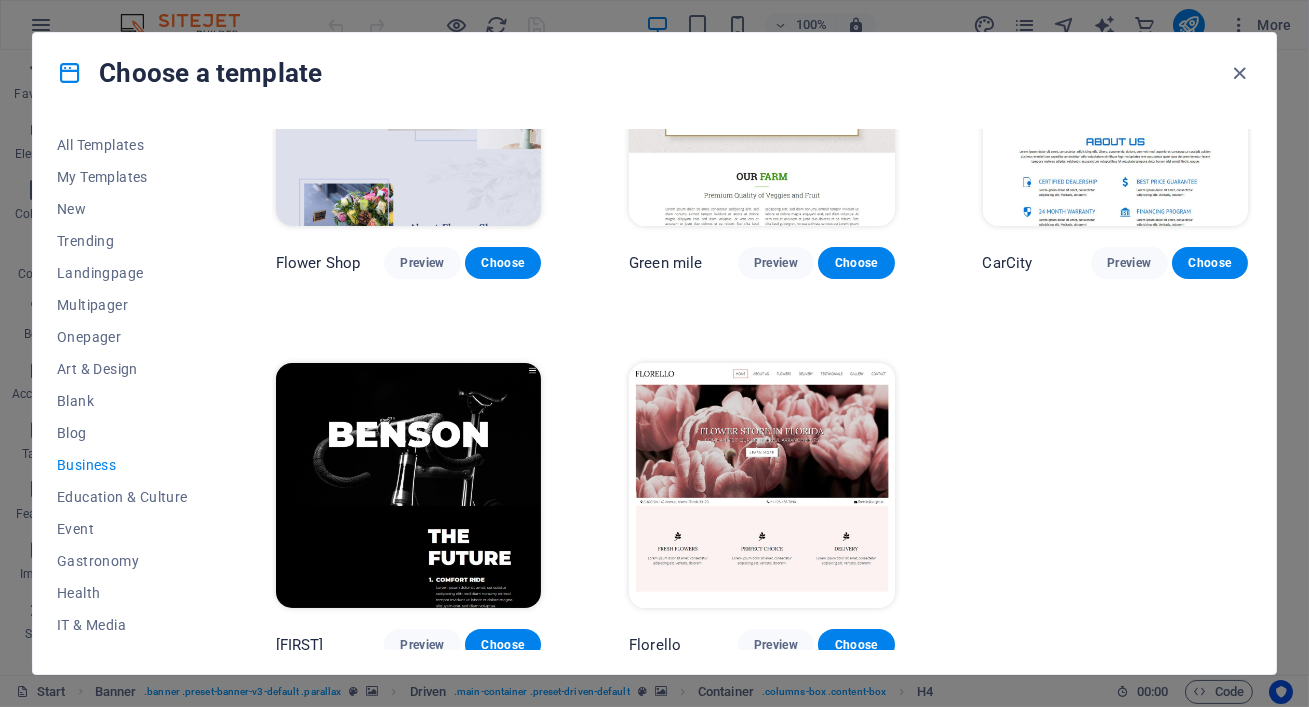 scroll, scrollTop: 546, scrollLeft: 0, axis: vertical 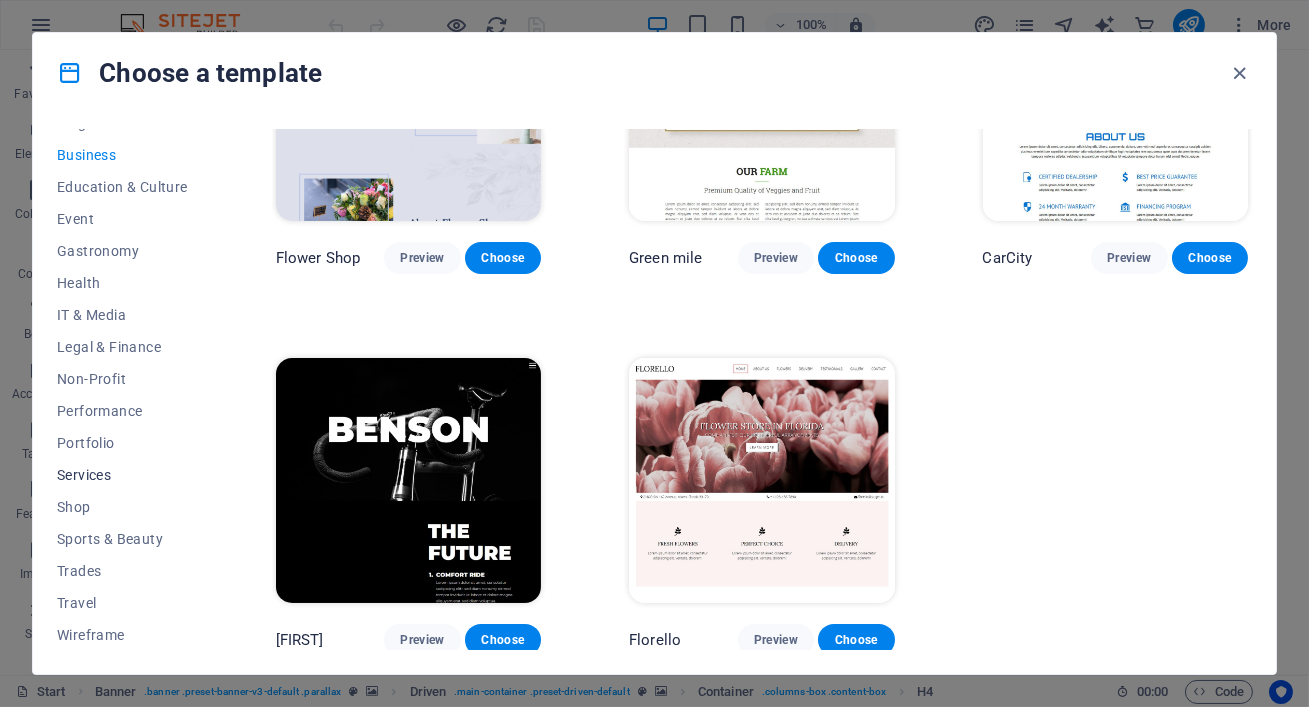 click on "Services" at bounding box center [122, 475] 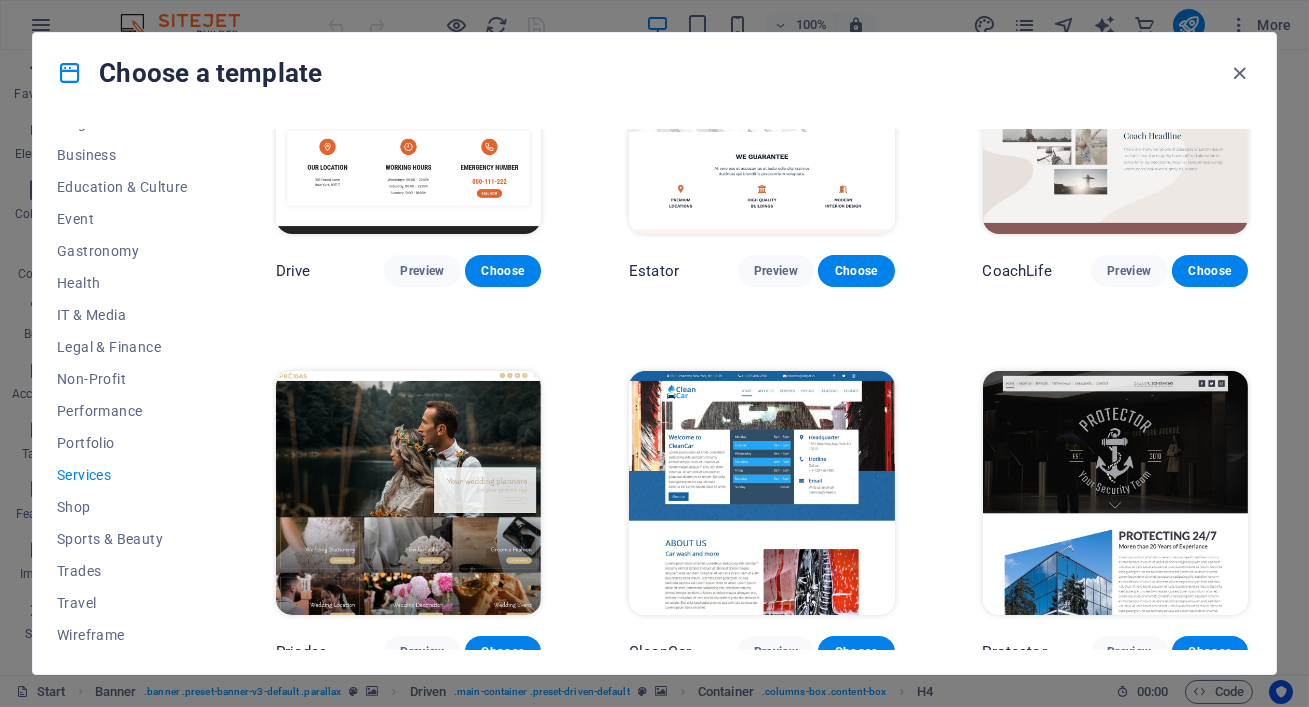 scroll, scrollTop: 881, scrollLeft: 0, axis: vertical 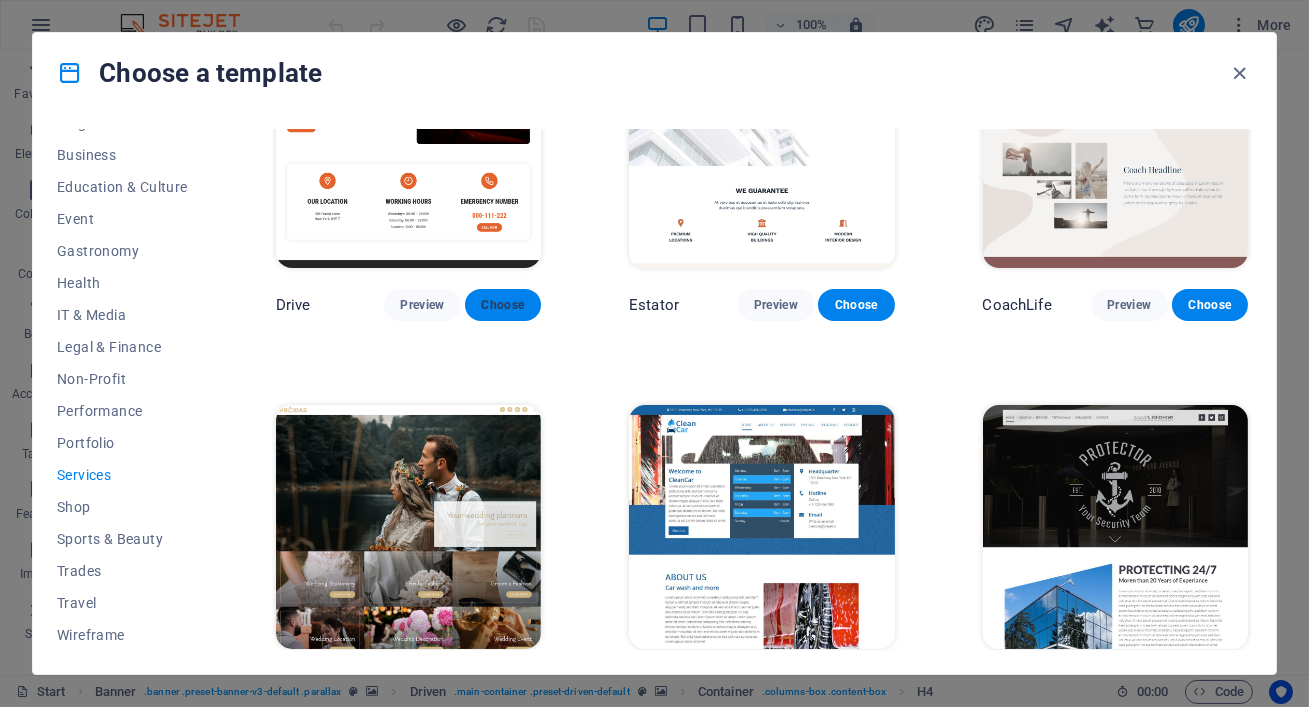 click on "Choose" at bounding box center (503, 305) 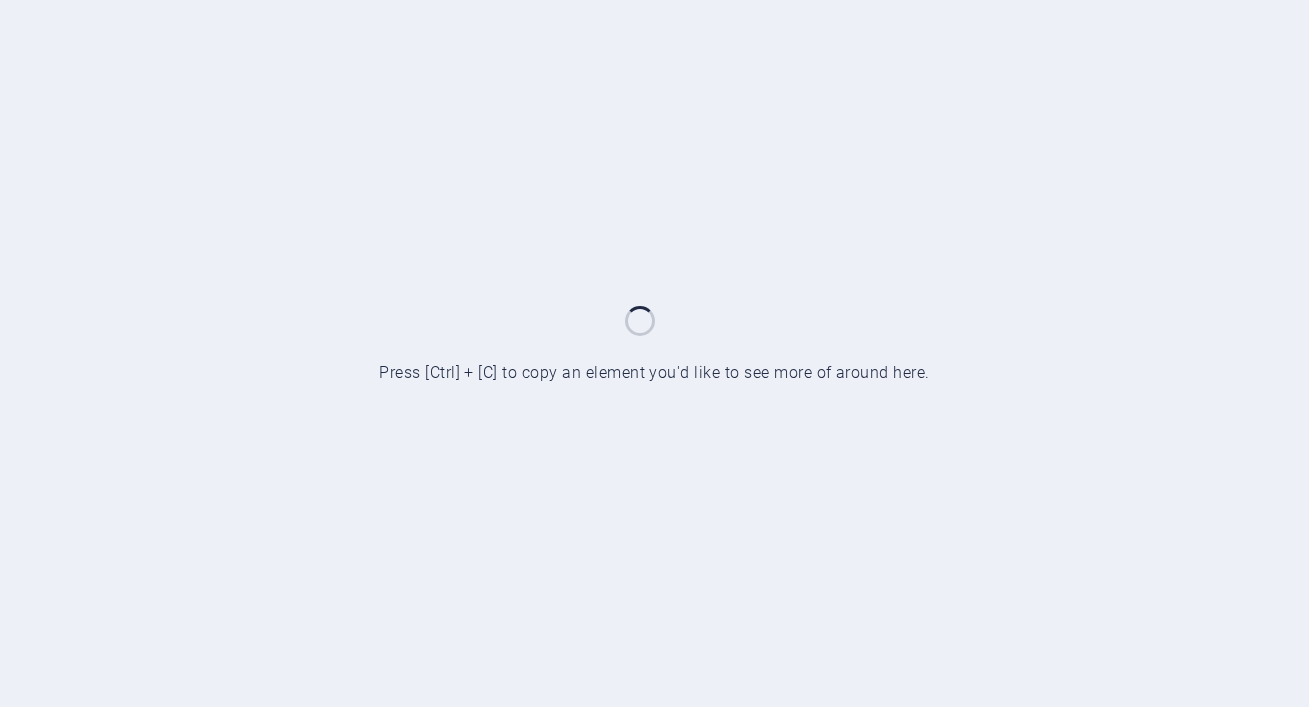 scroll, scrollTop: 0, scrollLeft: 0, axis: both 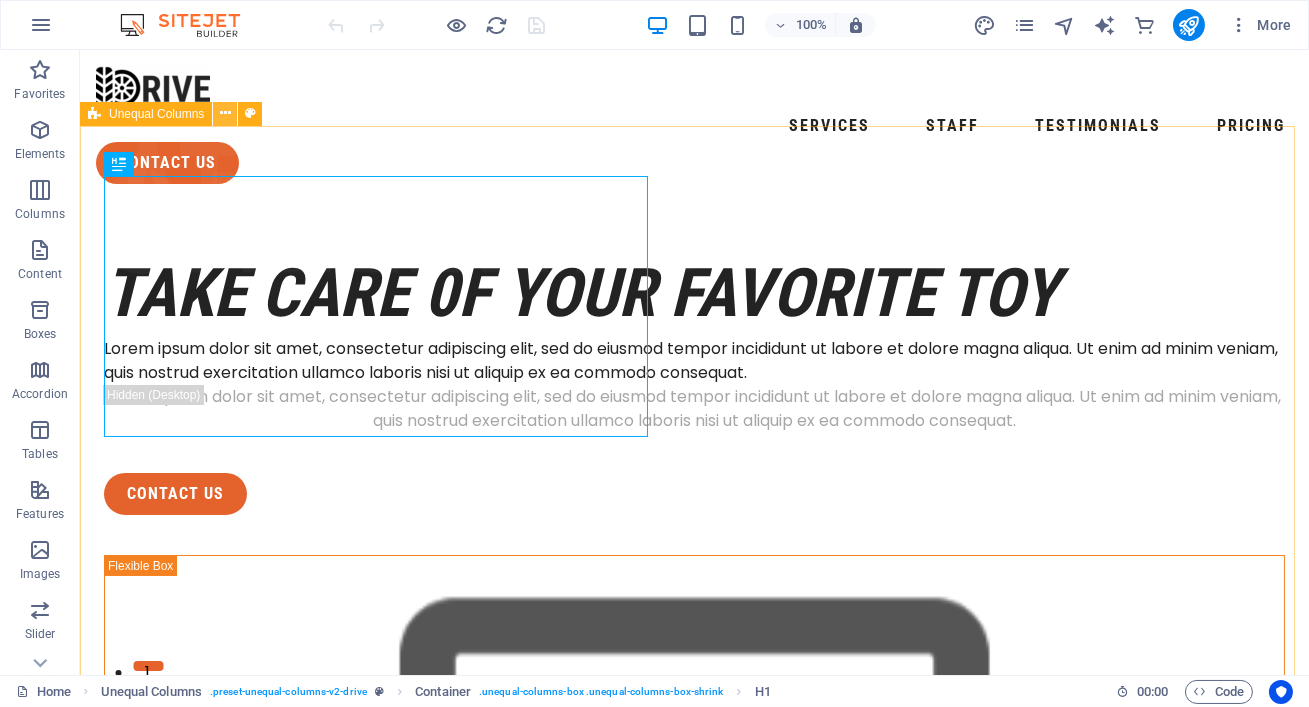 click at bounding box center (225, 113) 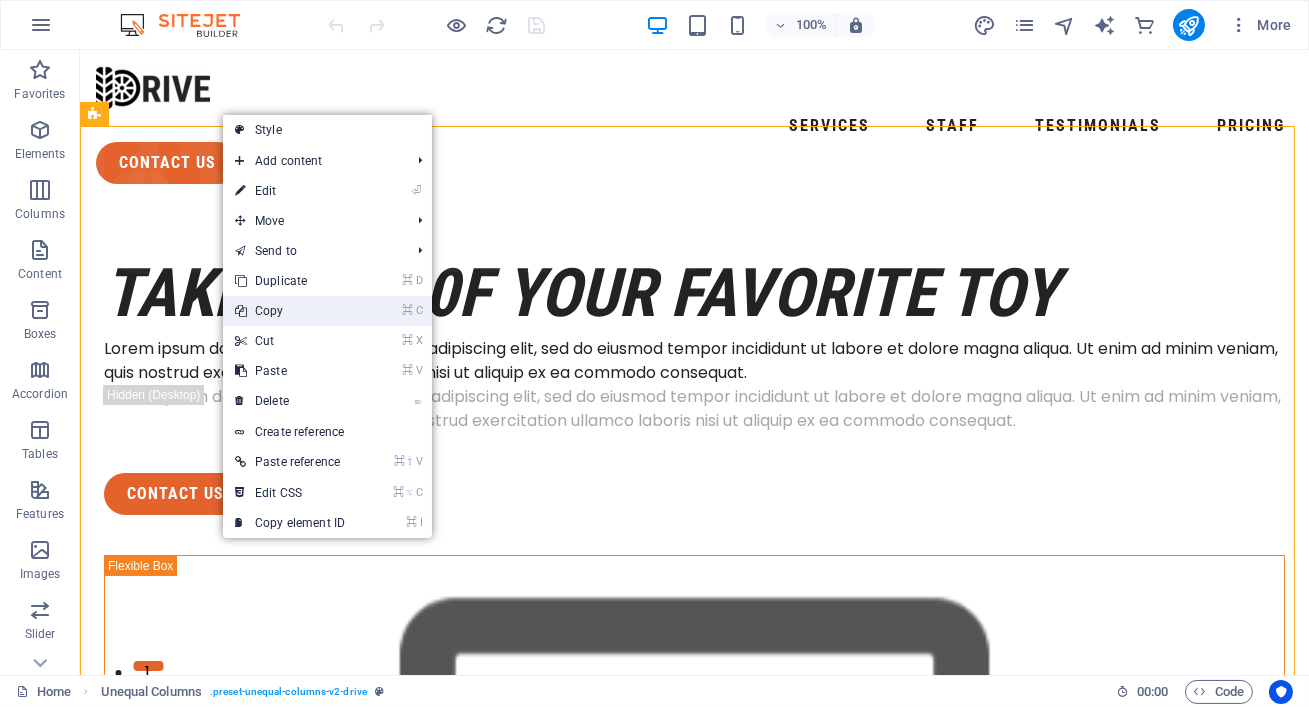 drag, startPoint x: 279, startPoint y: 296, endPoint x: 199, endPoint y: 245, distance: 94.873604 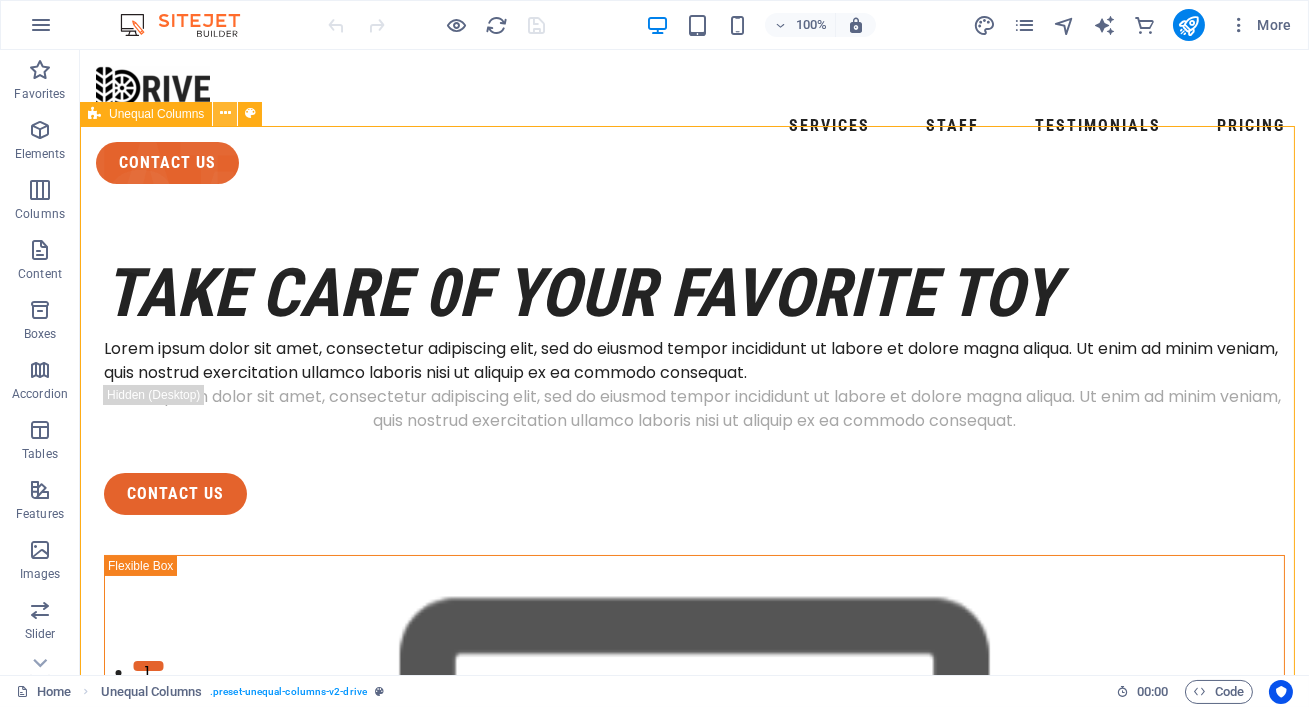 click at bounding box center (225, 113) 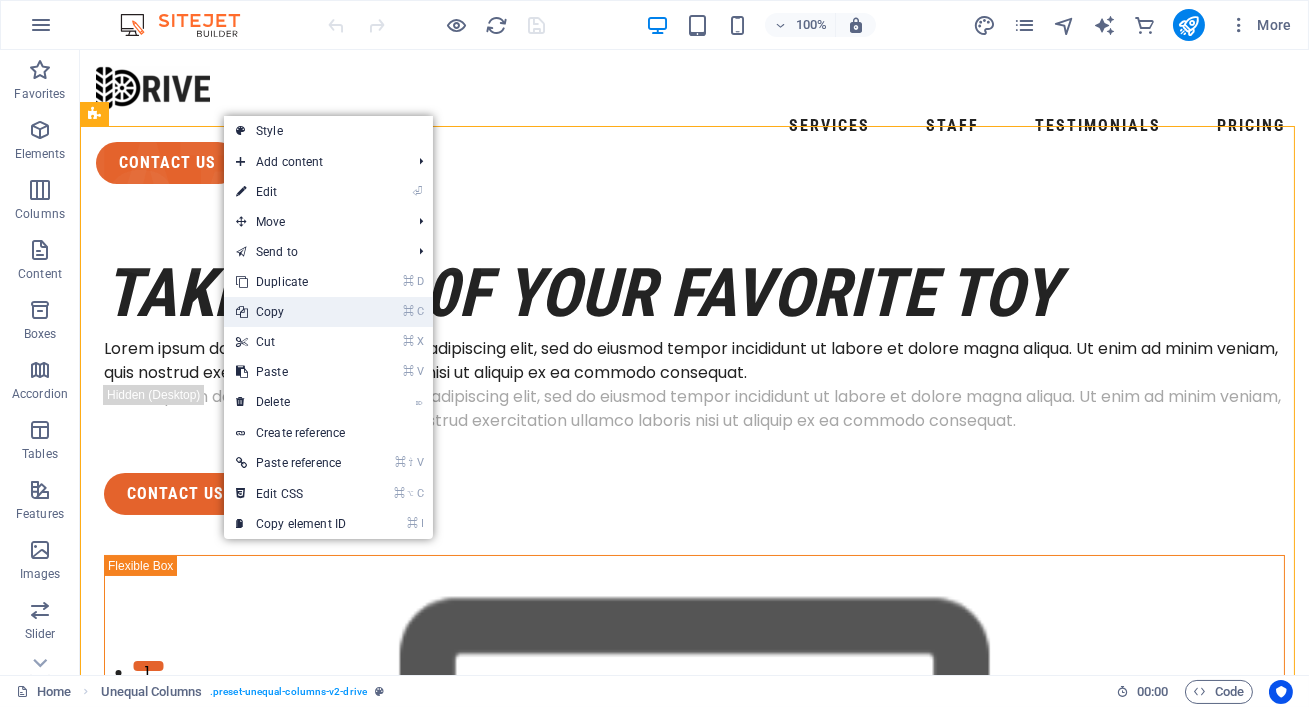 click on "⌘ C  Copy" at bounding box center (291, 312) 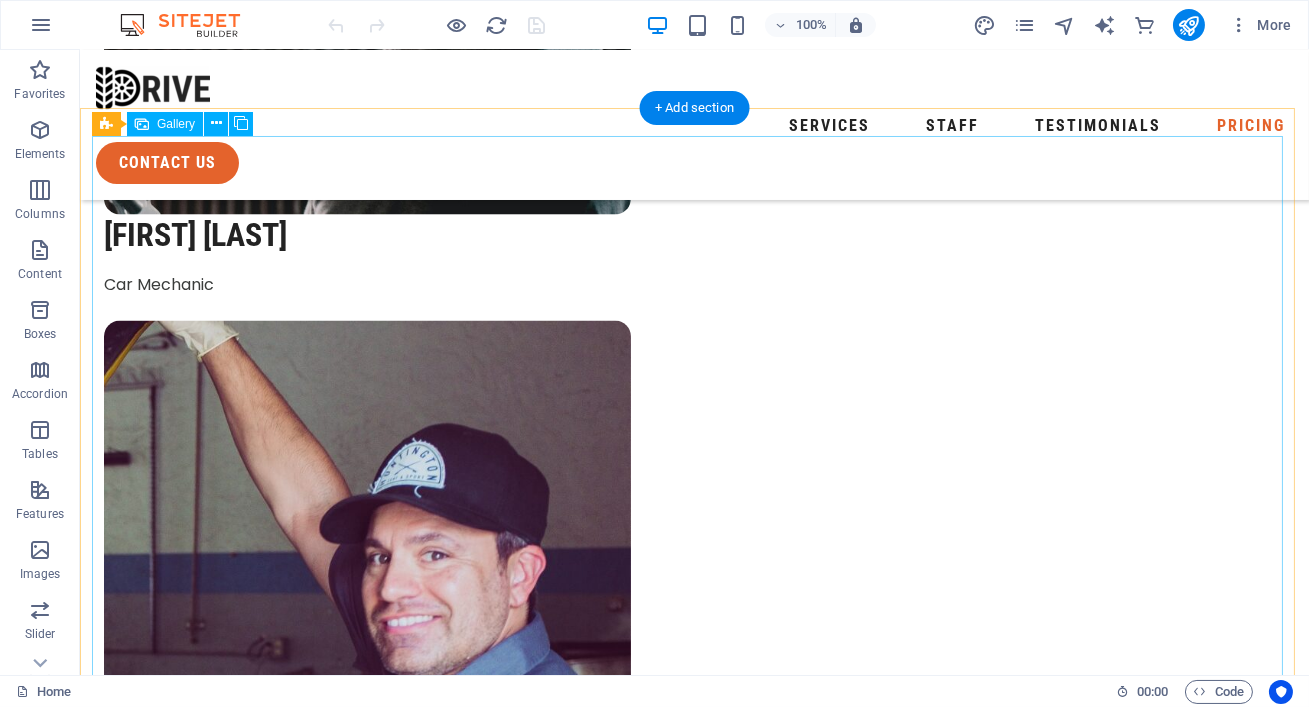 scroll, scrollTop: 6350, scrollLeft: 0, axis: vertical 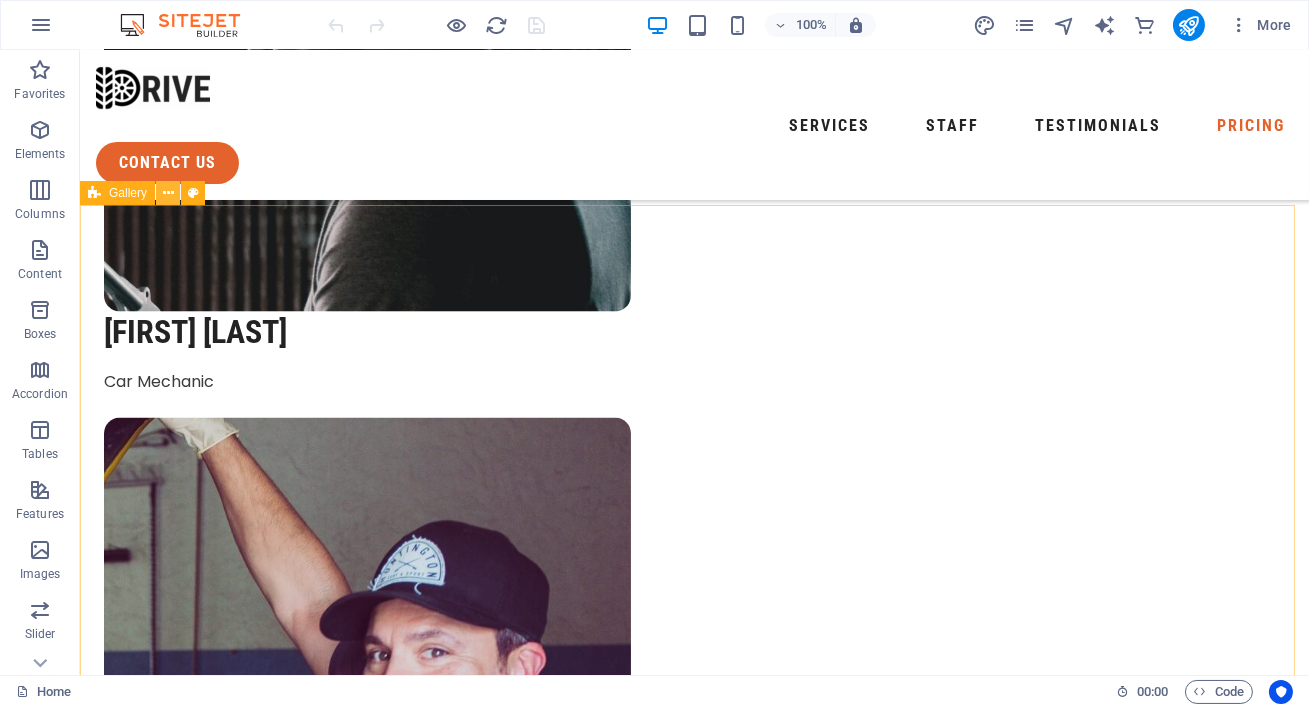 click at bounding box center [168, 193] 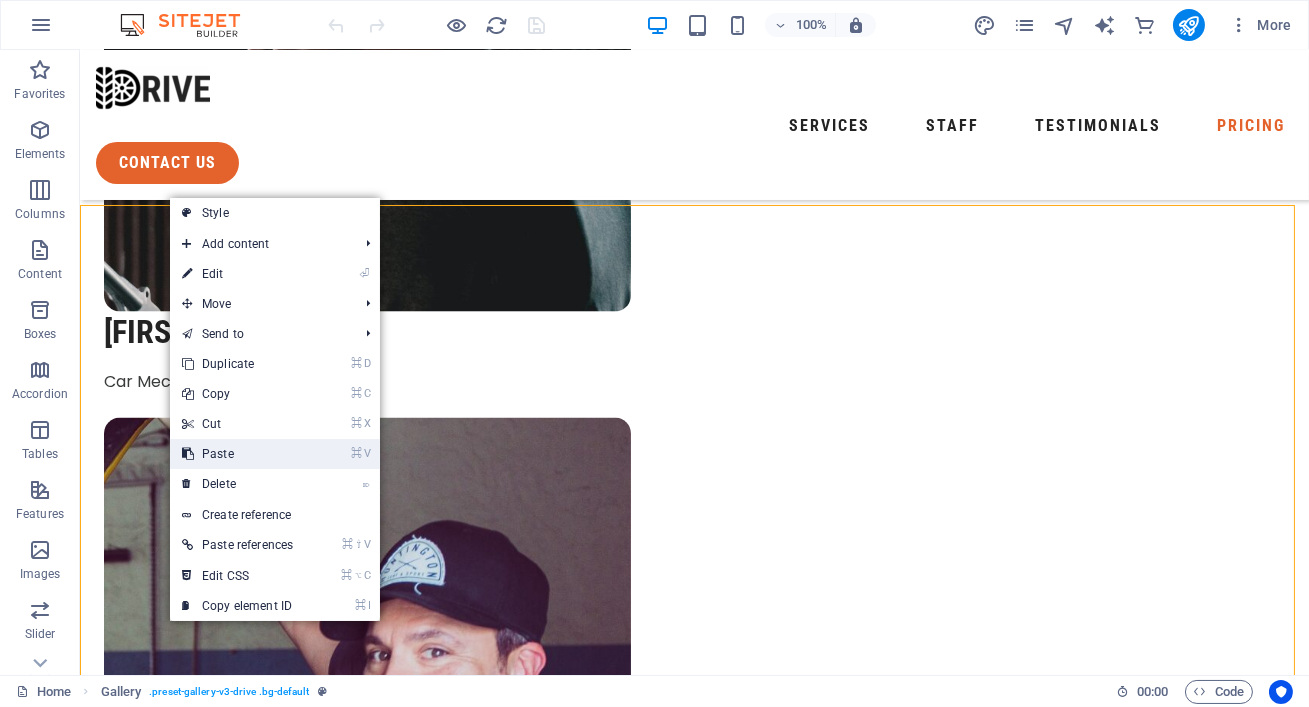 click on "⌘ V  Paste" at bounding box center (237, 454) 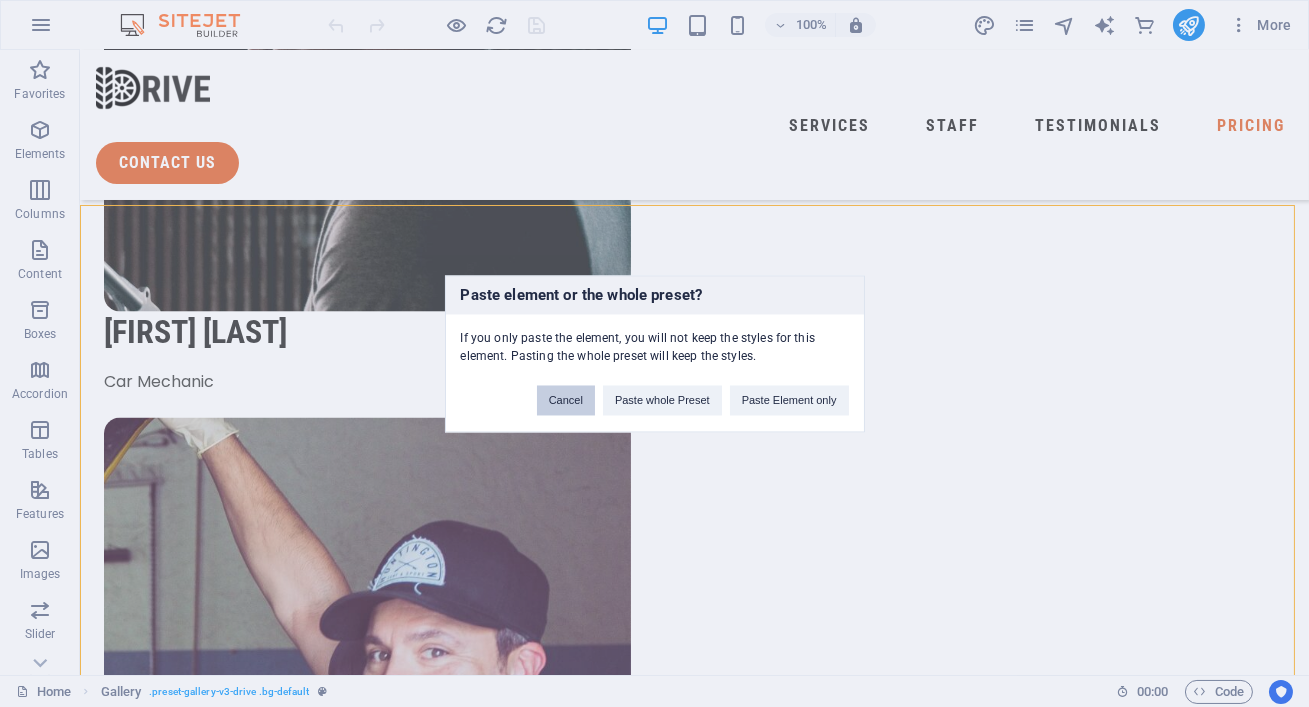 click on "Cancel" at bounding box center [566, 400] 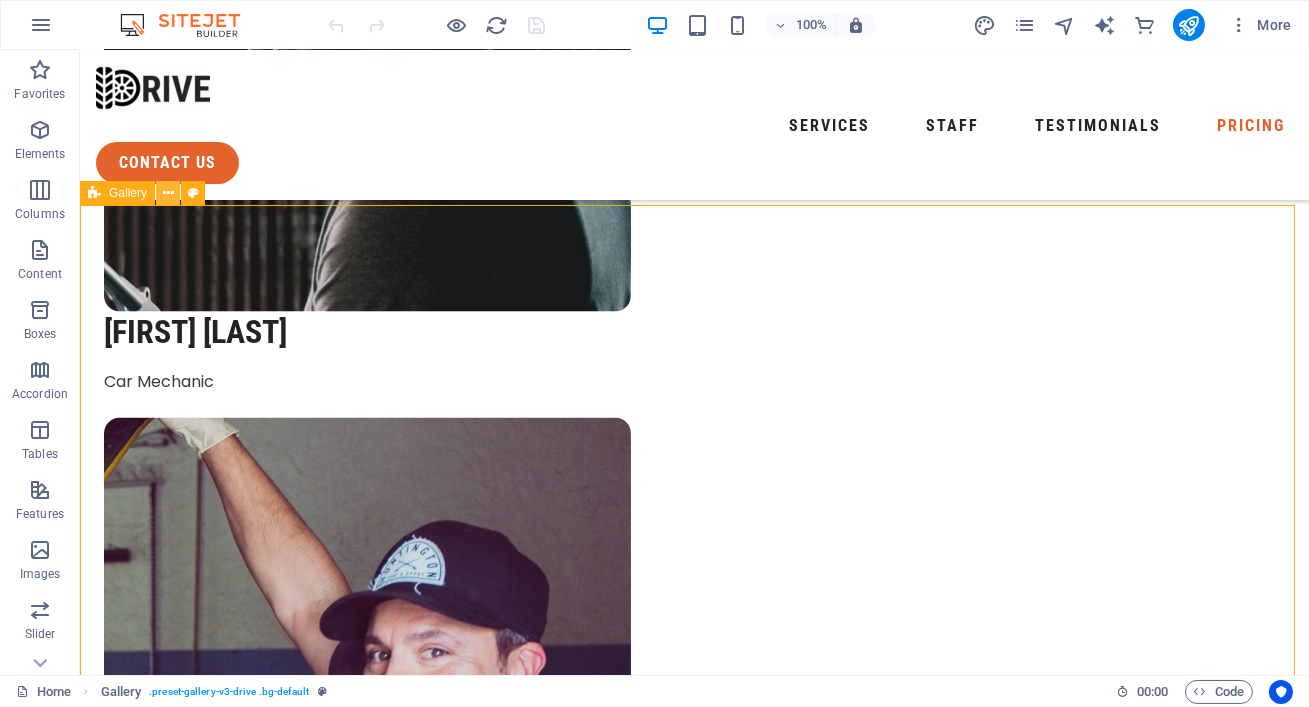 click at bounding box center [168, 193] 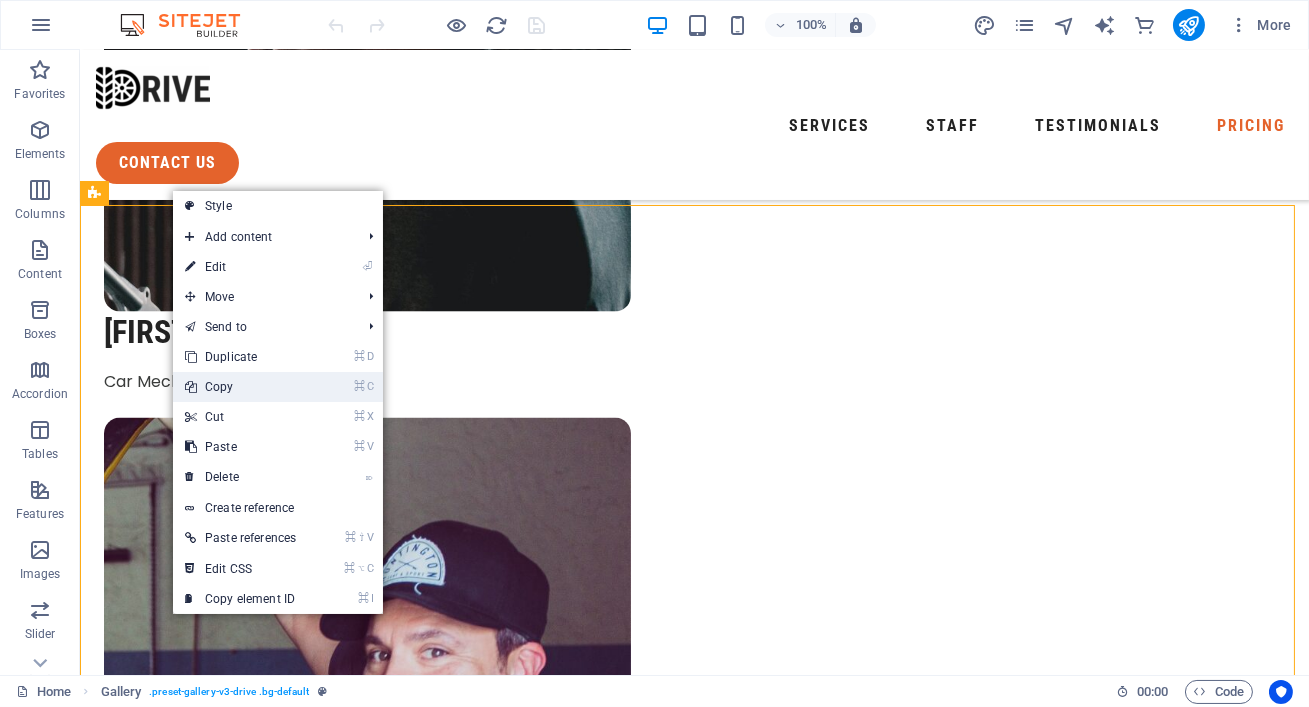 click on "⌘ C  Copy" at bounding box center (240, 387) 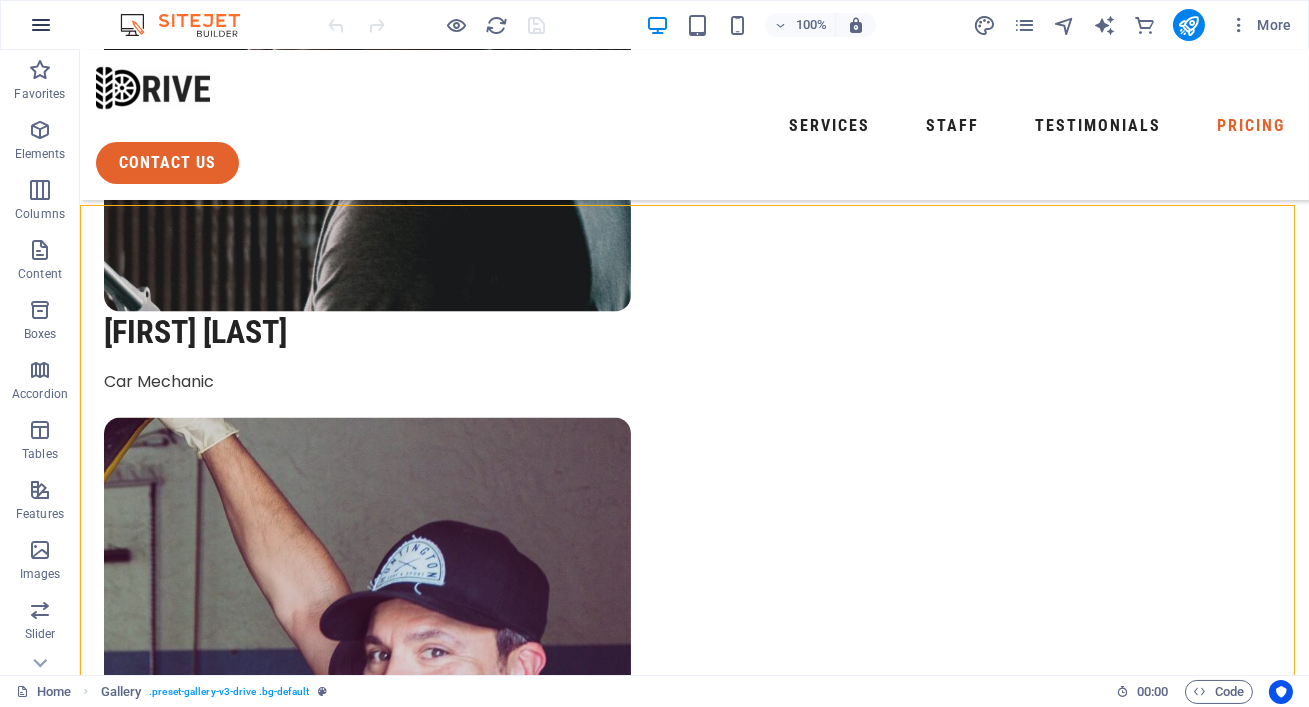 click at bounding box center [41, 25] 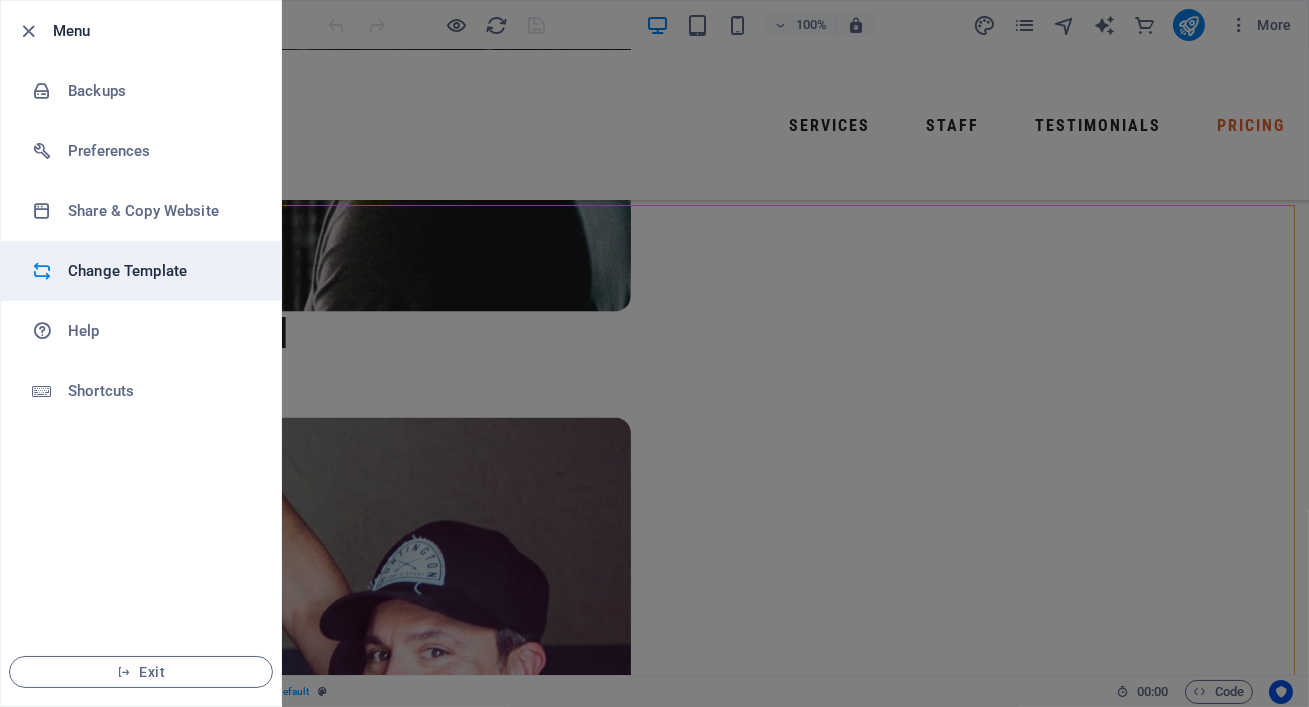 click on "Change Template" at bounding box center (160, 271) 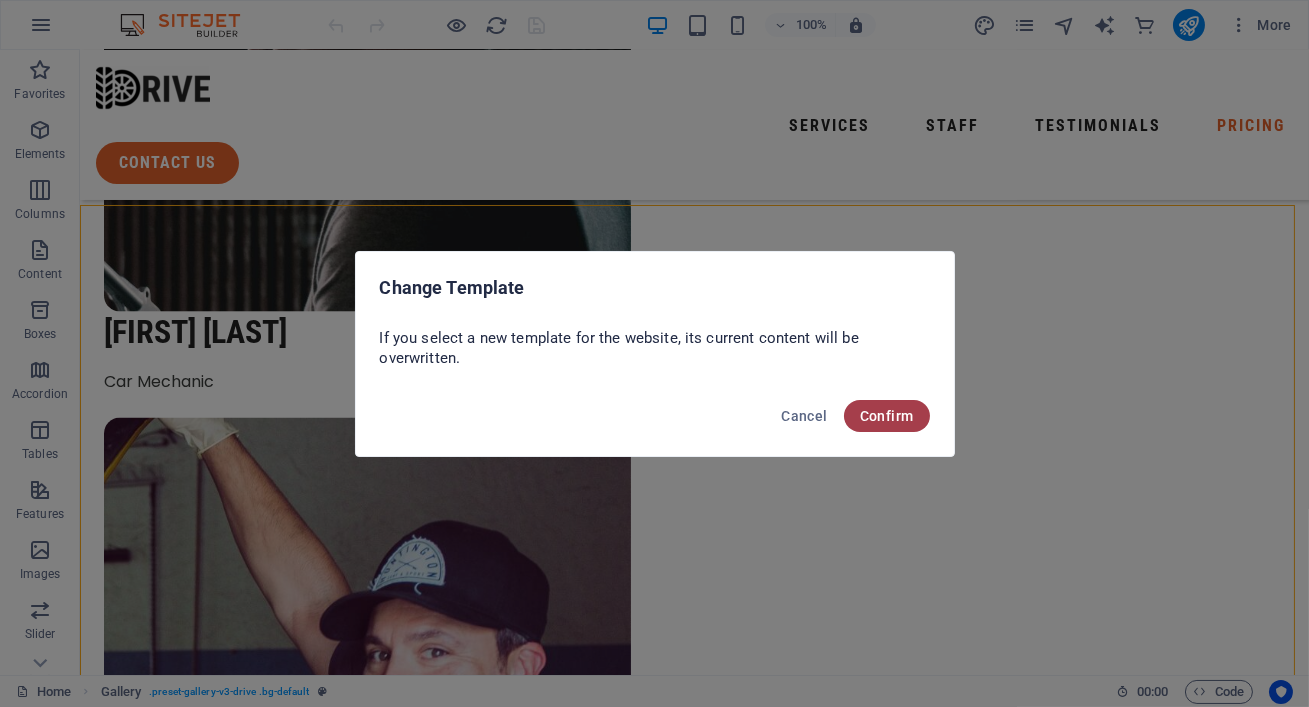 click on "Confirm" at bounding box center [887, 416] 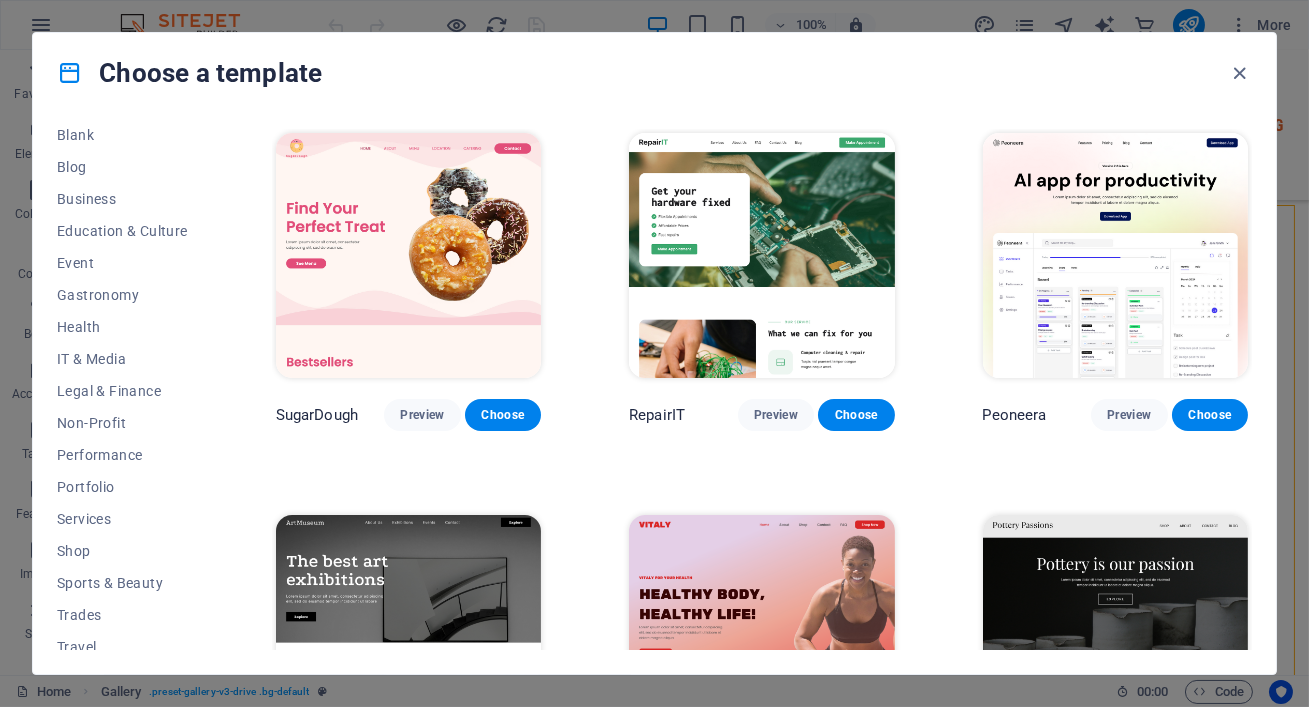 scroll, scrollTop: 310, scrollLeft: 0, axis: vertical 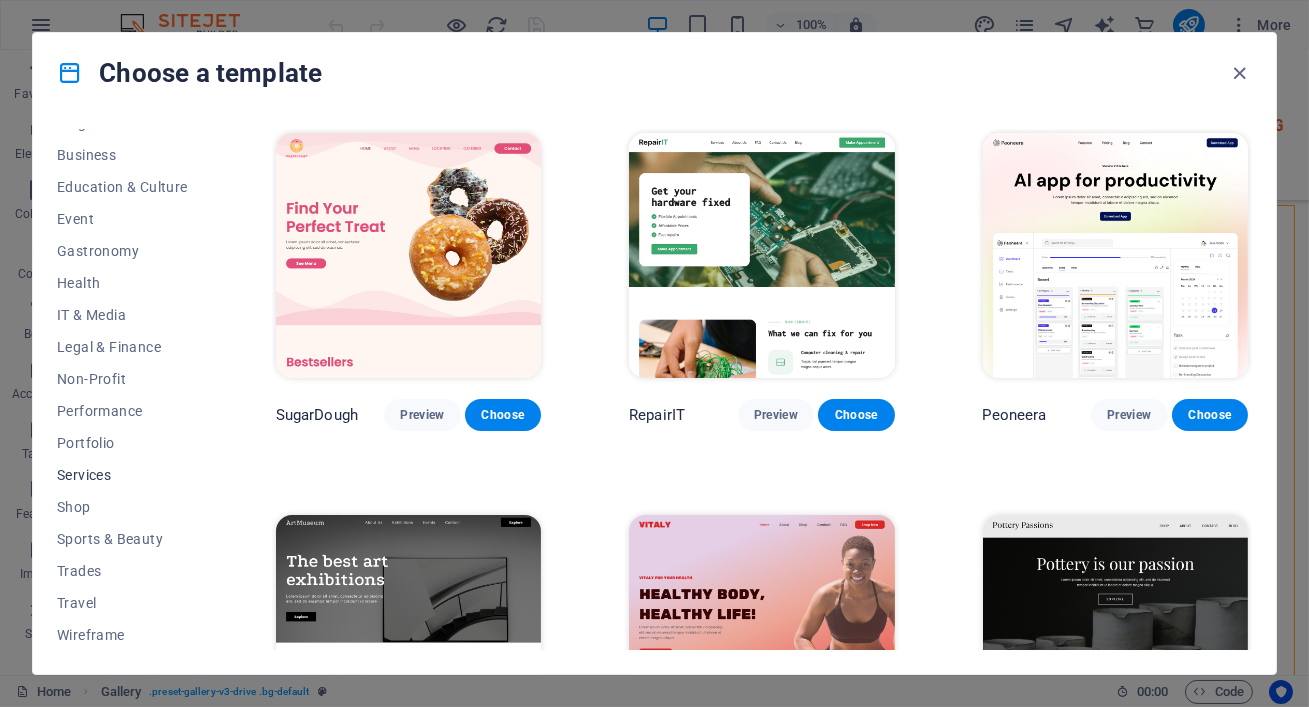 click on "Services" at bounding box center [122, 475] 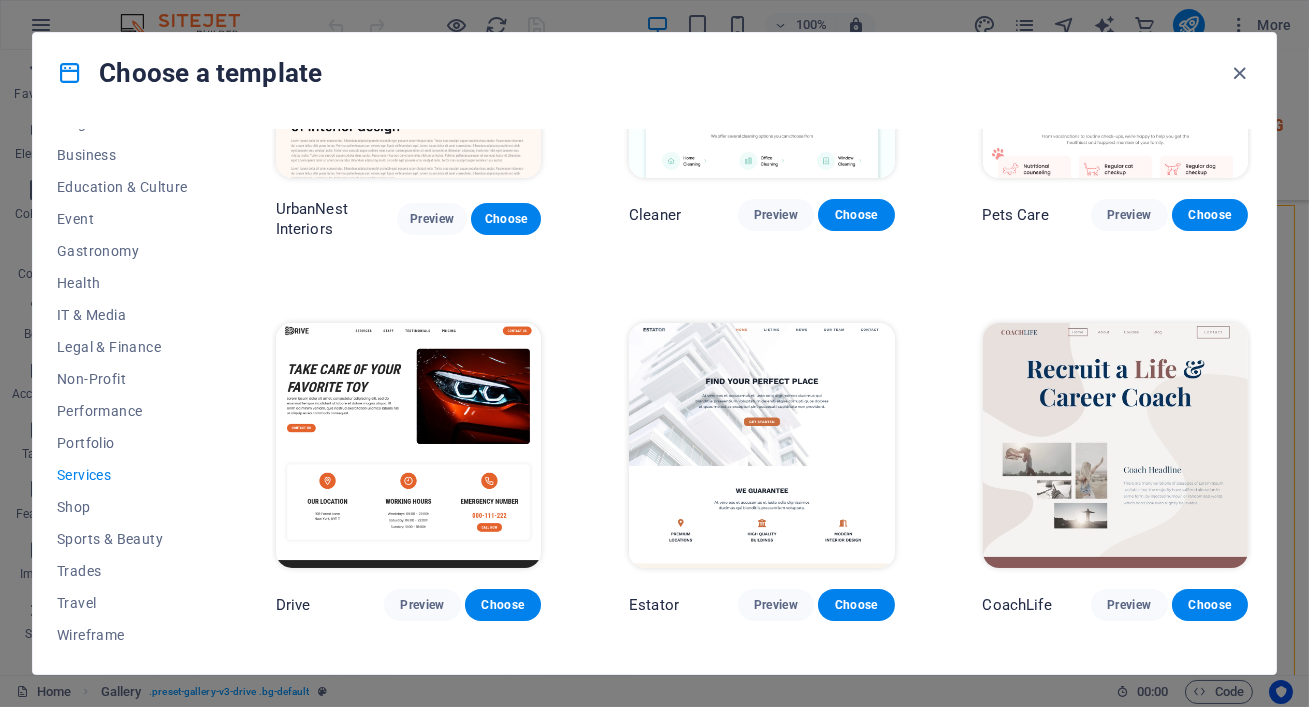 scroll, scrollTop: 0, scrollLeft: 0, axis: both 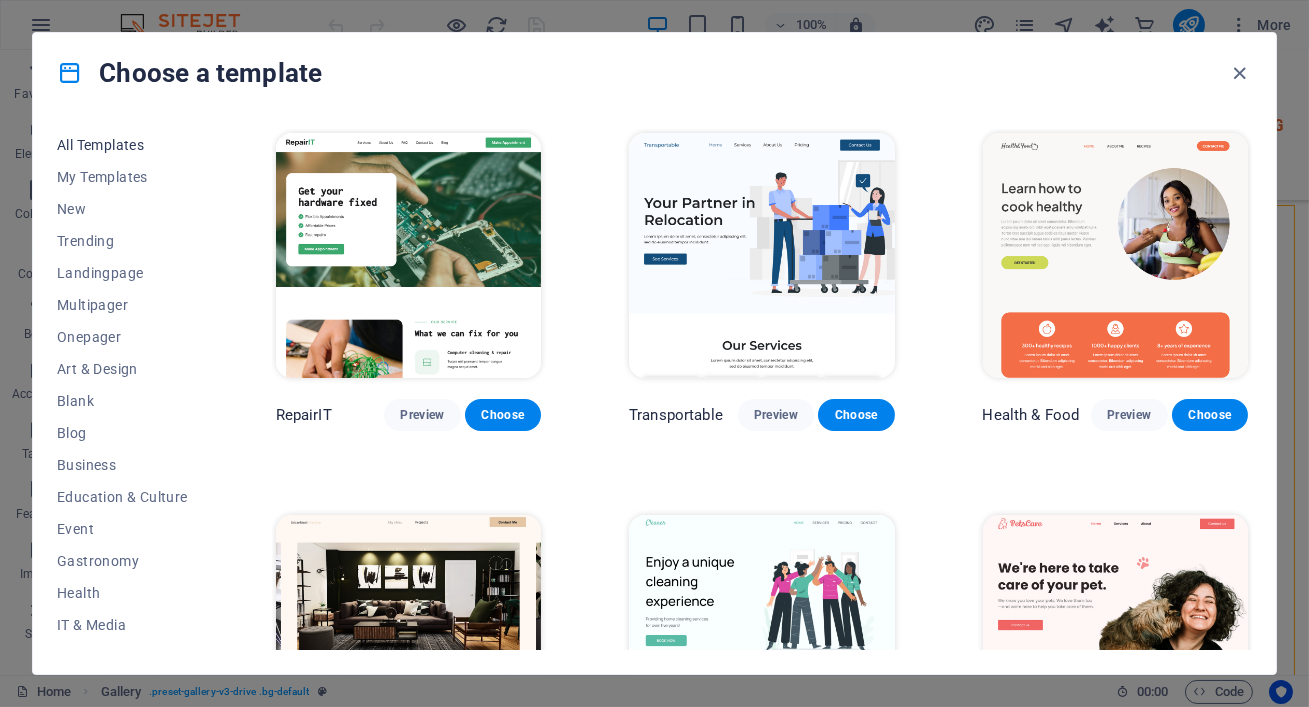 click on "All Templates" at bounding box center (122, 145) 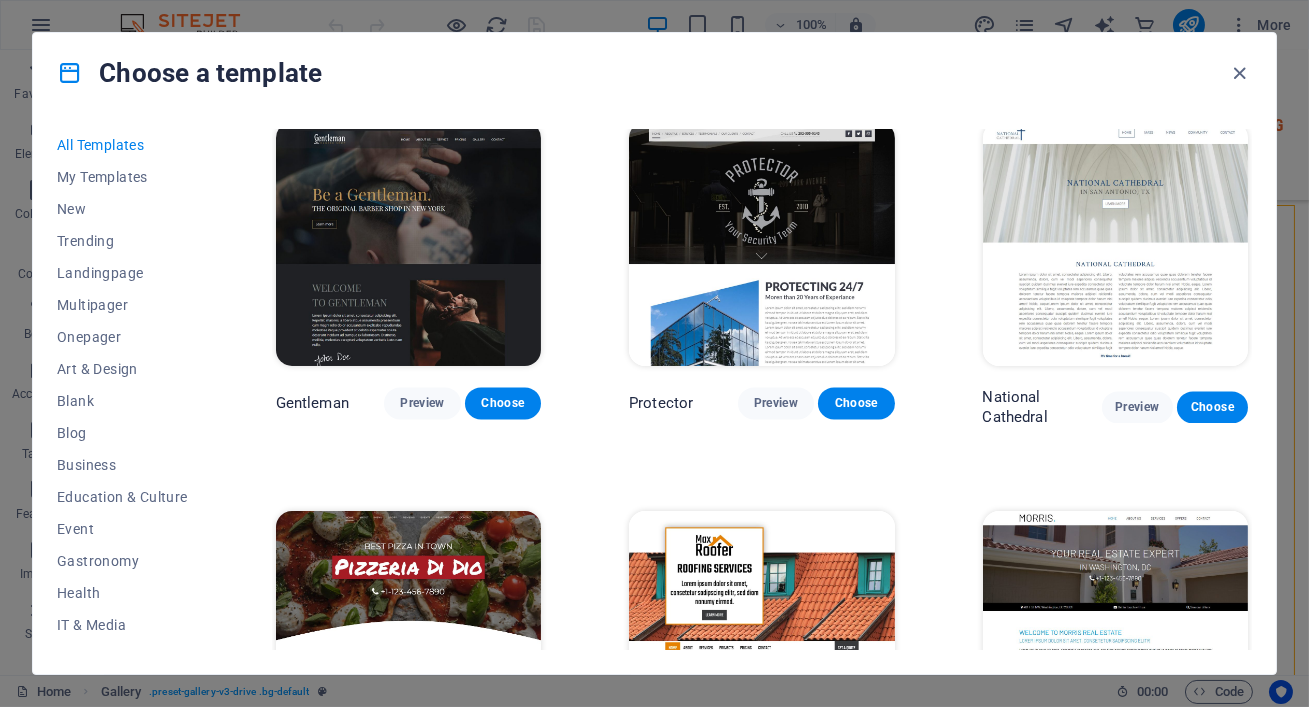 scroll, scrollTop: 8442, scrollLeft: 0, axis: vertical 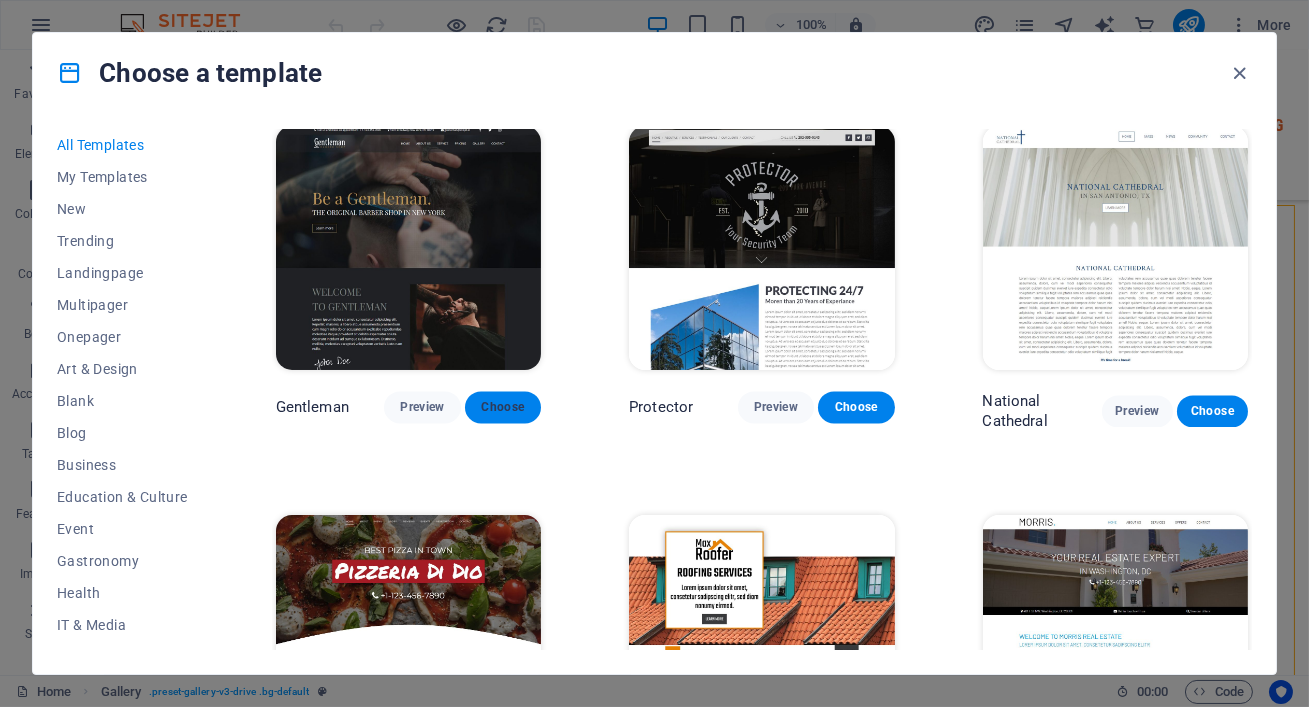 click on "Choose" at bounding box center [503, 407] 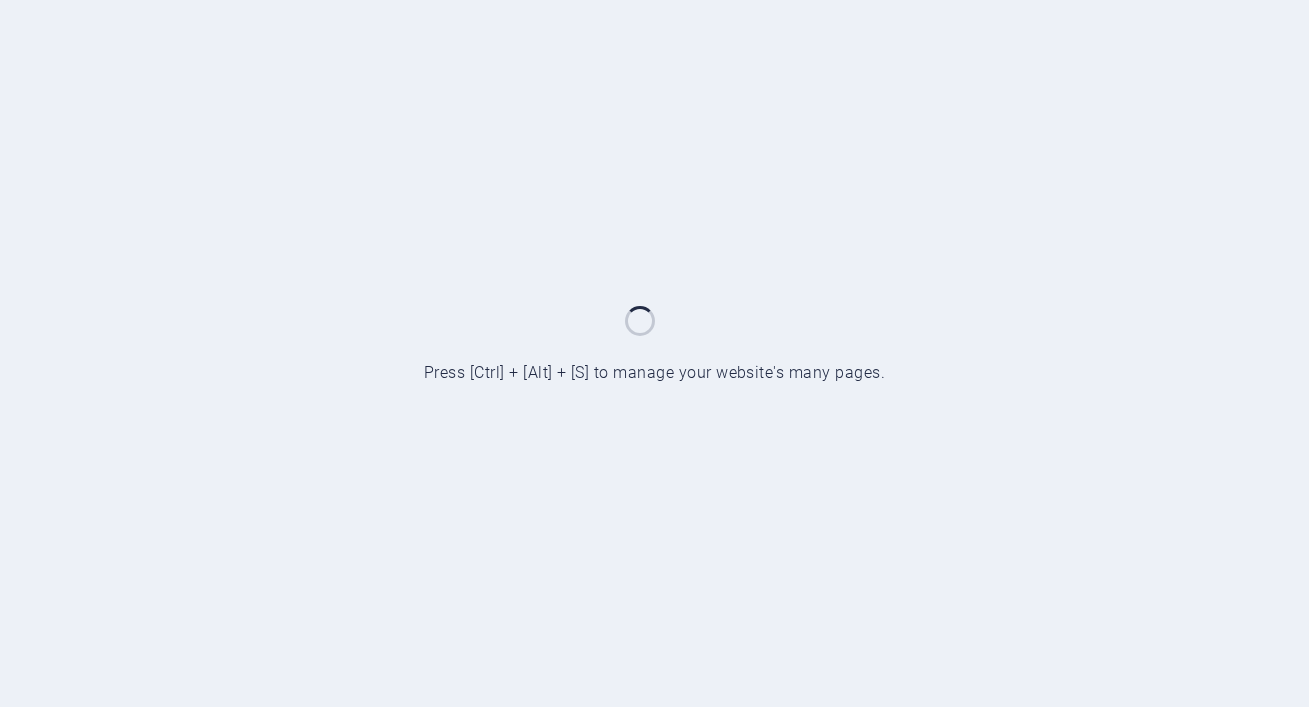 scroll, scrollTop: 0, scrollLeft: 0, axis: both 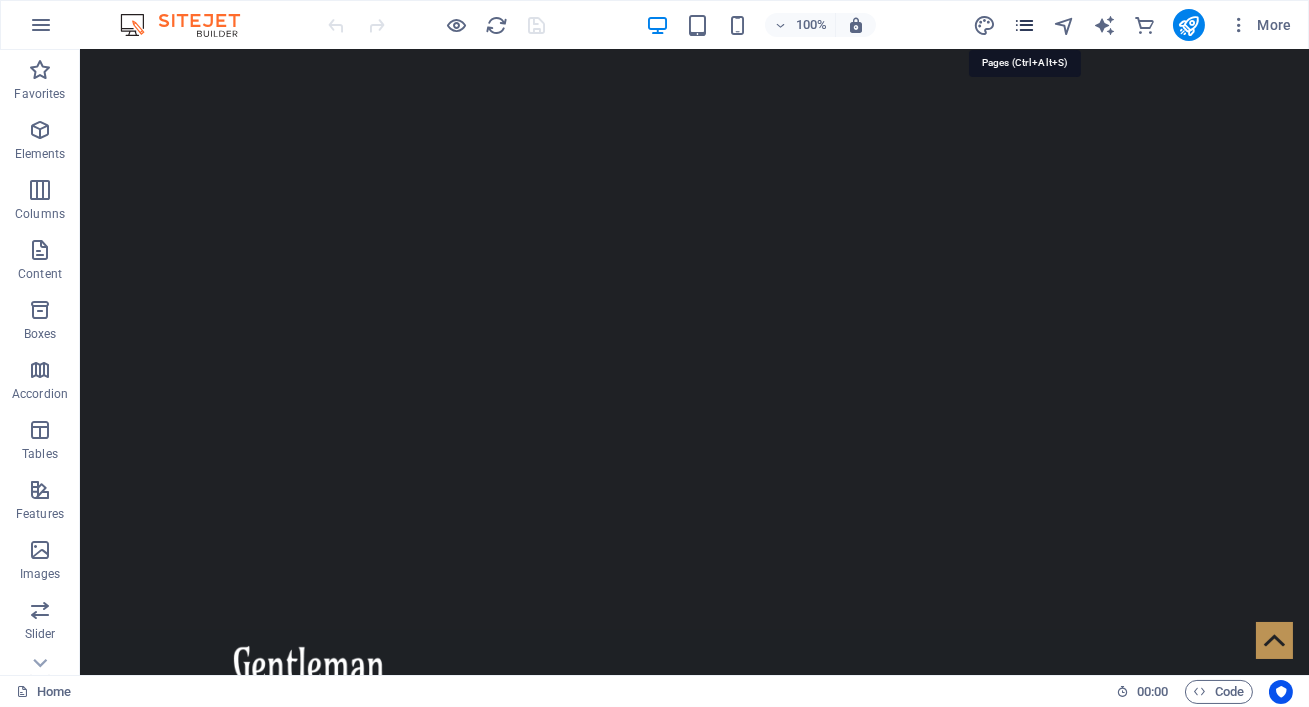 click at bounding box center [1024, 25] 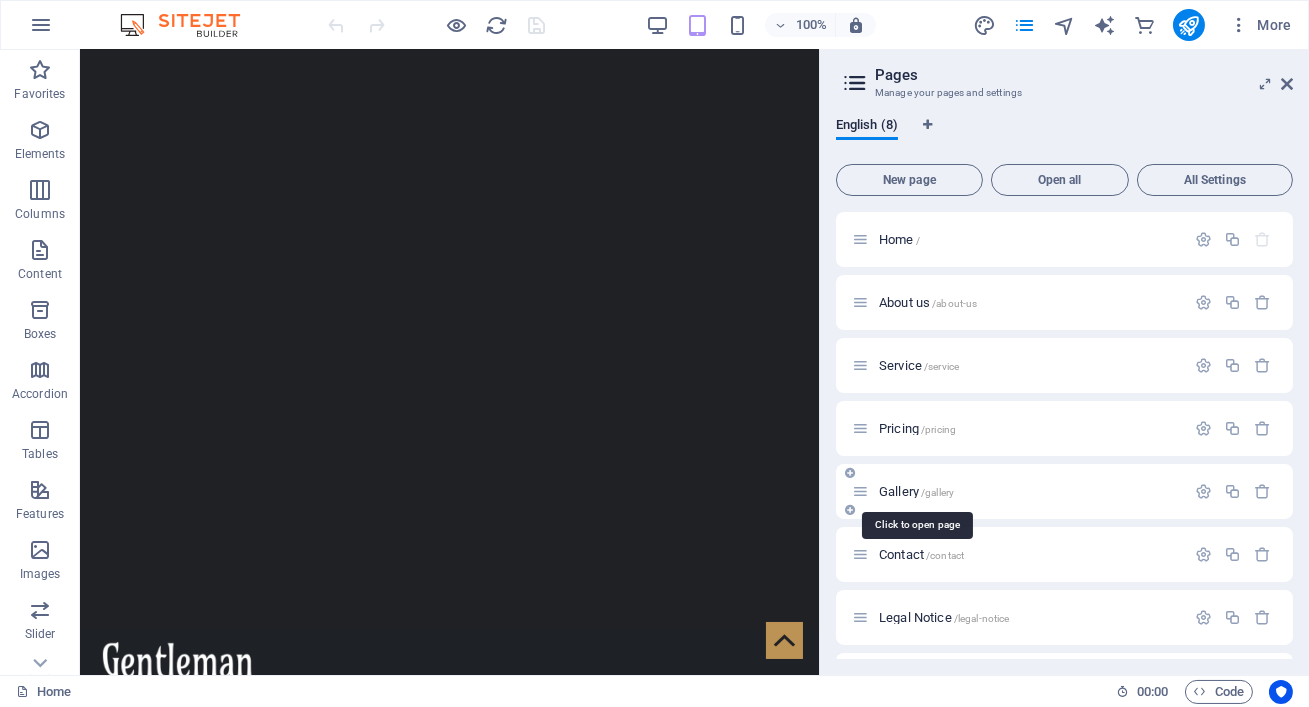 click on "Gallery /gallery" at bounding box center [916, 491] 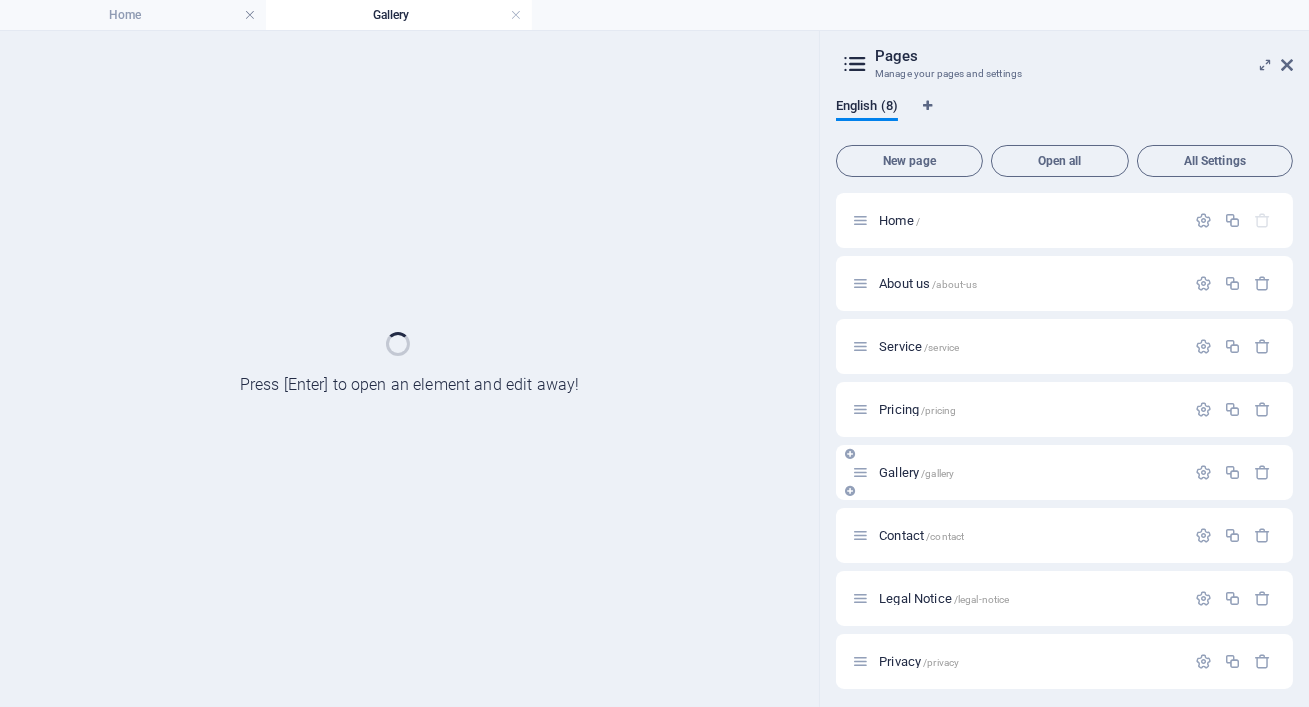 scroll, scrollTop: 0, scrollLeft: 0, axis: both 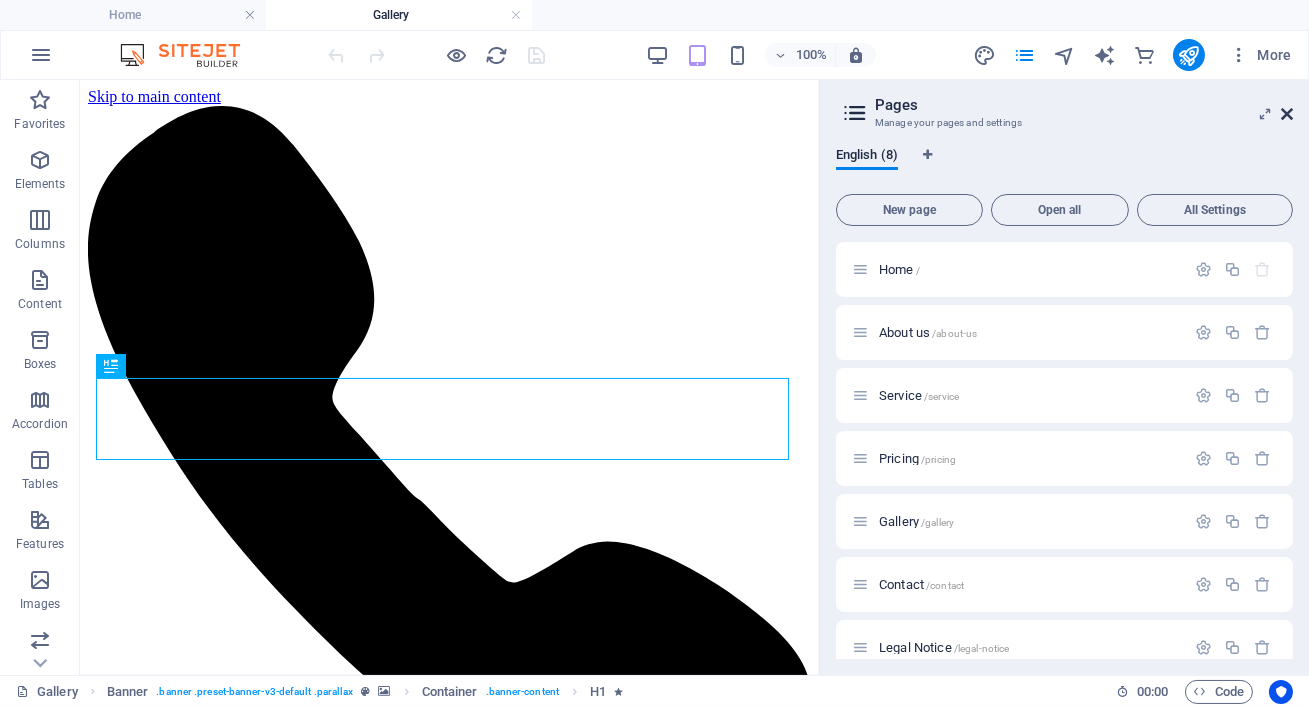 click at bounding box center [1287, 114] 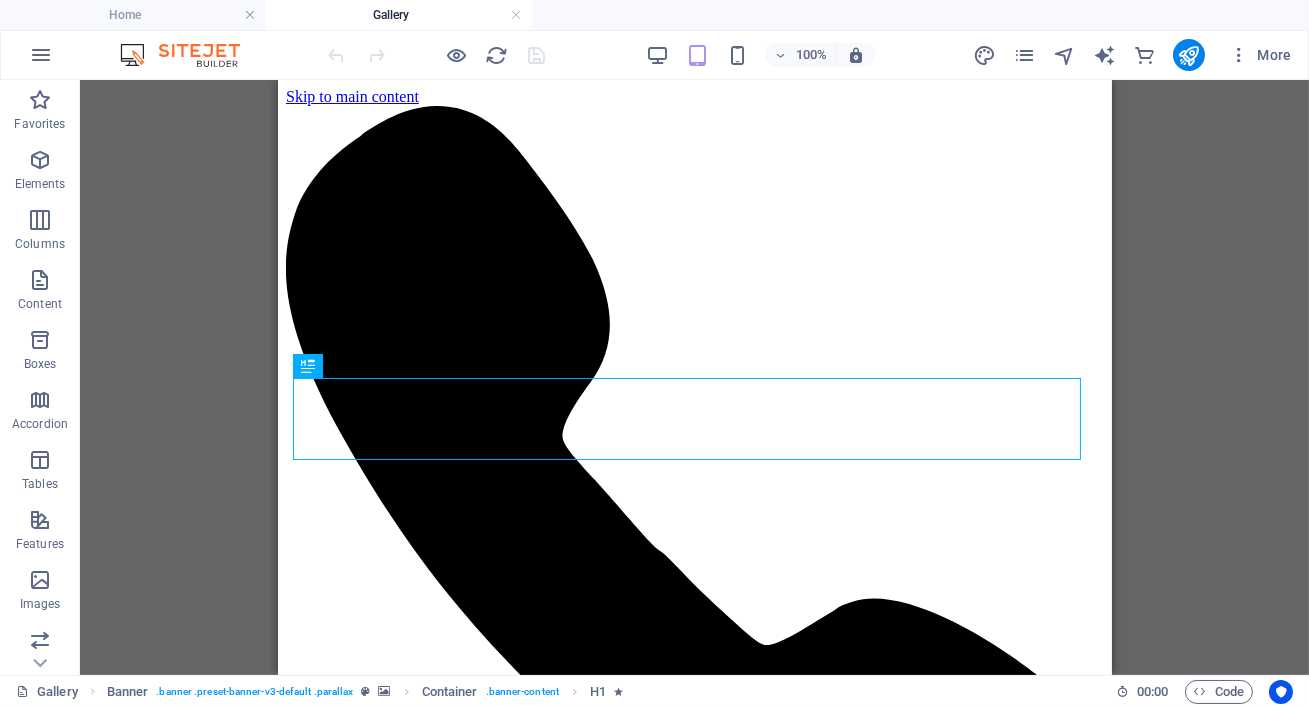 click on "100%" at bounding box center [760, 55] 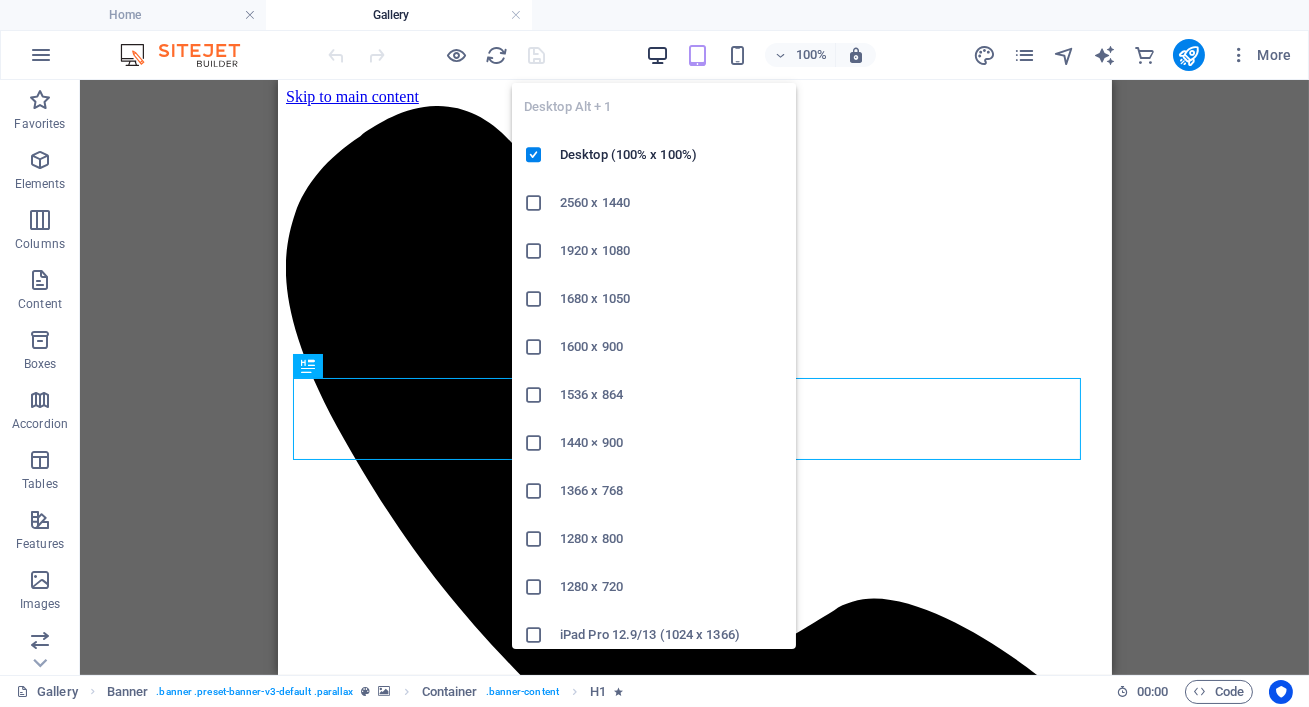 click at bounding box center [657, 55] 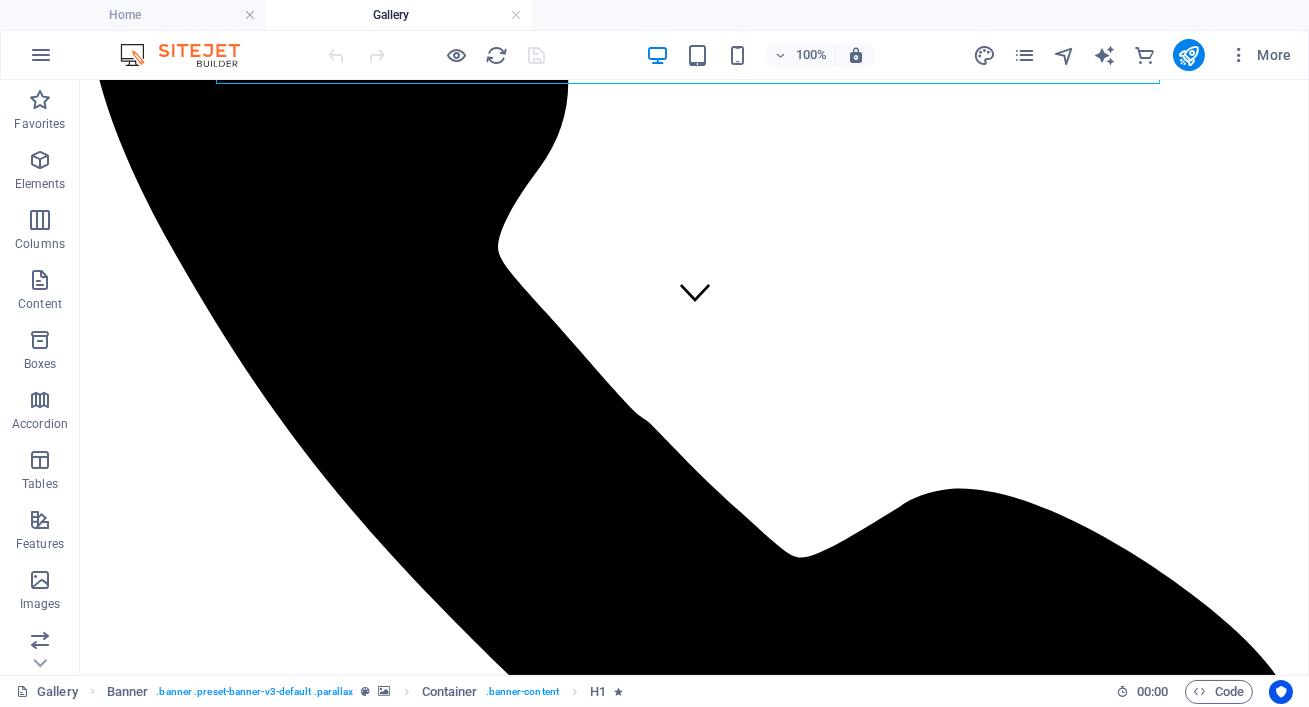 scroll, scrollTop: 544, scrollLeft: 0, axis: vertical 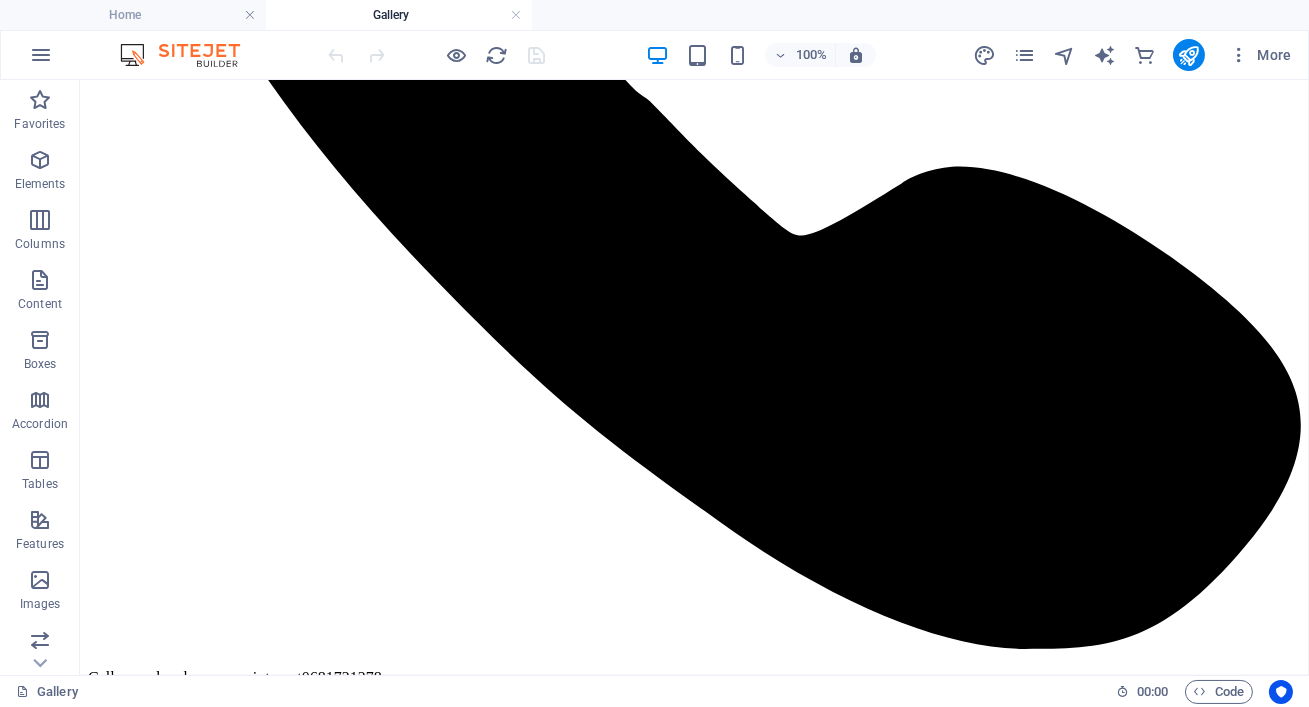 drag, startPoint x: 1302, startPoint y: 121, endPoint x: 1305, endPoint y: 217, distance: 96.04687 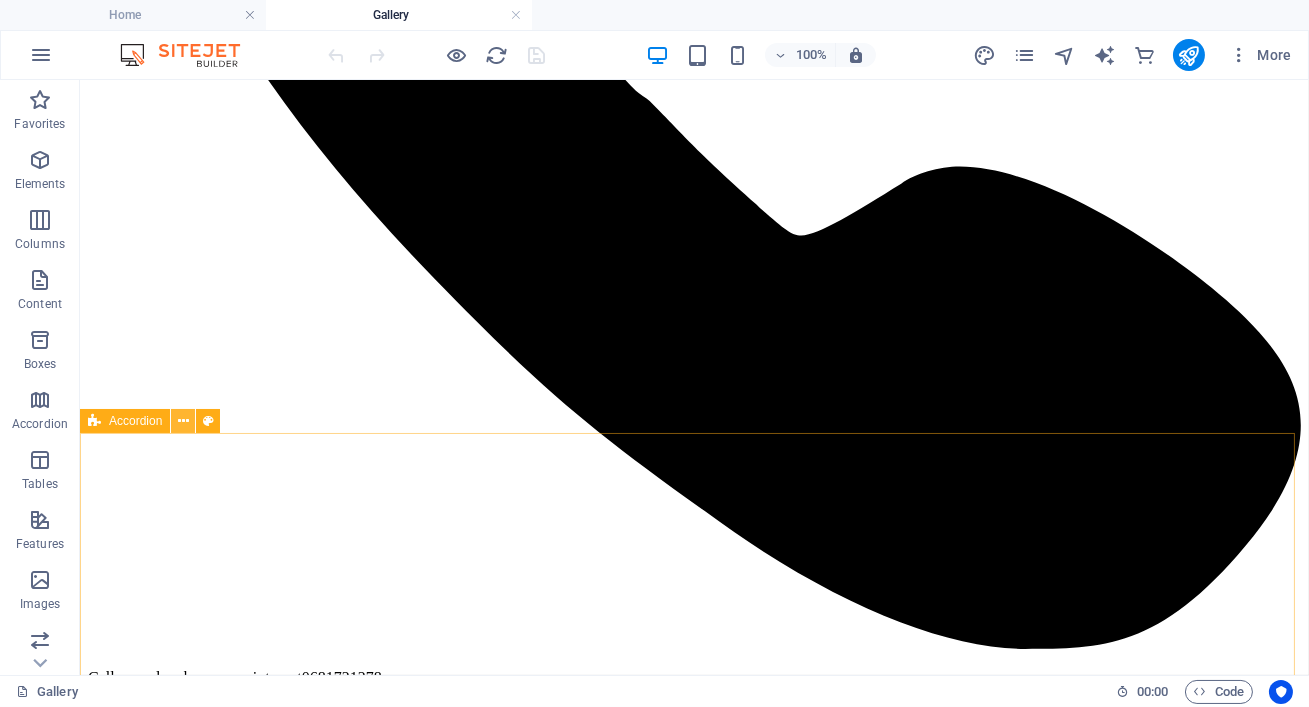 click at bounding box center (183, 421) 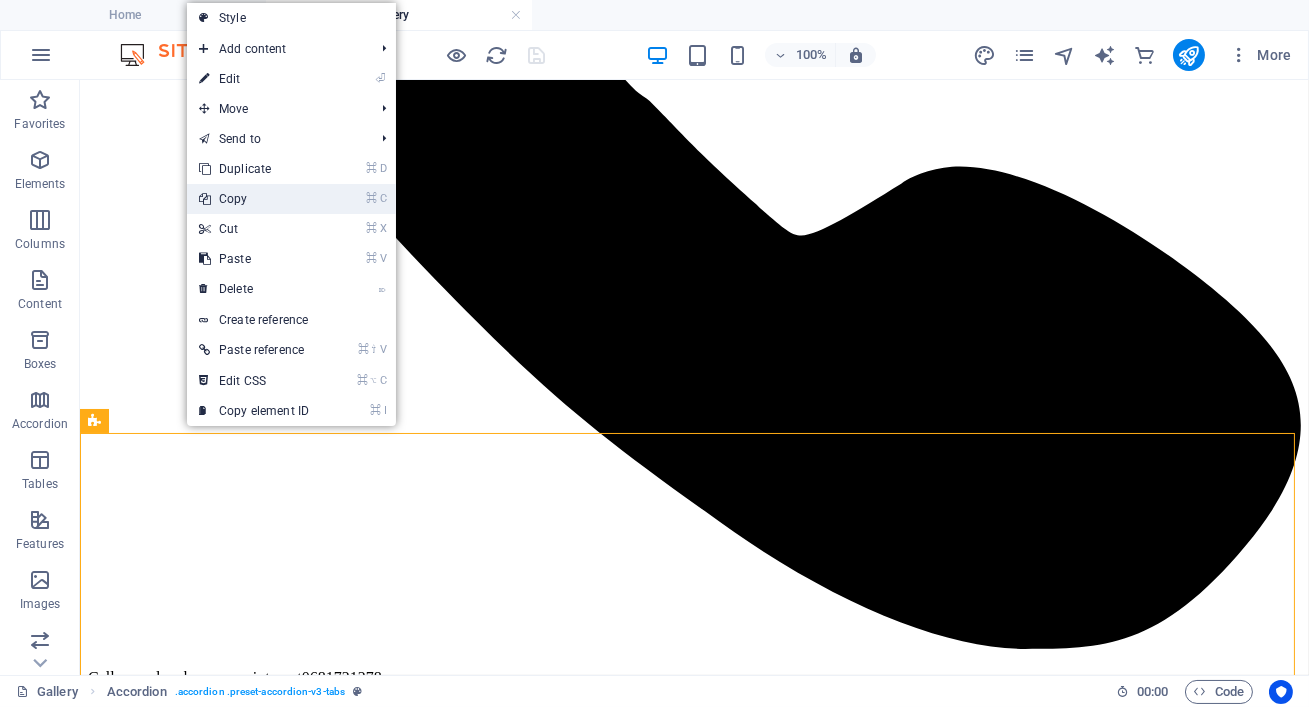 click on "⌘ C  Copy" at bounding box center (254, 199) 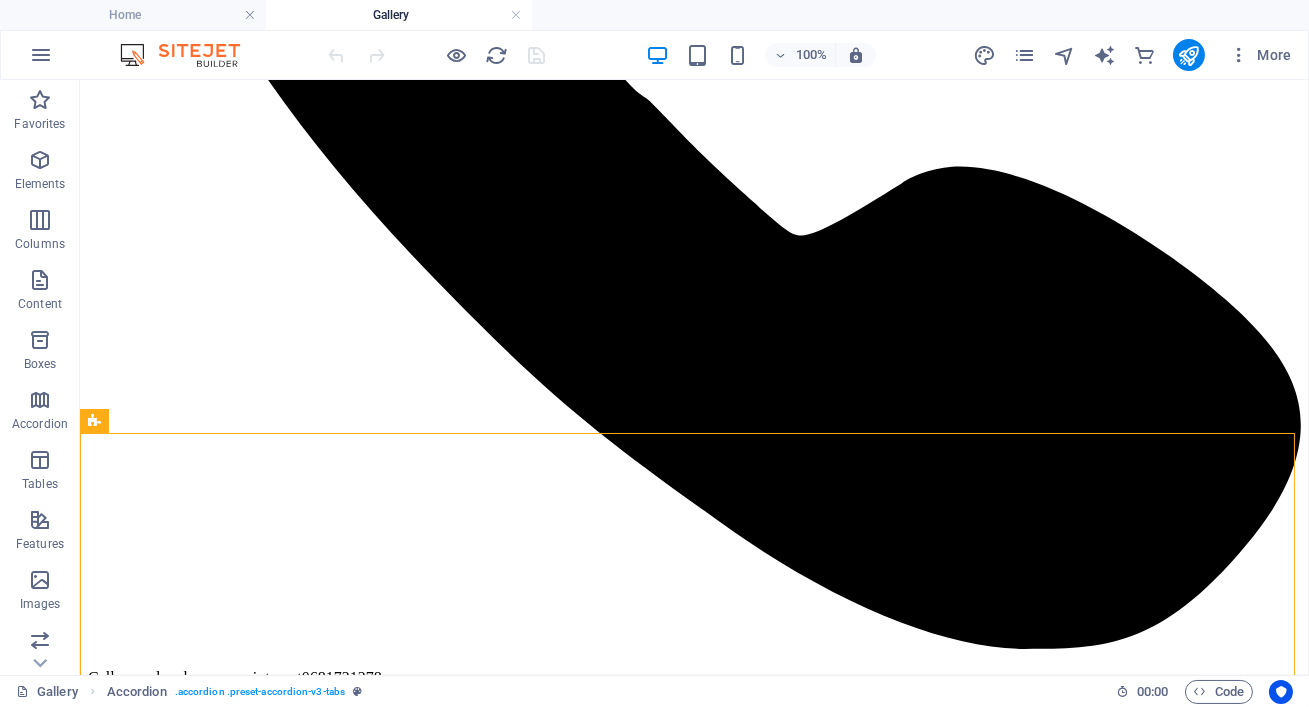 drag, startPoint x: 1309, startPoint y: 231, endPoint x: 1309, endPoint y: 153, distance: 78 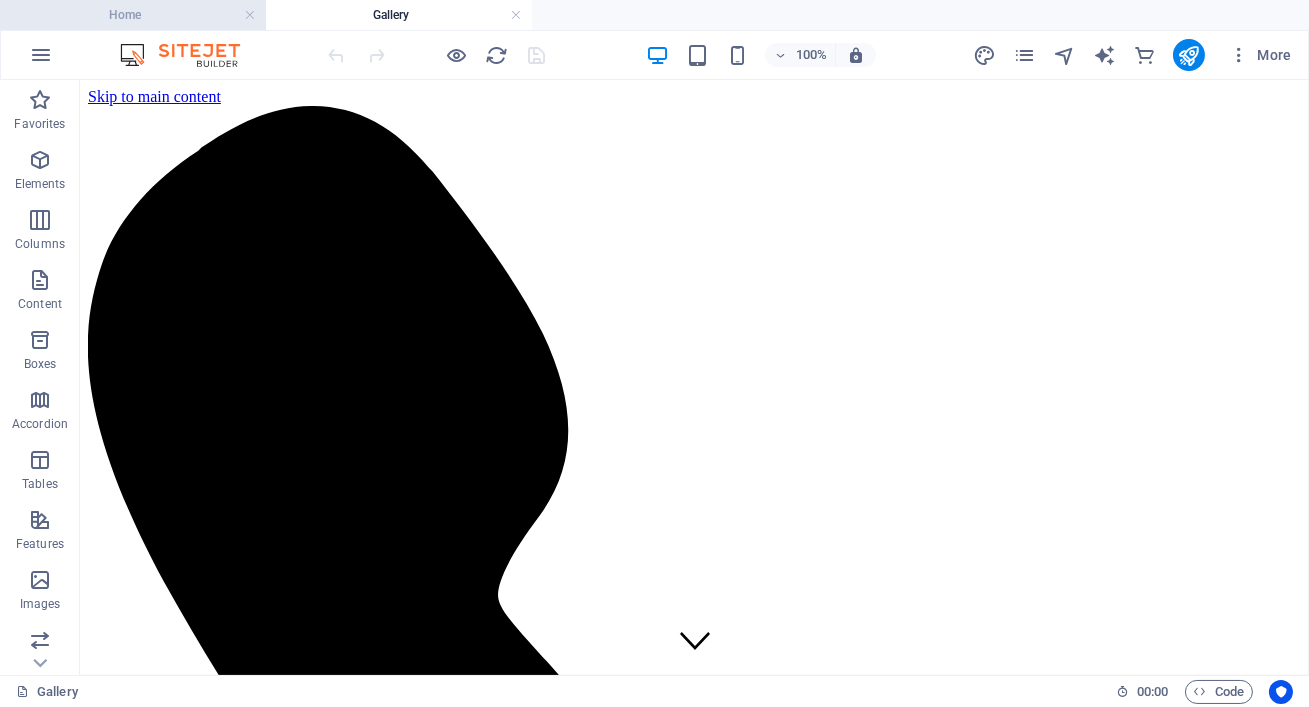 click on "Home" at bounding box center [133, 15] 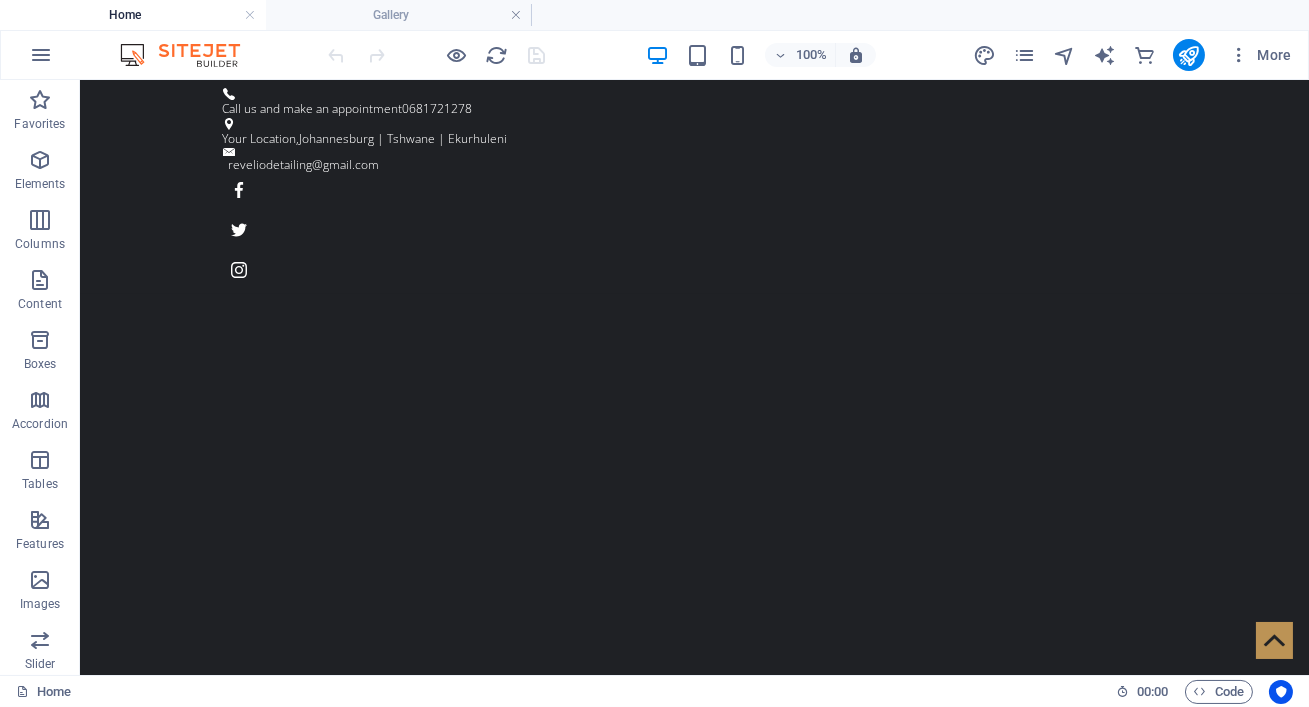scroll, scrollTop: 259, scrollLeft: 0, axis: vertical 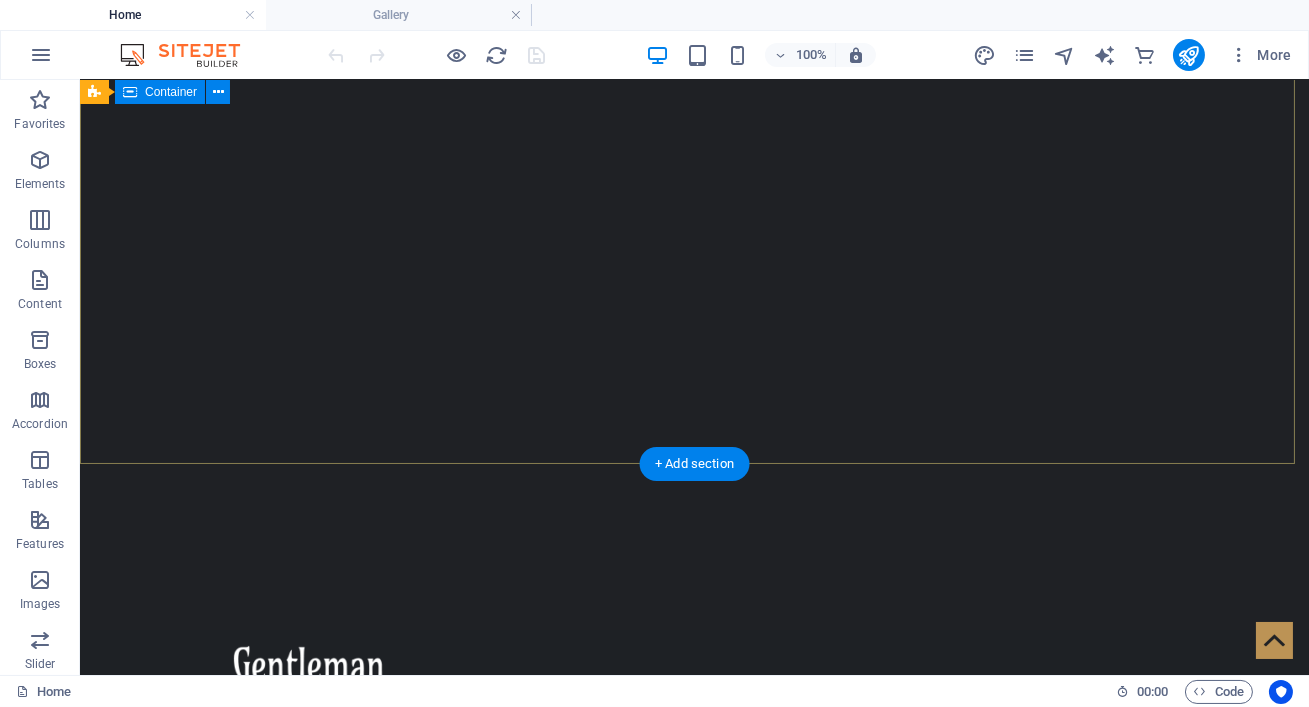 click on "Be a Gentleman. The original Barber Shop in New York Learn more" at bounding box center (694, 950) 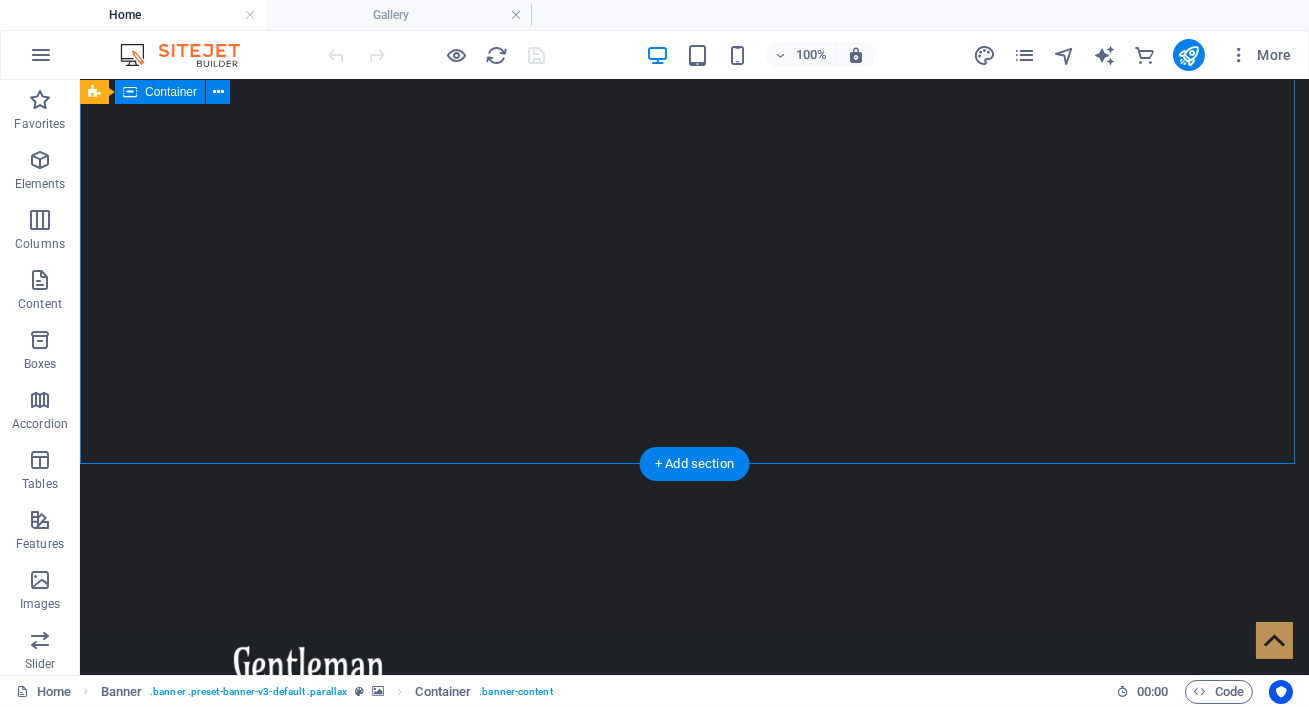 click on "Be a Gentleman. The original Barber Shop in New York Learn more" at bounding box center [694, 950] 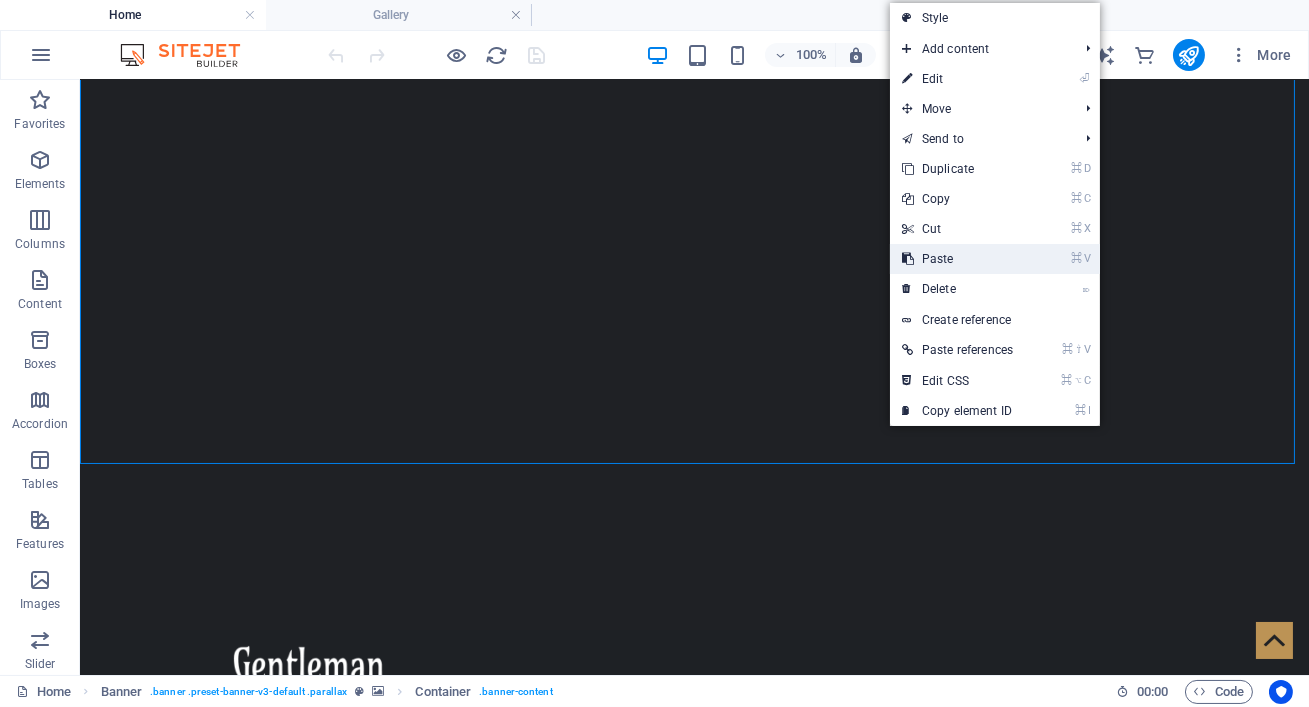 click on "⌘ V  Paste" at bounding box center (995, 259) 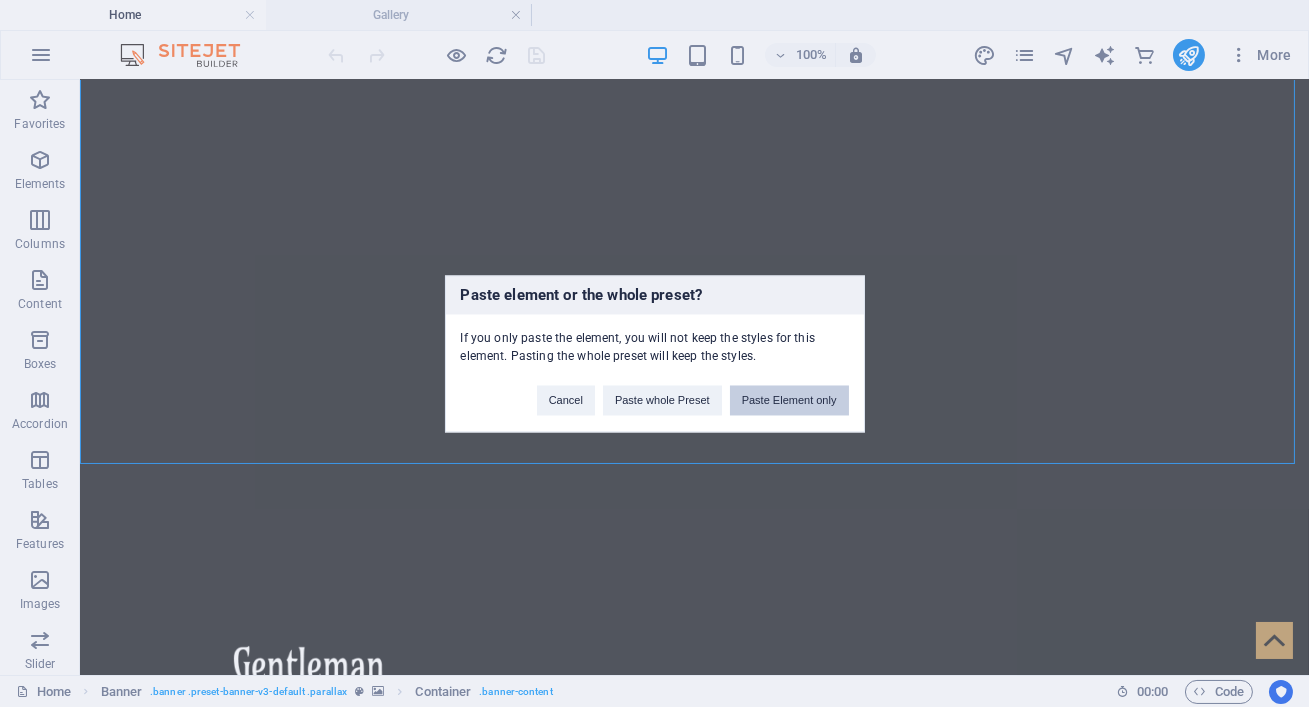 click on "Paste Element only" at bounding box center [789, 400] 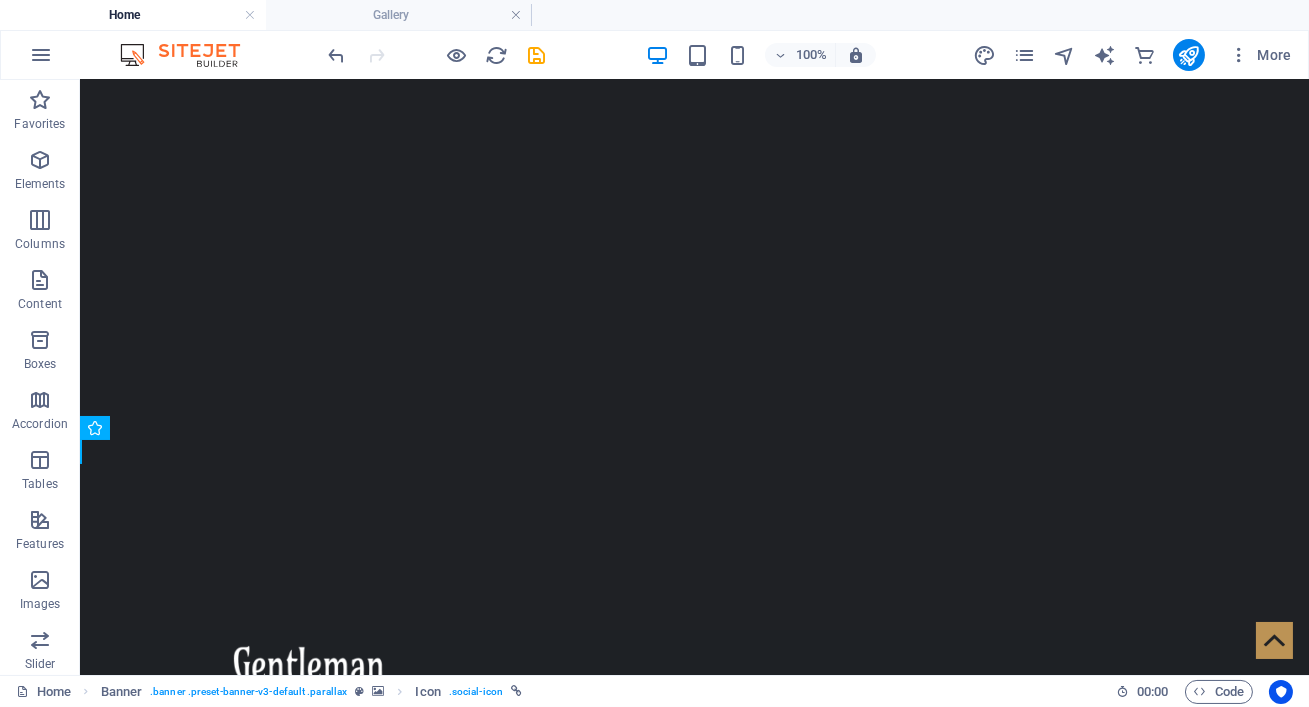 scroll, scrollTop: 0, scrollLeft: 0, axis: both 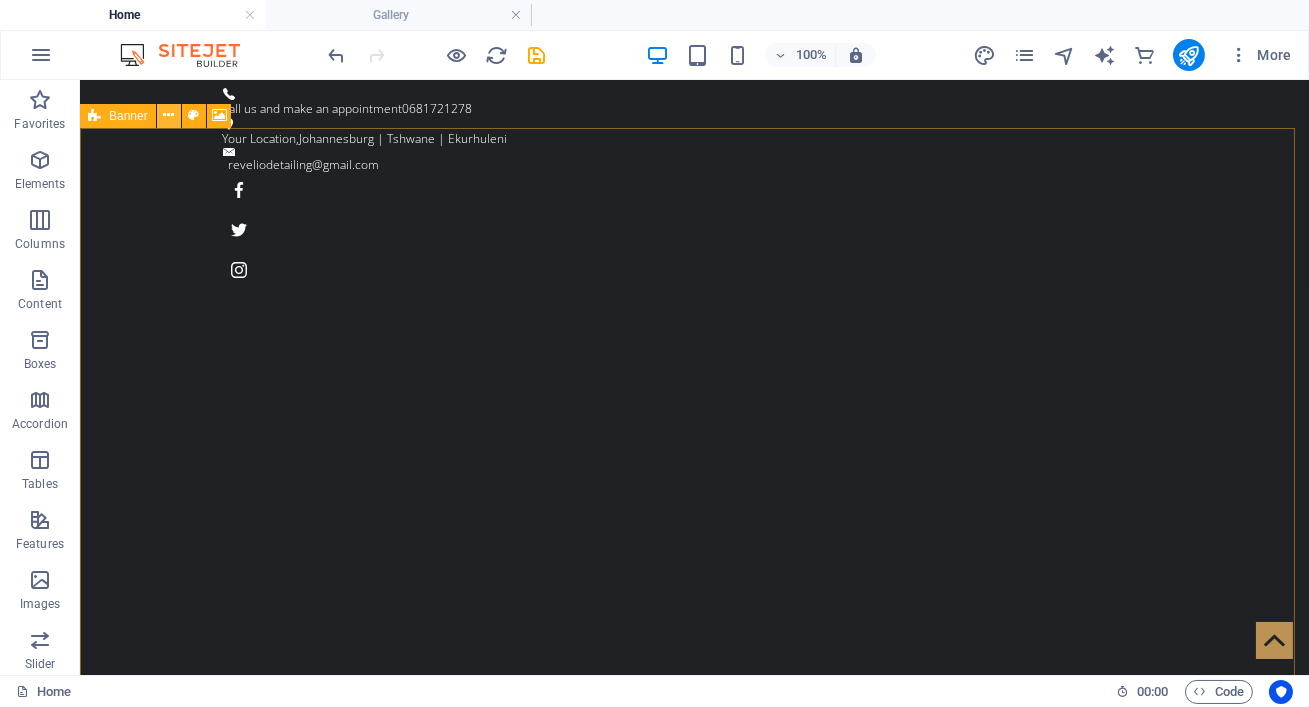 click at bounding box center (168, 115) 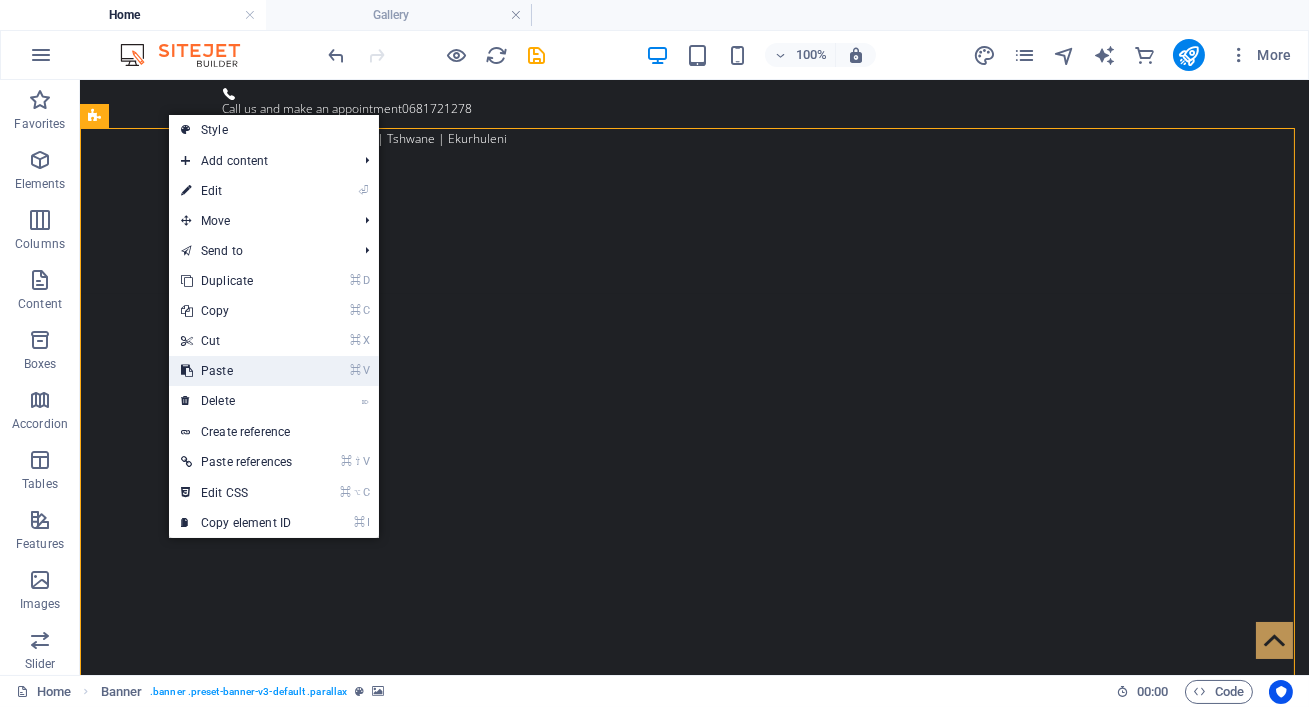 click on "⌘ V  Paste" at bounding box center [236, 371] 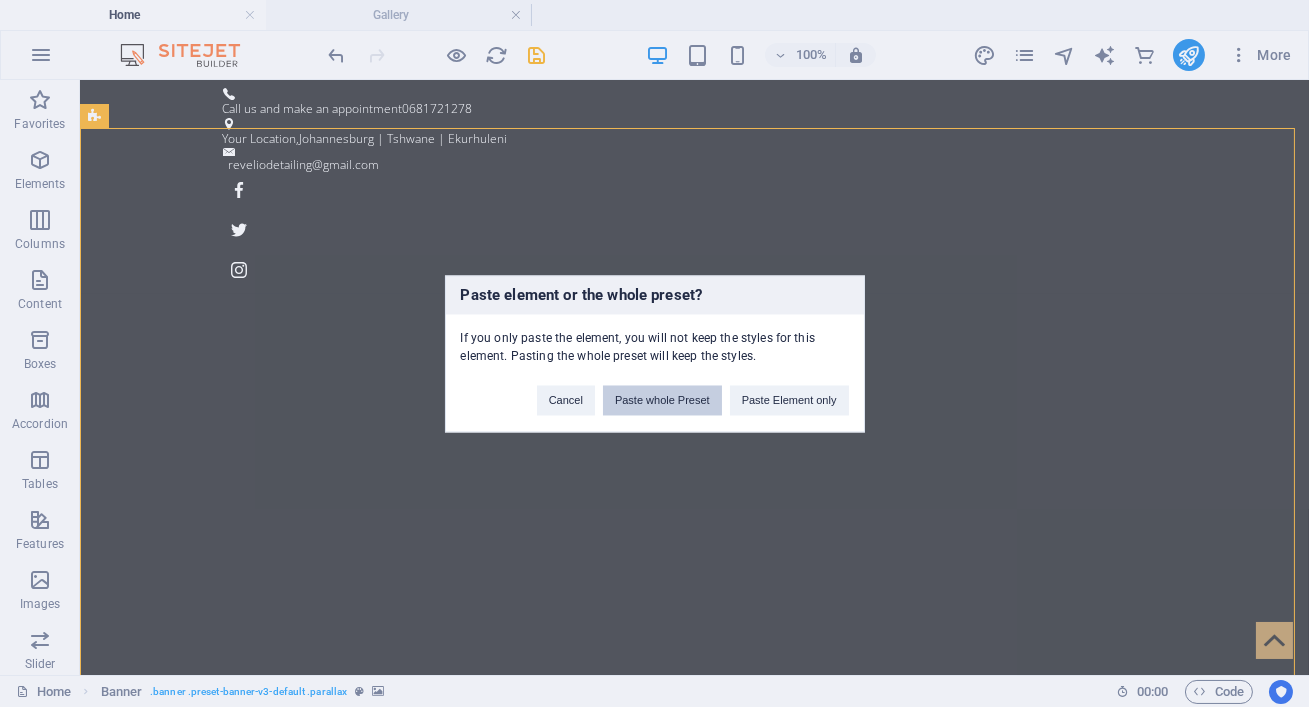 click on "Paste whole Preset" at bounding box center [662, 400] 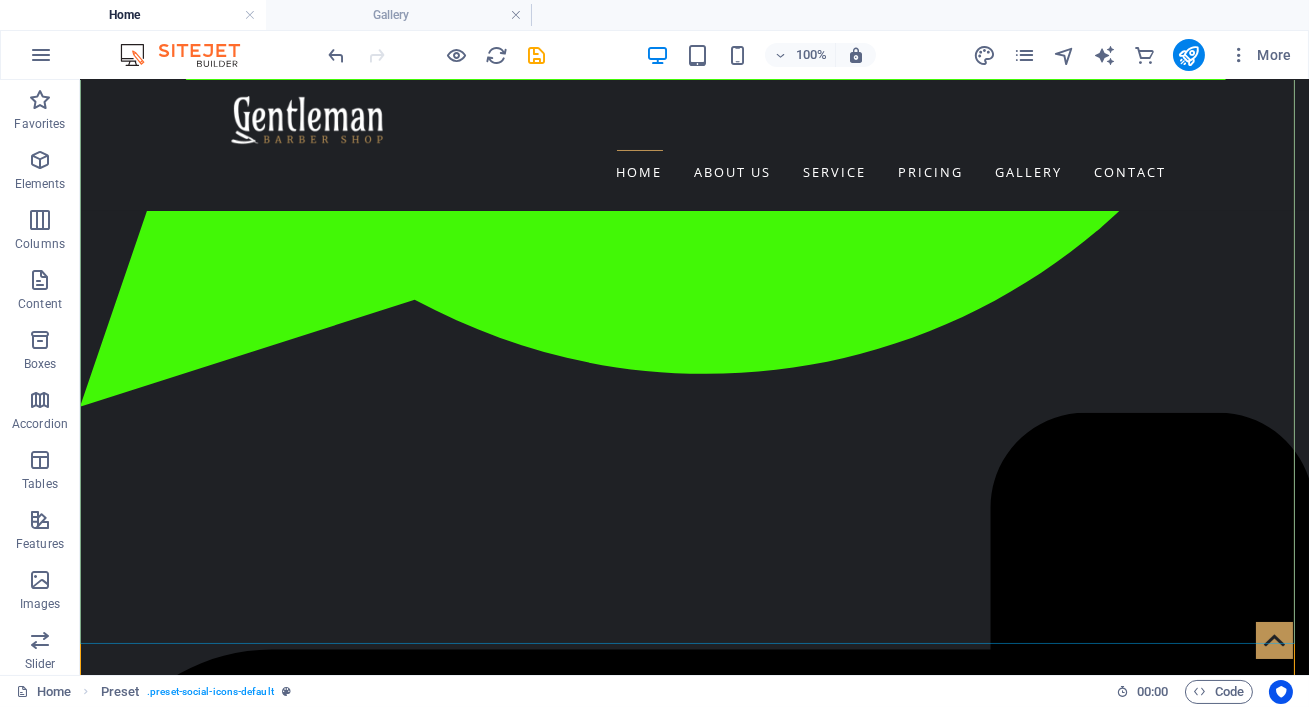 scroll, scrollTop: 4573, scrollLeft: 0, axis: vertical 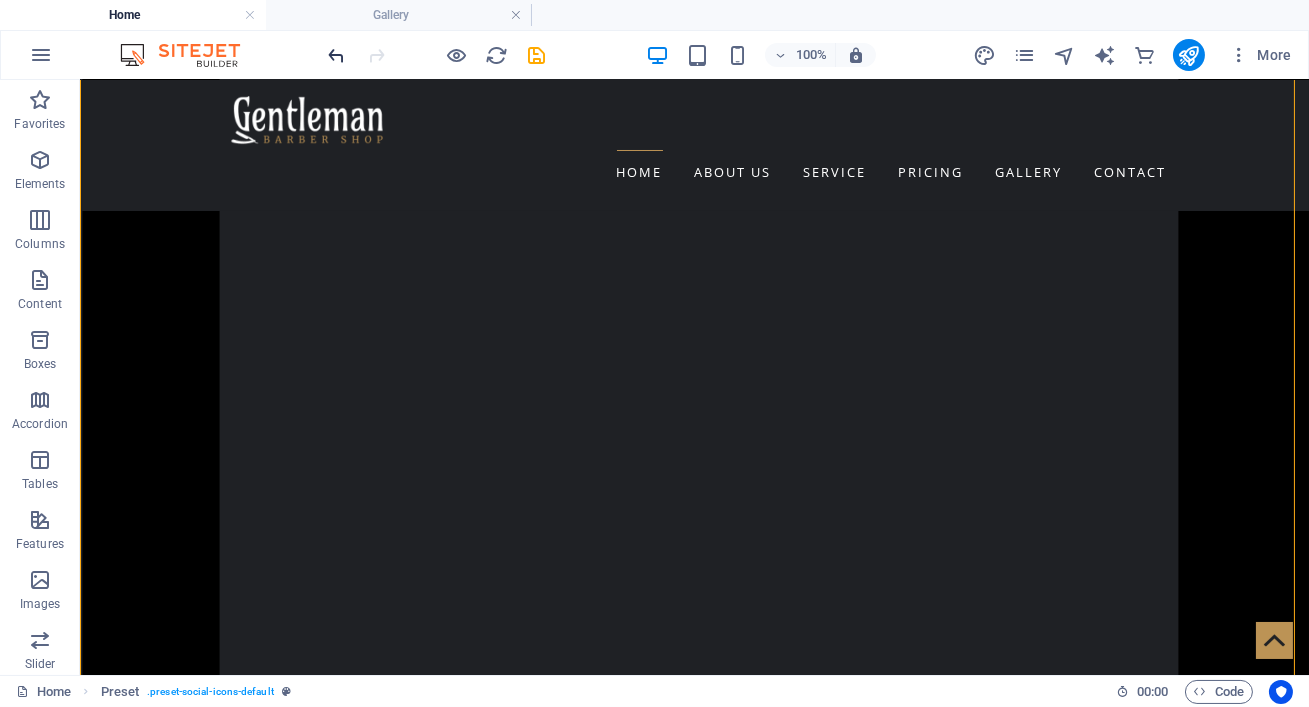 click at bounding box center (337, 55) 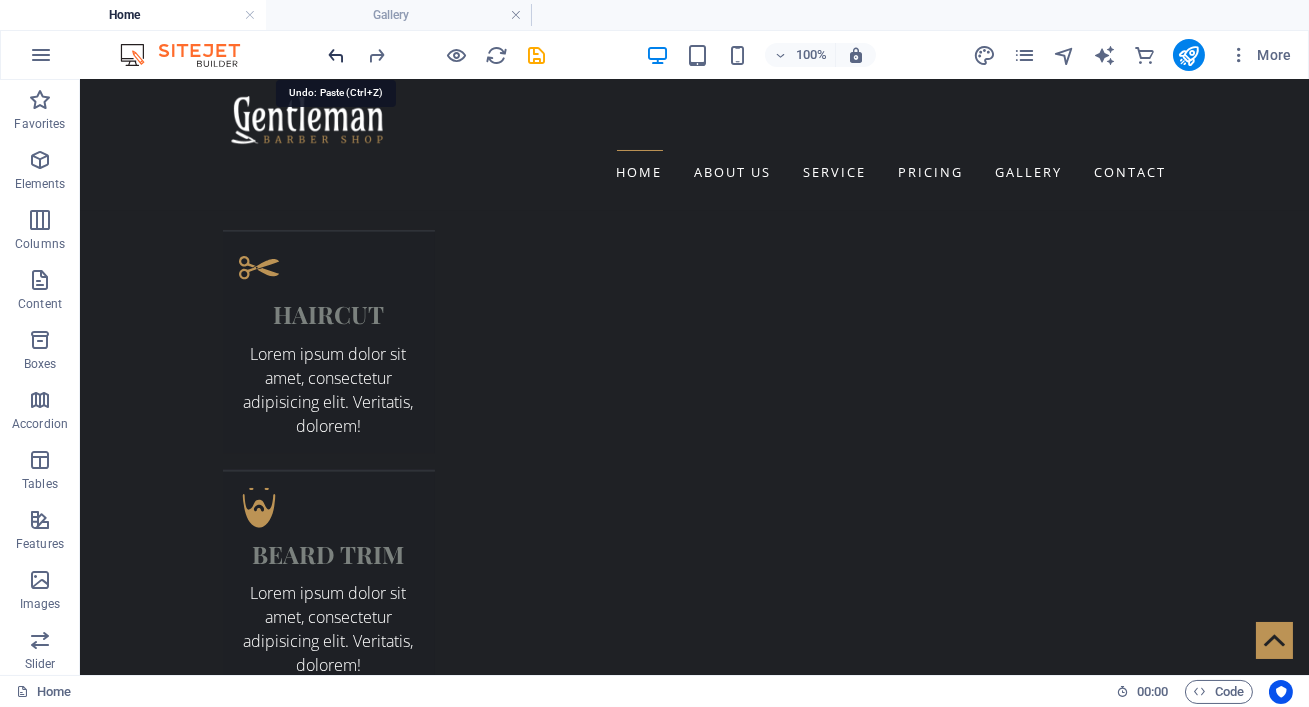 click at bounding box center [337, 55] 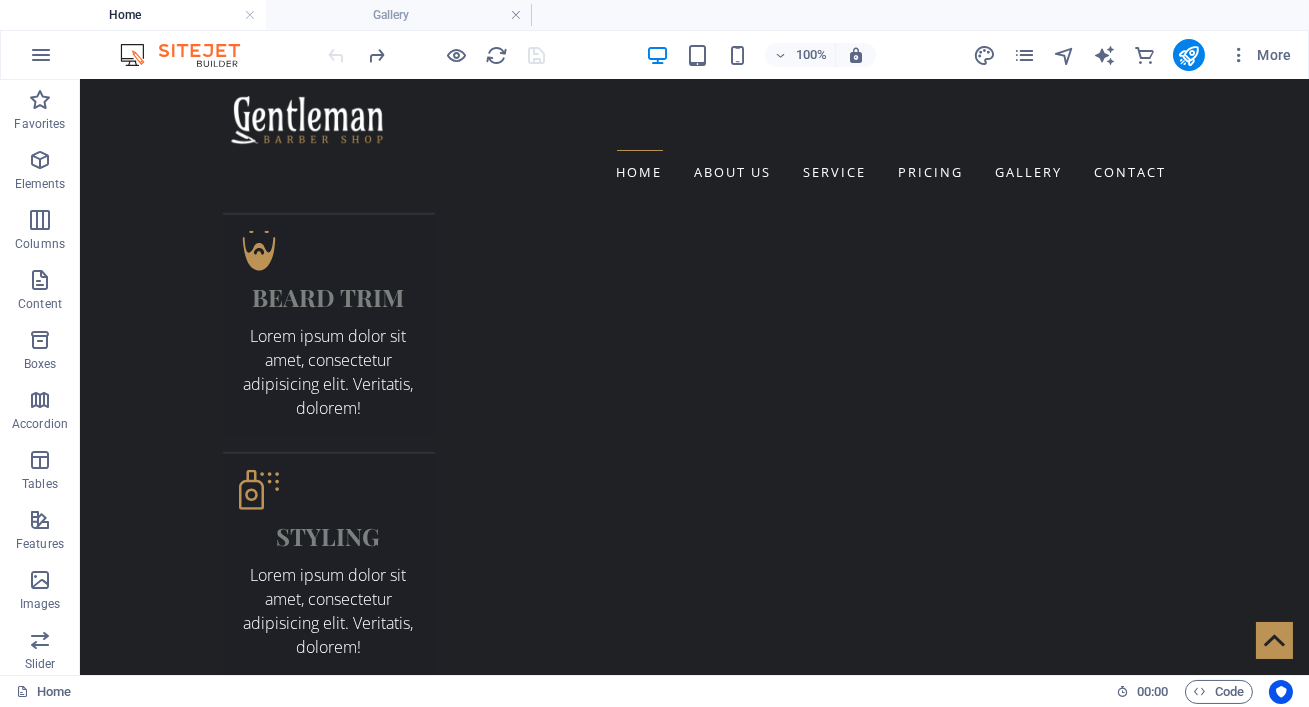 scroll, scrollTop: 333, scrollLeft: 0, axis: vertical 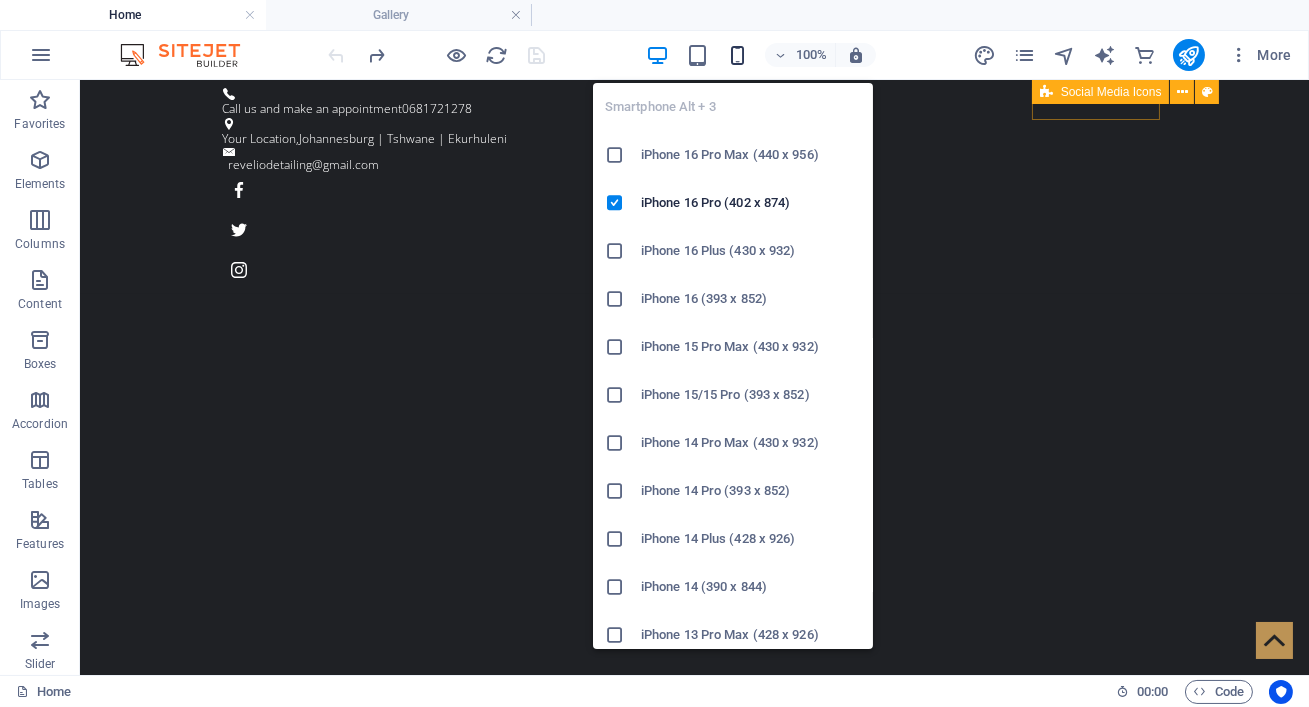 click at bounding box center [737, 55] 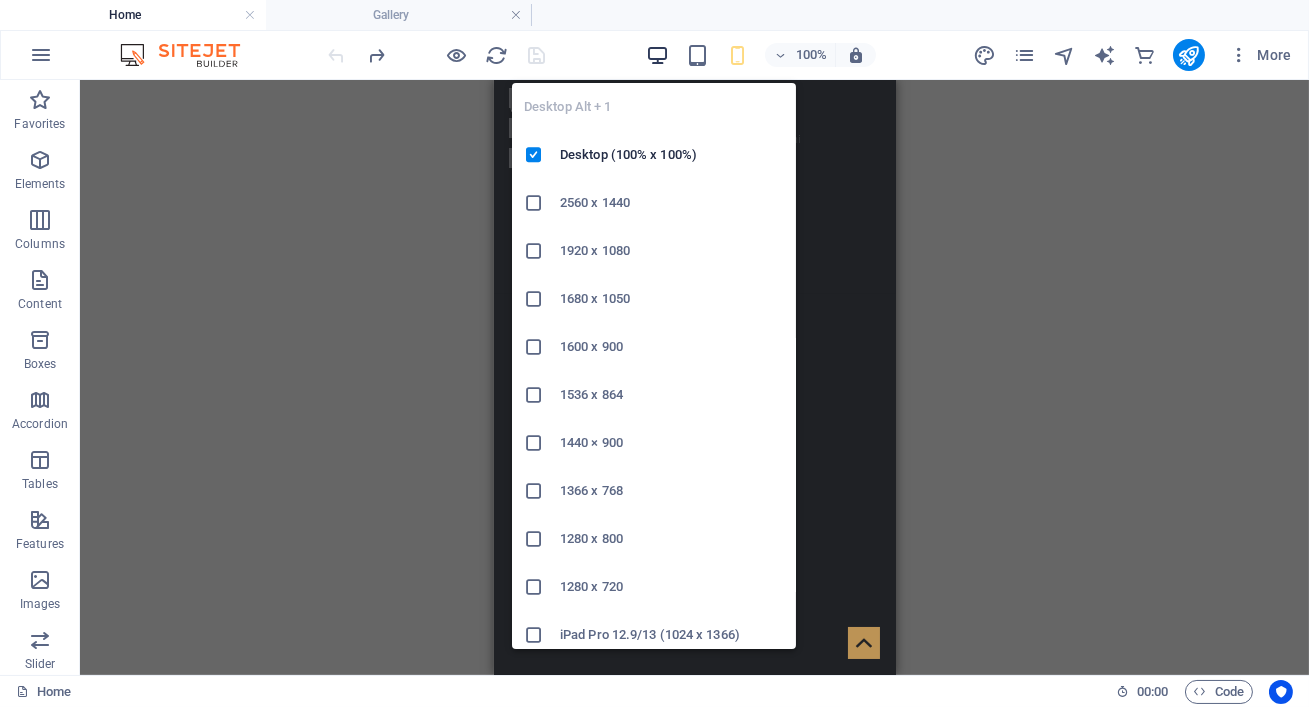 click at bounding box center [657, 55] 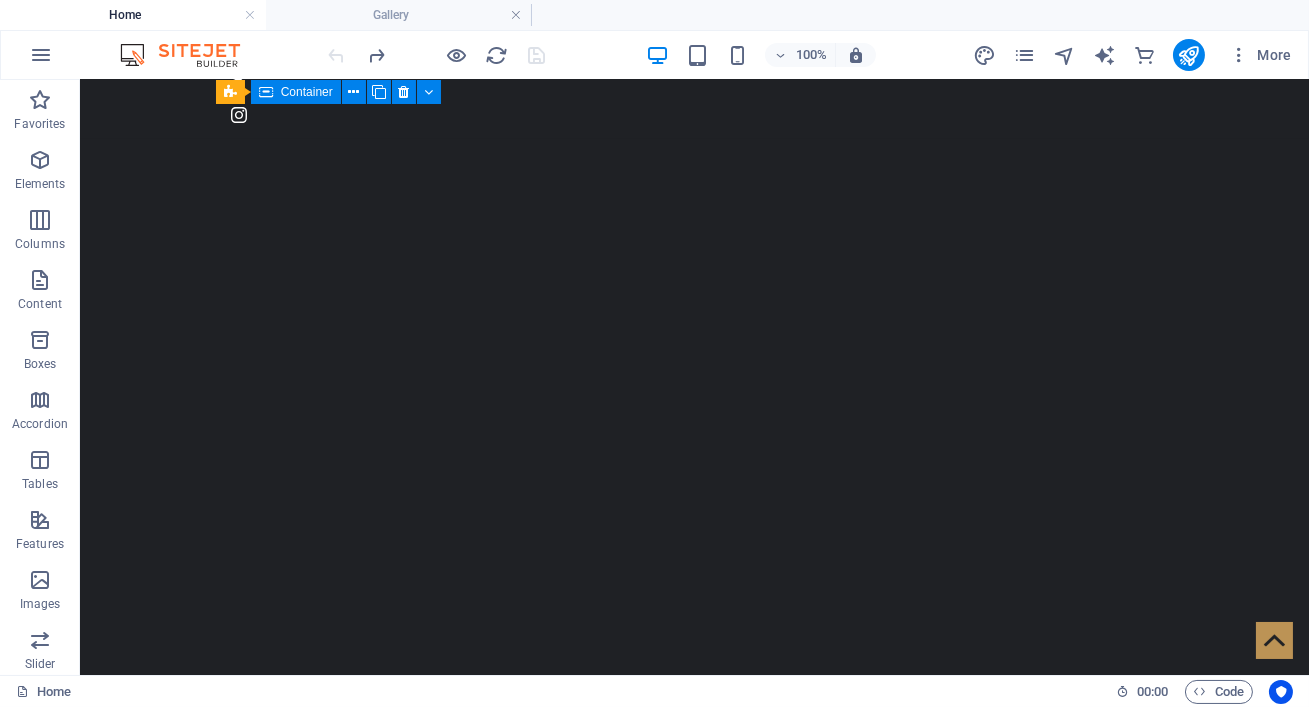 scroll, scrollTop: 77, scrollLeft: 0, axis: vertical 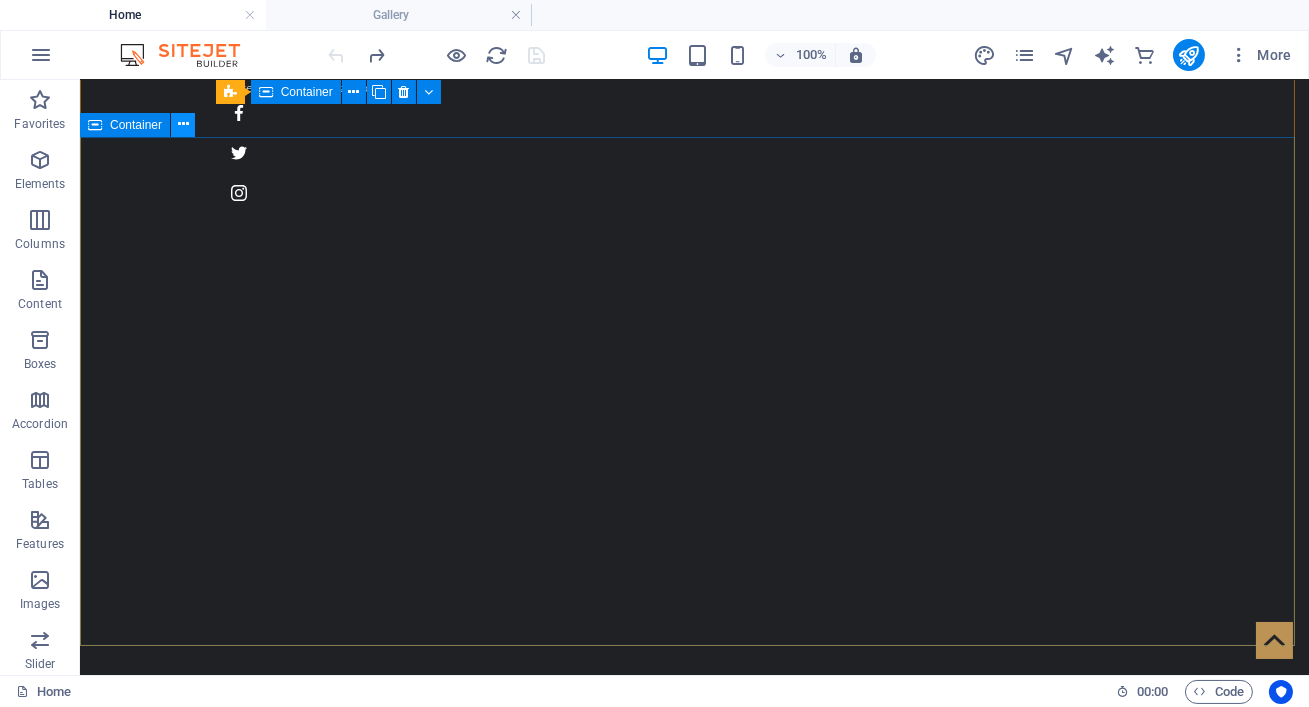 click at bounding box center [183, 125] 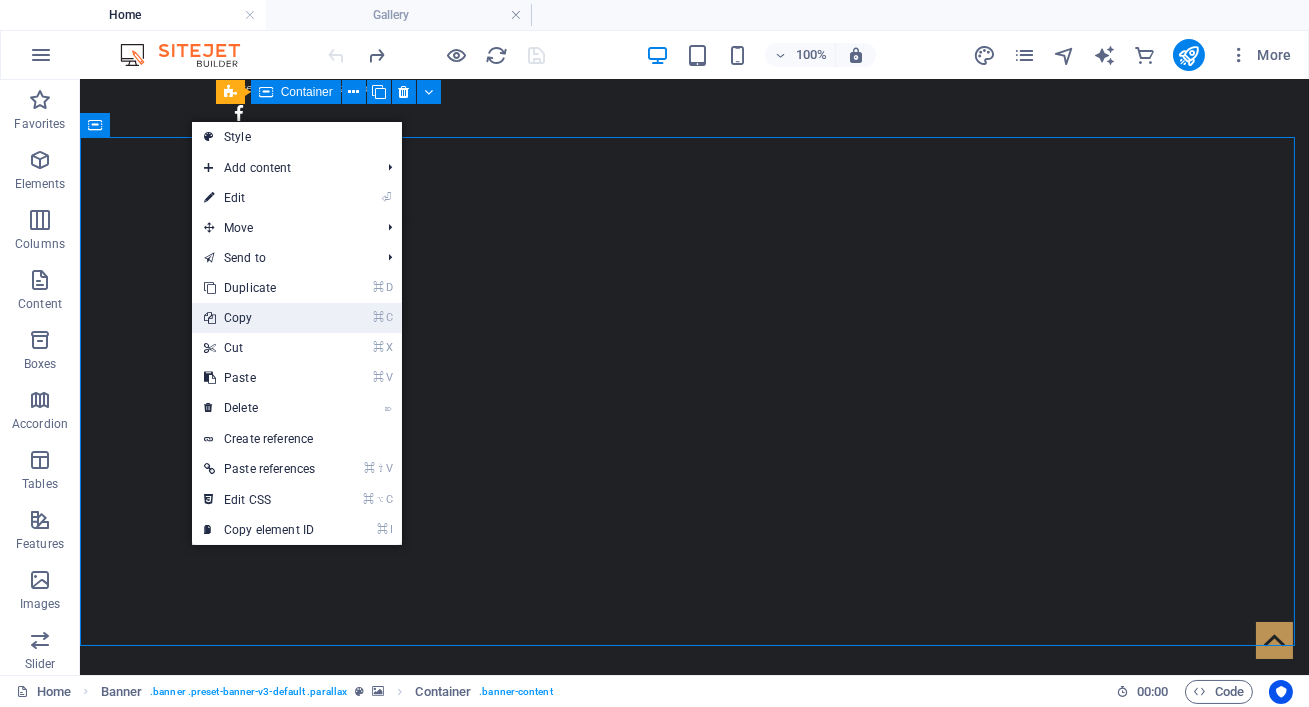 click on "⌘ C  Copy" at bounding box center [259, 318] 